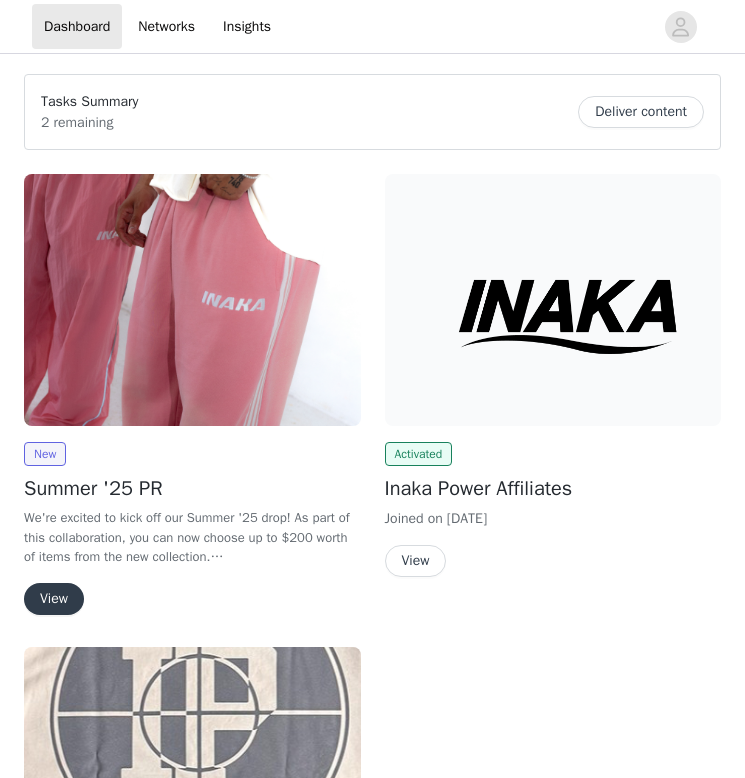 scroll, scrollTop: 0, scrollLeft: 0, axis: both 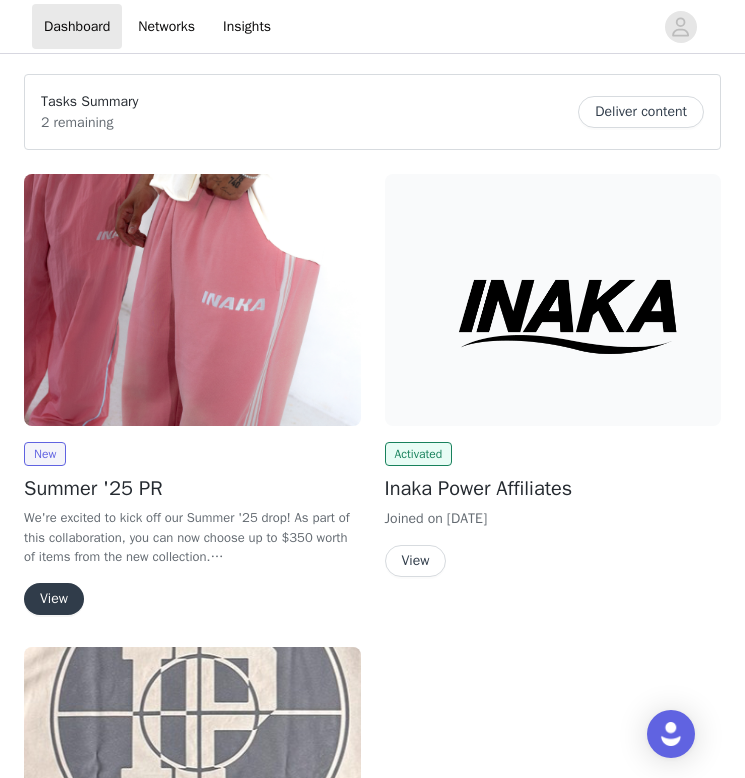 click on "View" at bounding box center [54, 599] 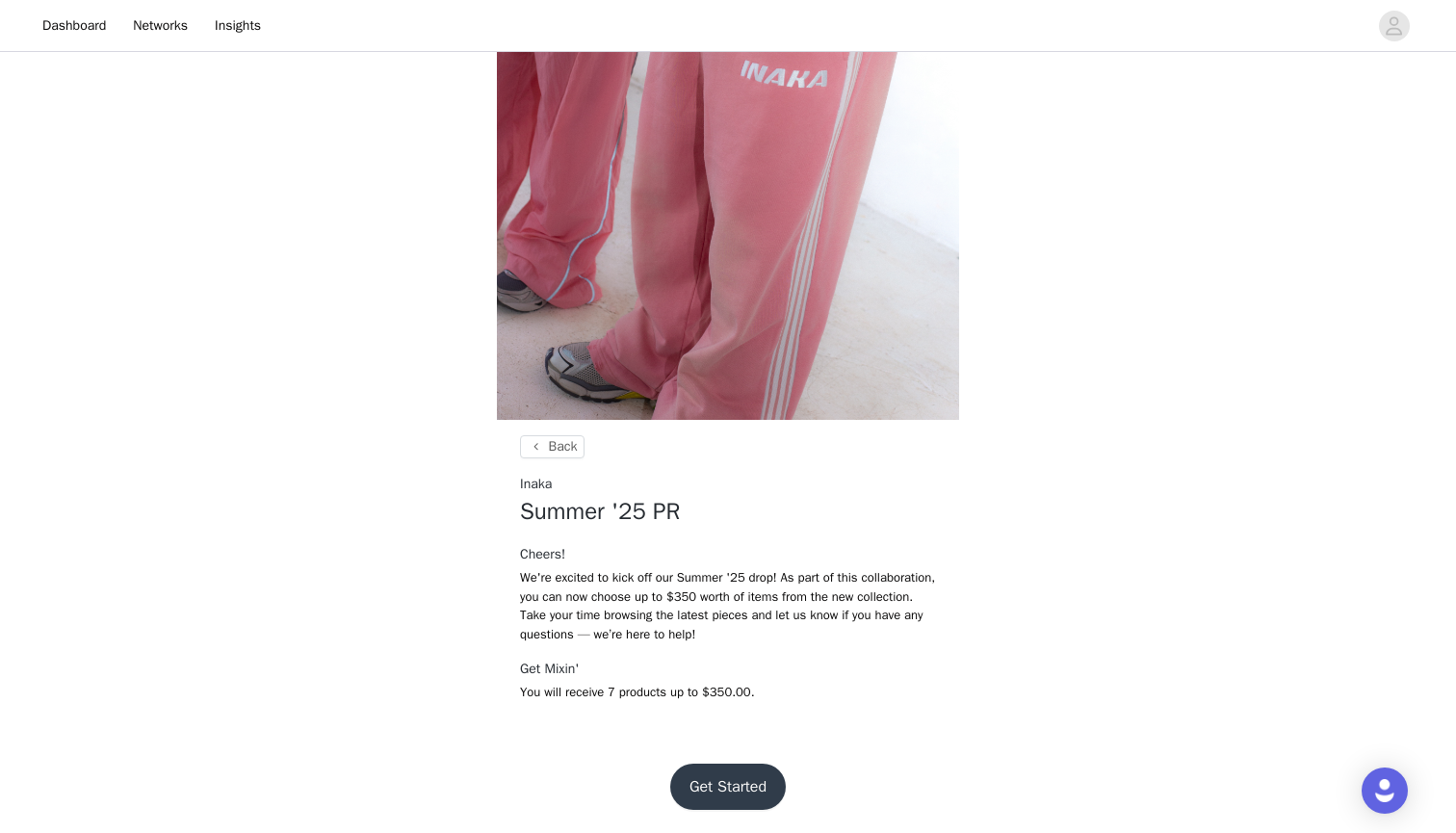 scroll, scrollTop: 345, scrollLeft: 0, axis: vertical 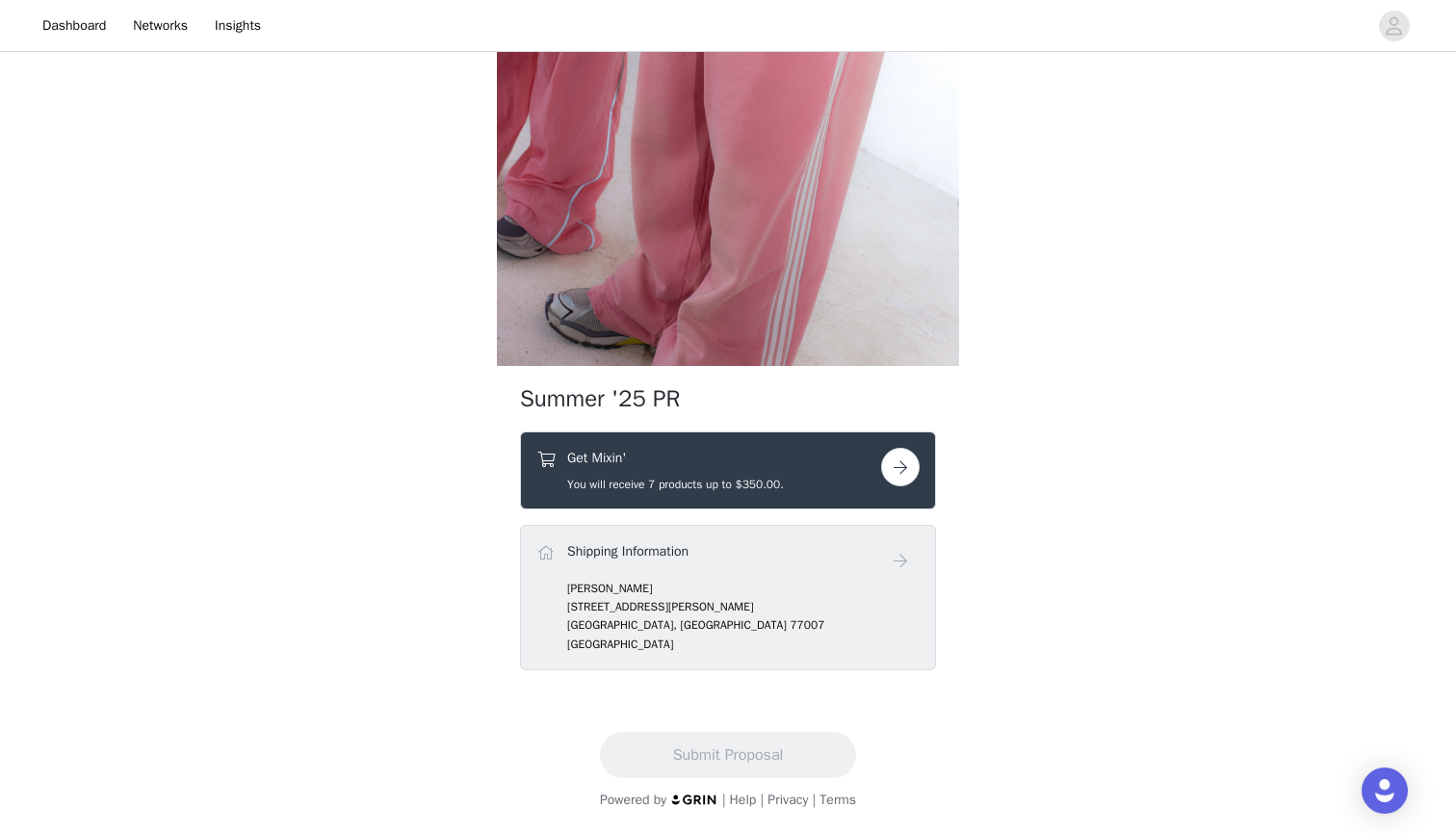 click at bounding box center [900, 467] 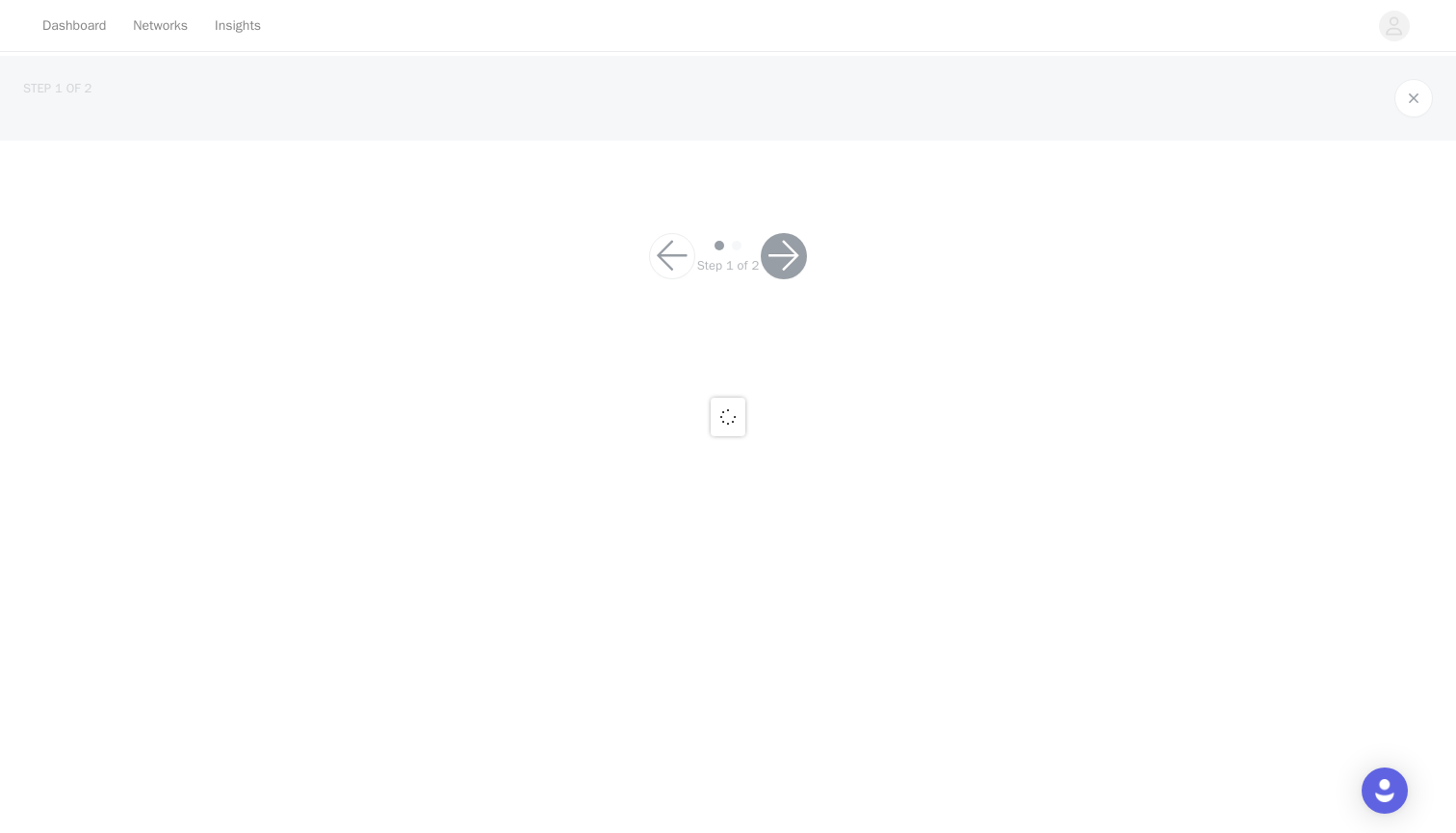 scroll, scrollTop: 0, scrollLeft: 0, axis: both 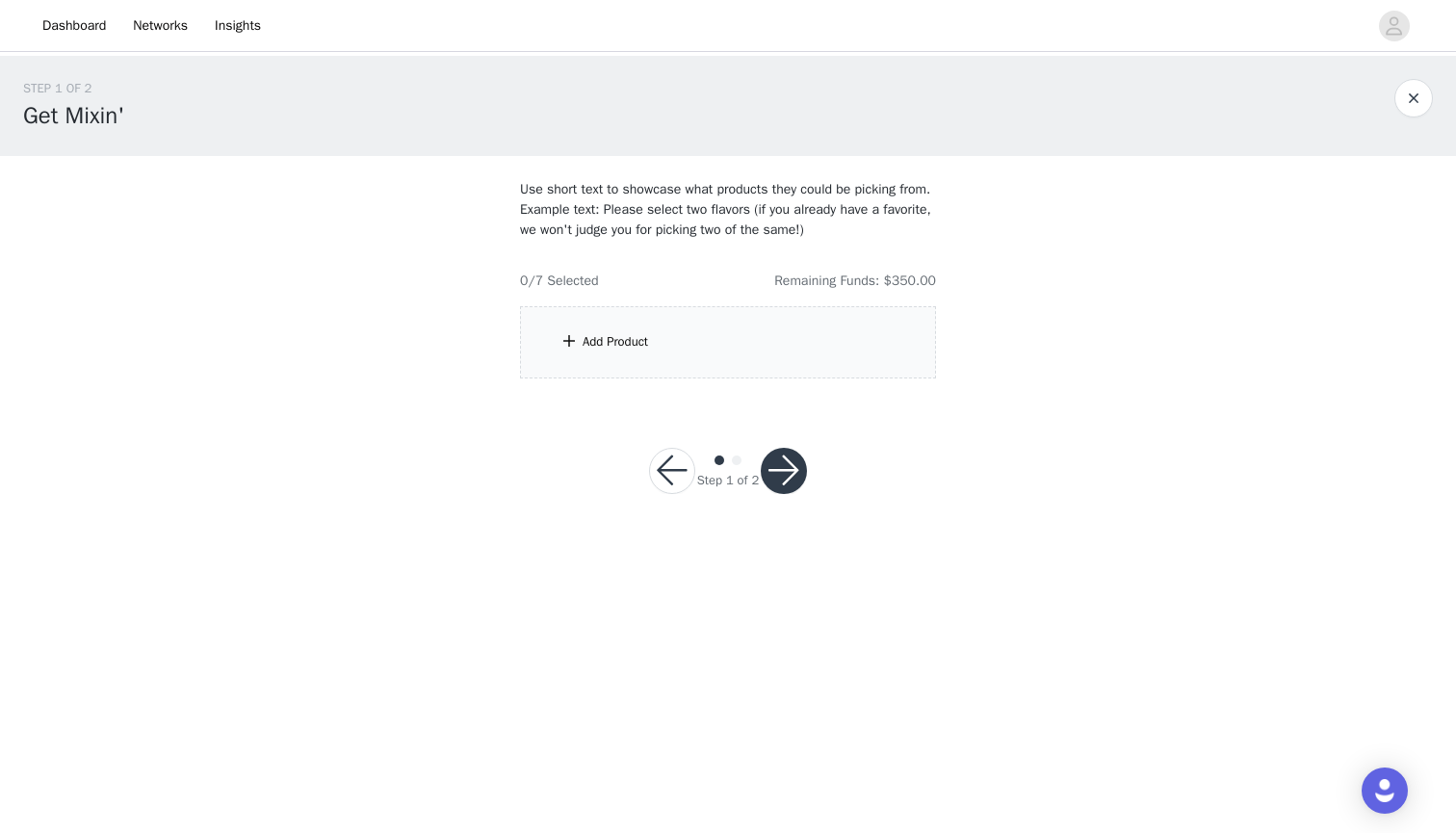 click on "Add Product" at bounding box center (615, 342) 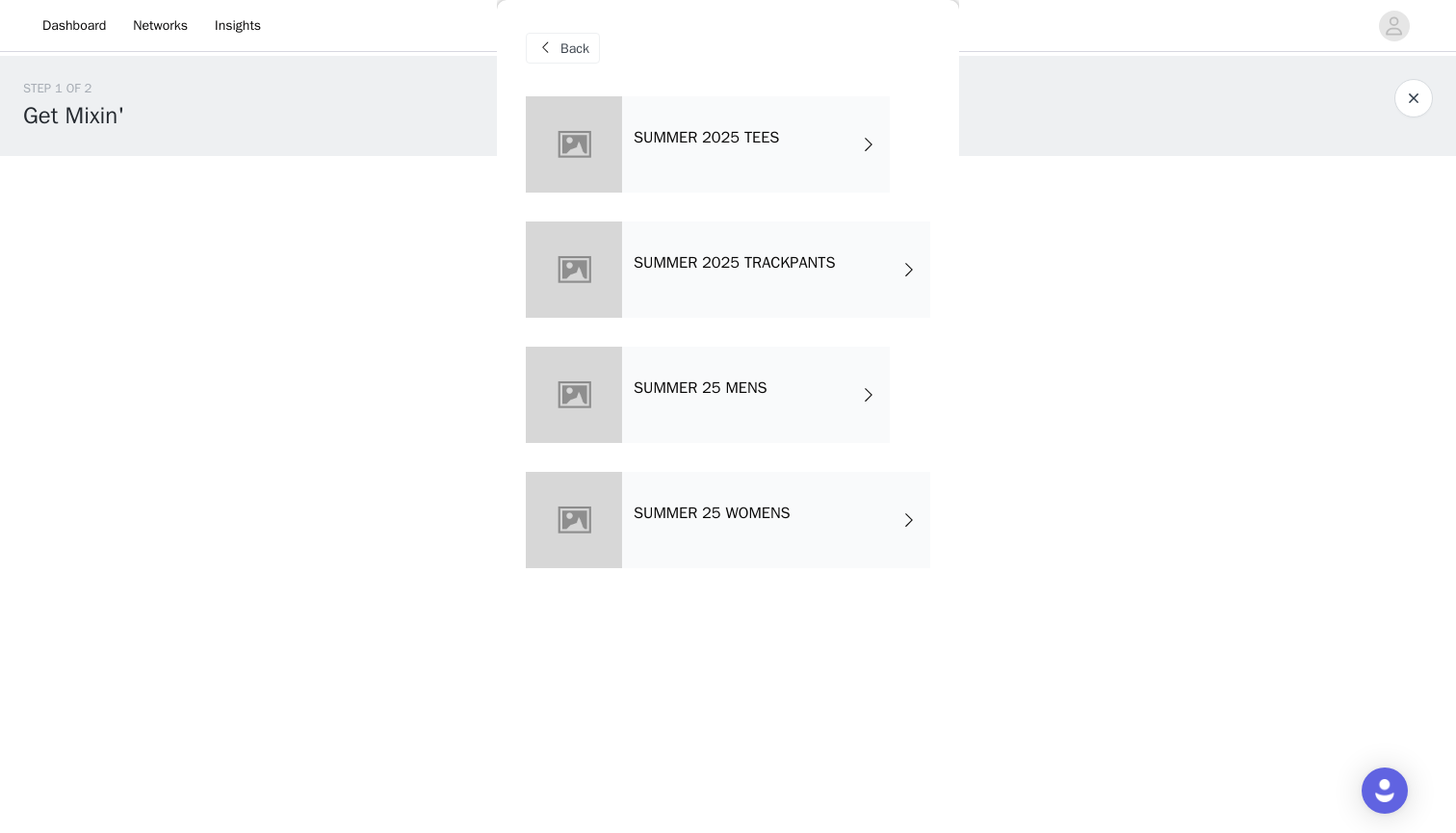 click on "SUMMER 25 MENS" at bounding box center [756, 395] 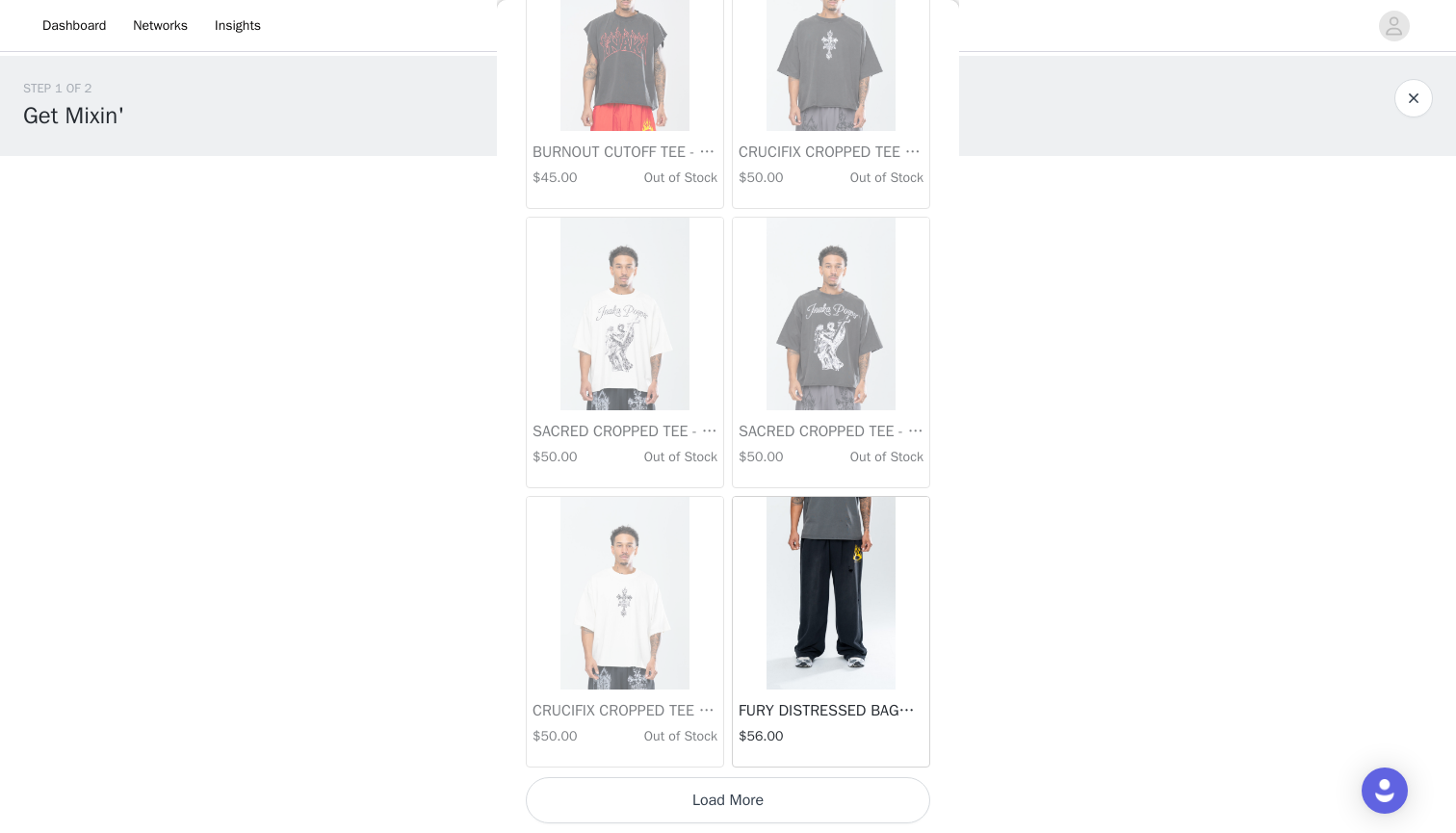 scroll, scrollTop: 2114, scrollLeft: 0, axis: vertical 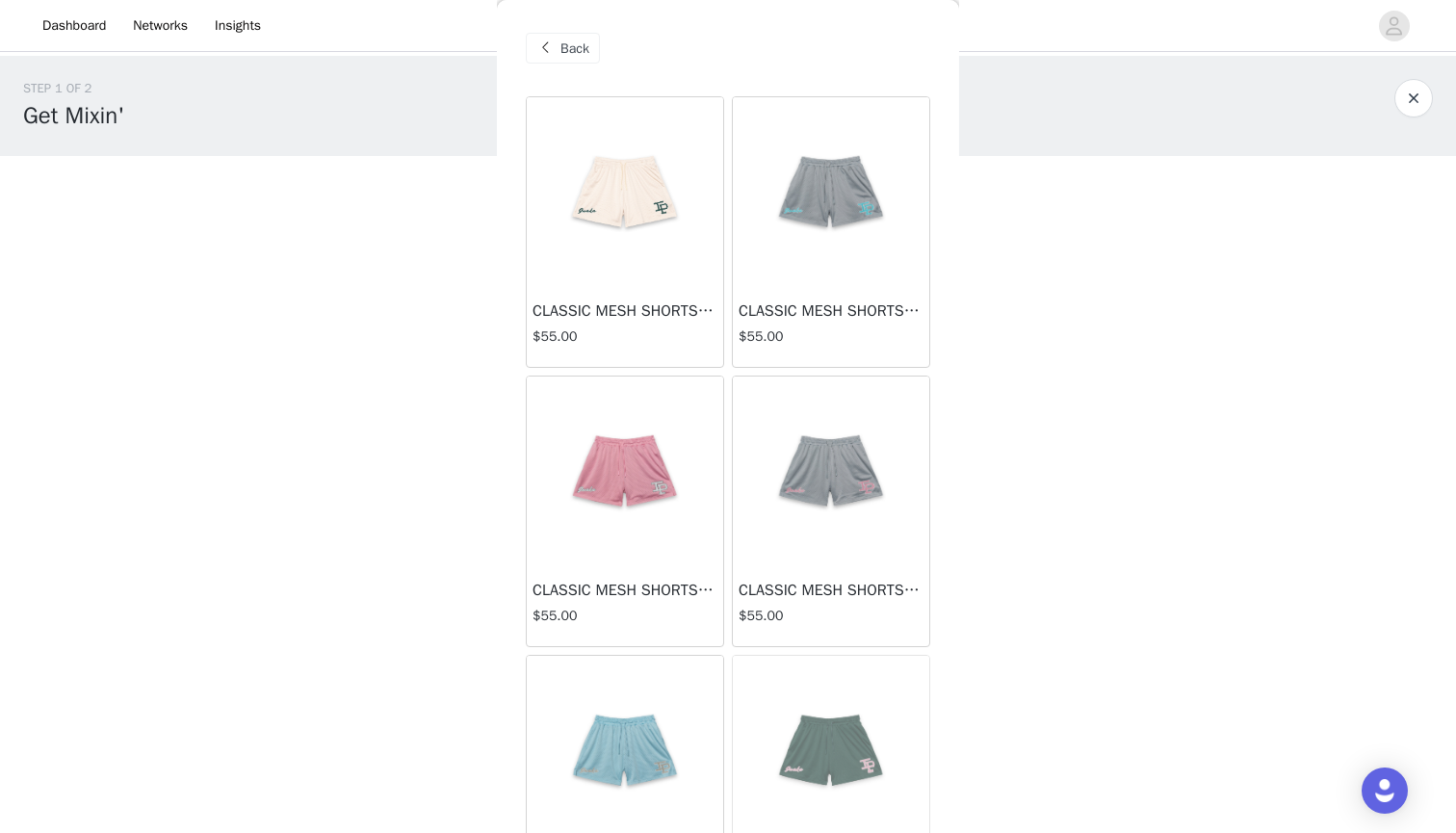 click on "Back" at bounding box center [562, 48] 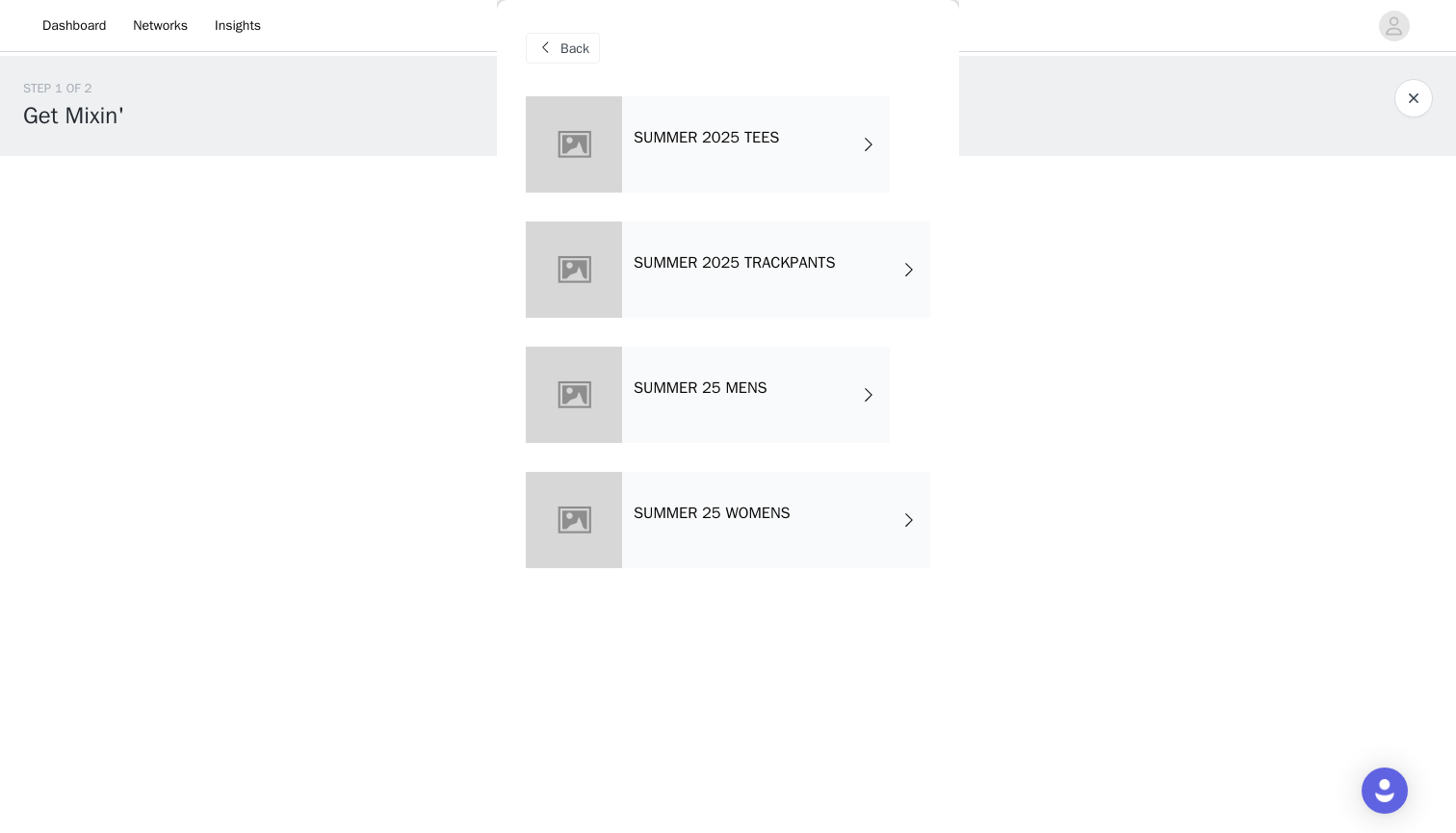 click on "SUMMER 2025 TEES" at bounding box center [756, 144] 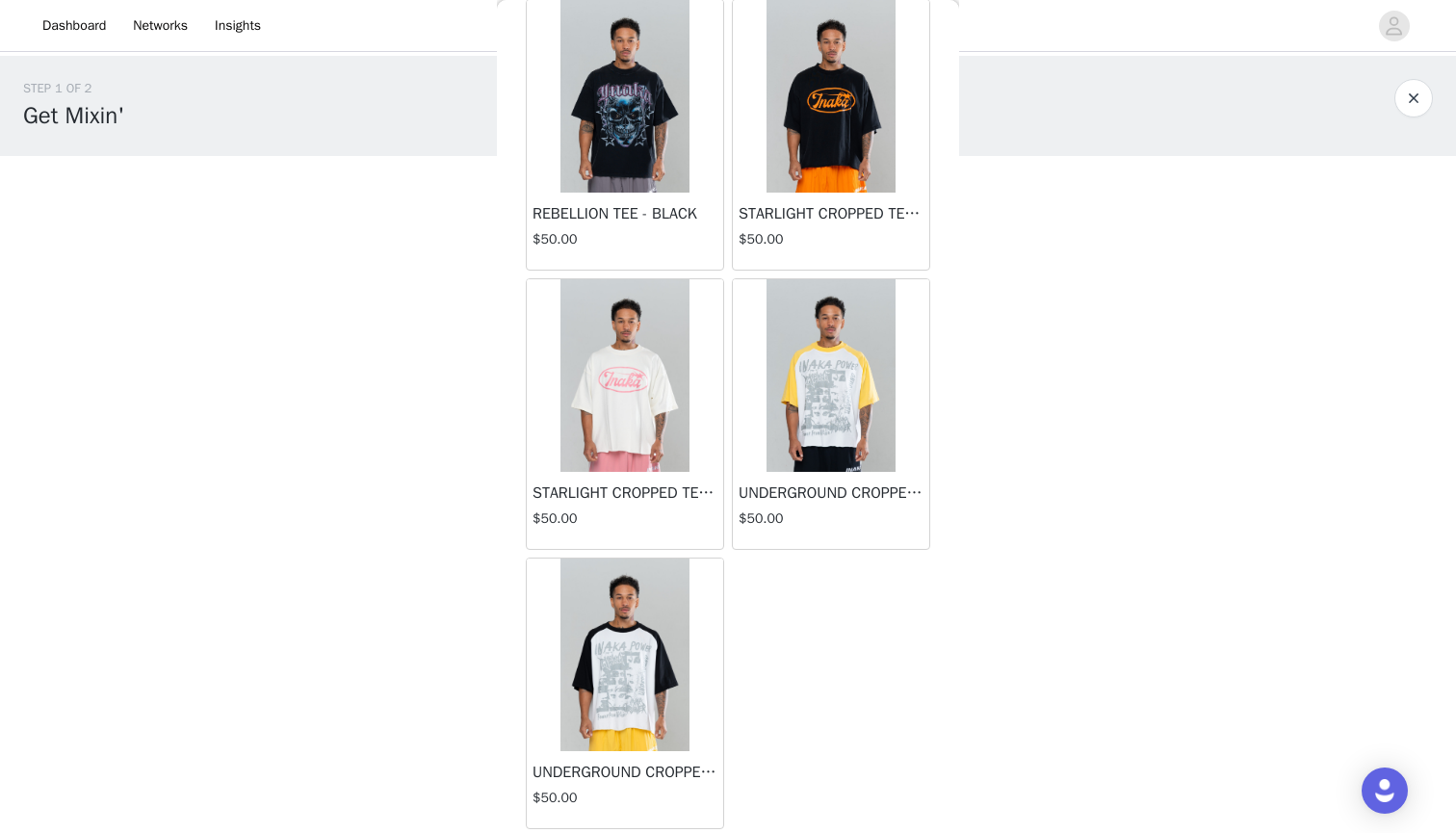 scroll, scrollTop: 97, scrollLeft: 0, axis: vertical 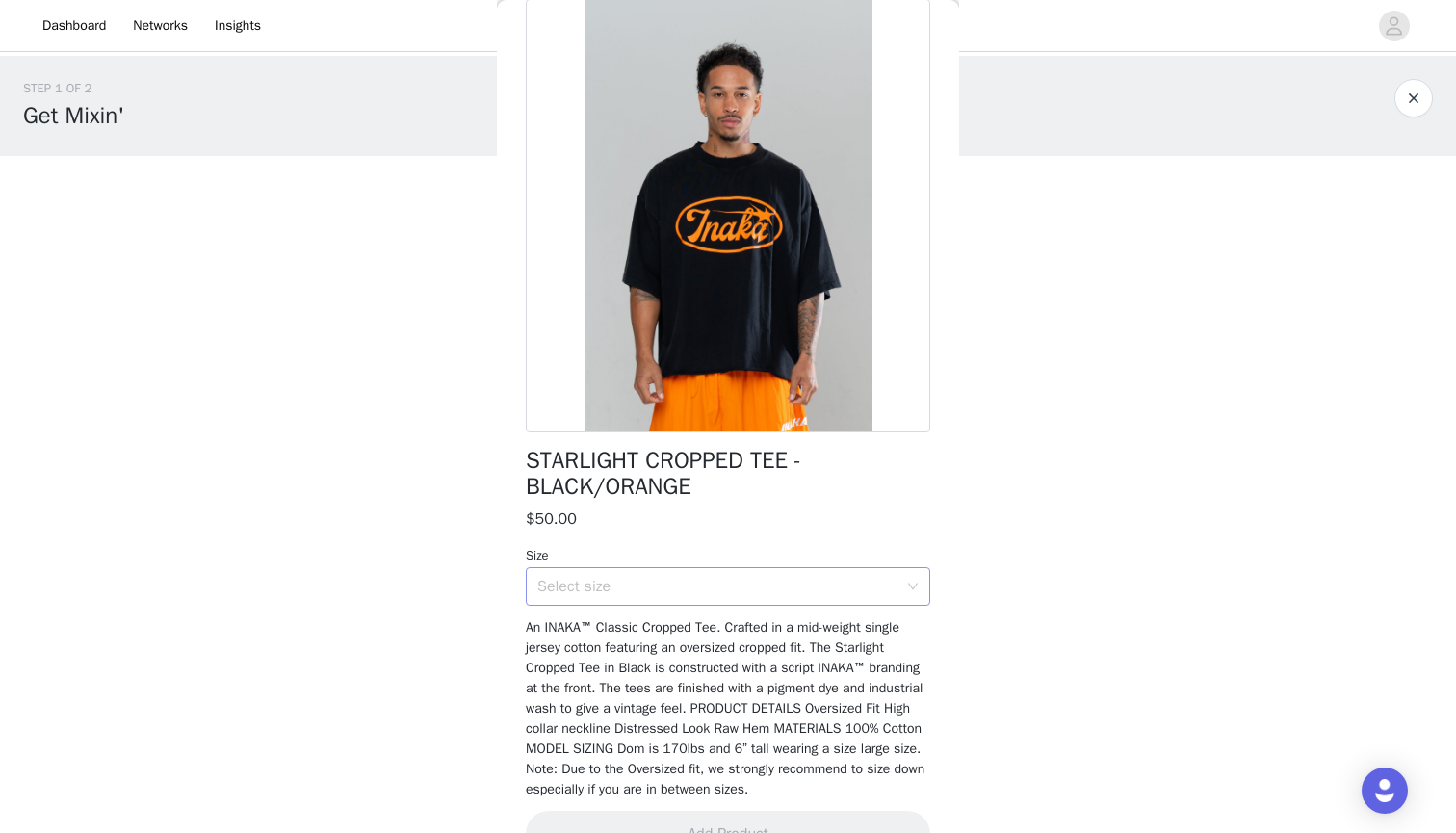 click on "Select size" at bounding box center (717, 586) 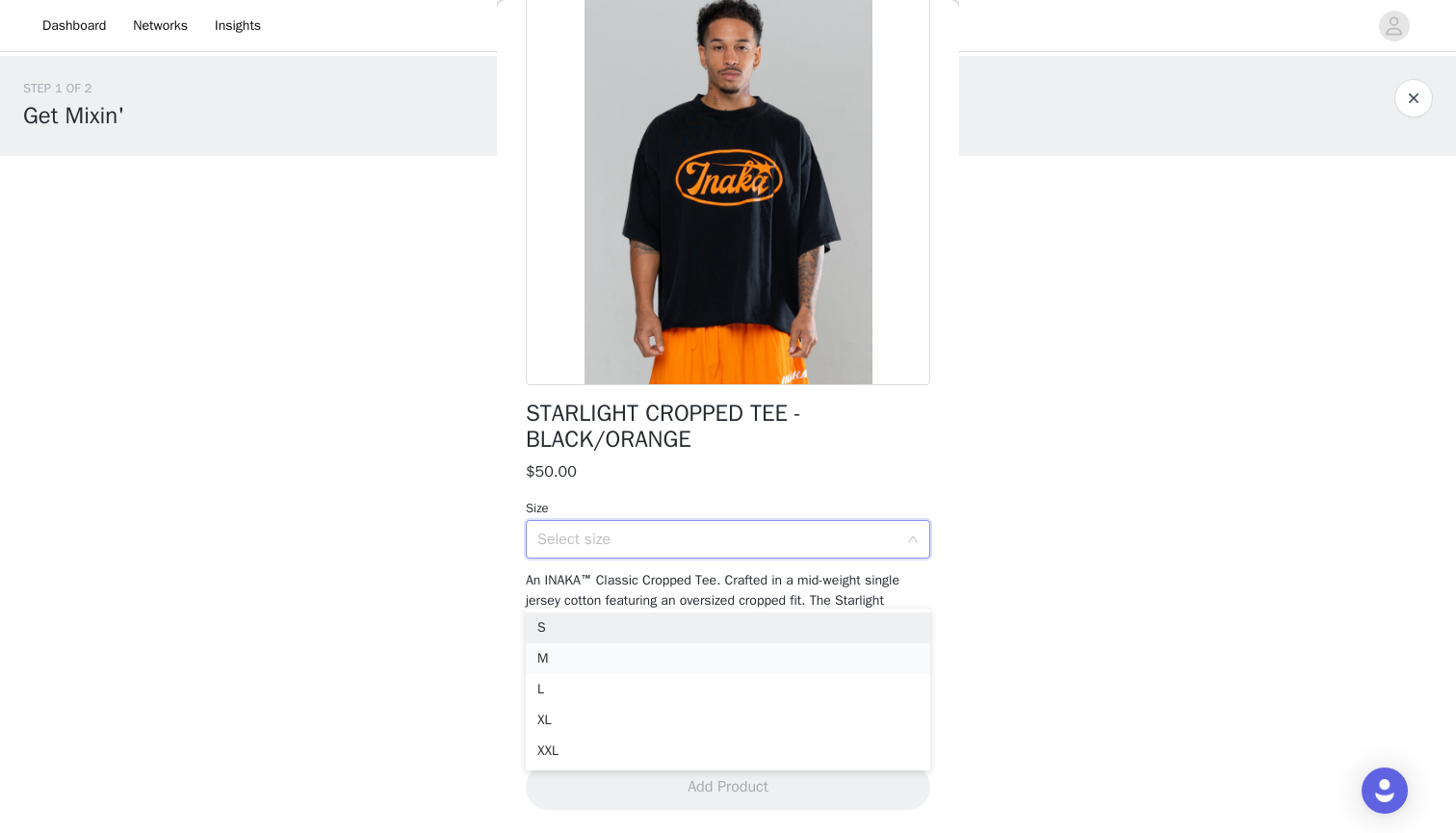 scroll, scrollTop: 164, scrollLeft: 0, axis: vertical 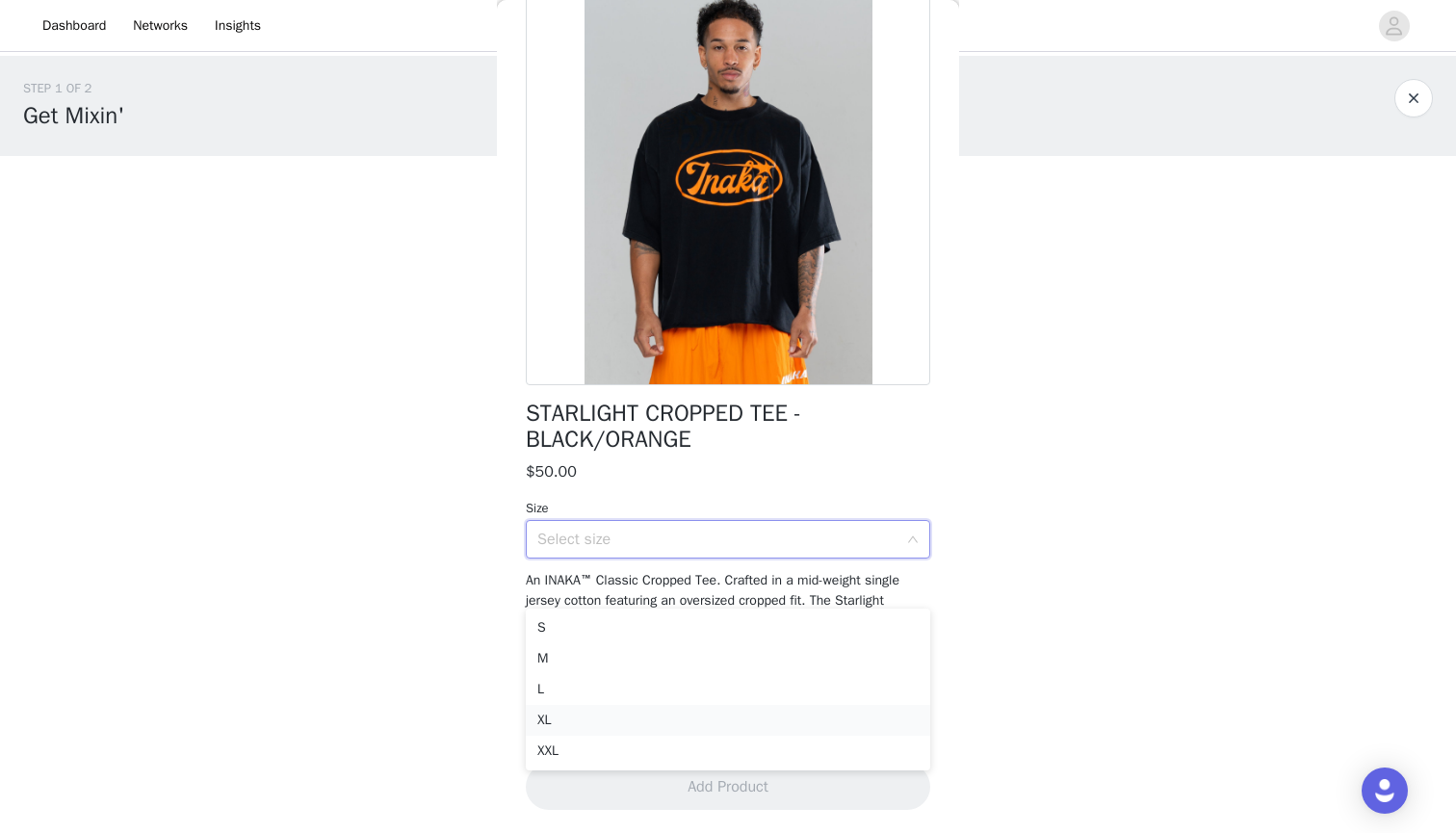 click on "XL" at bounding box center [728, 720] 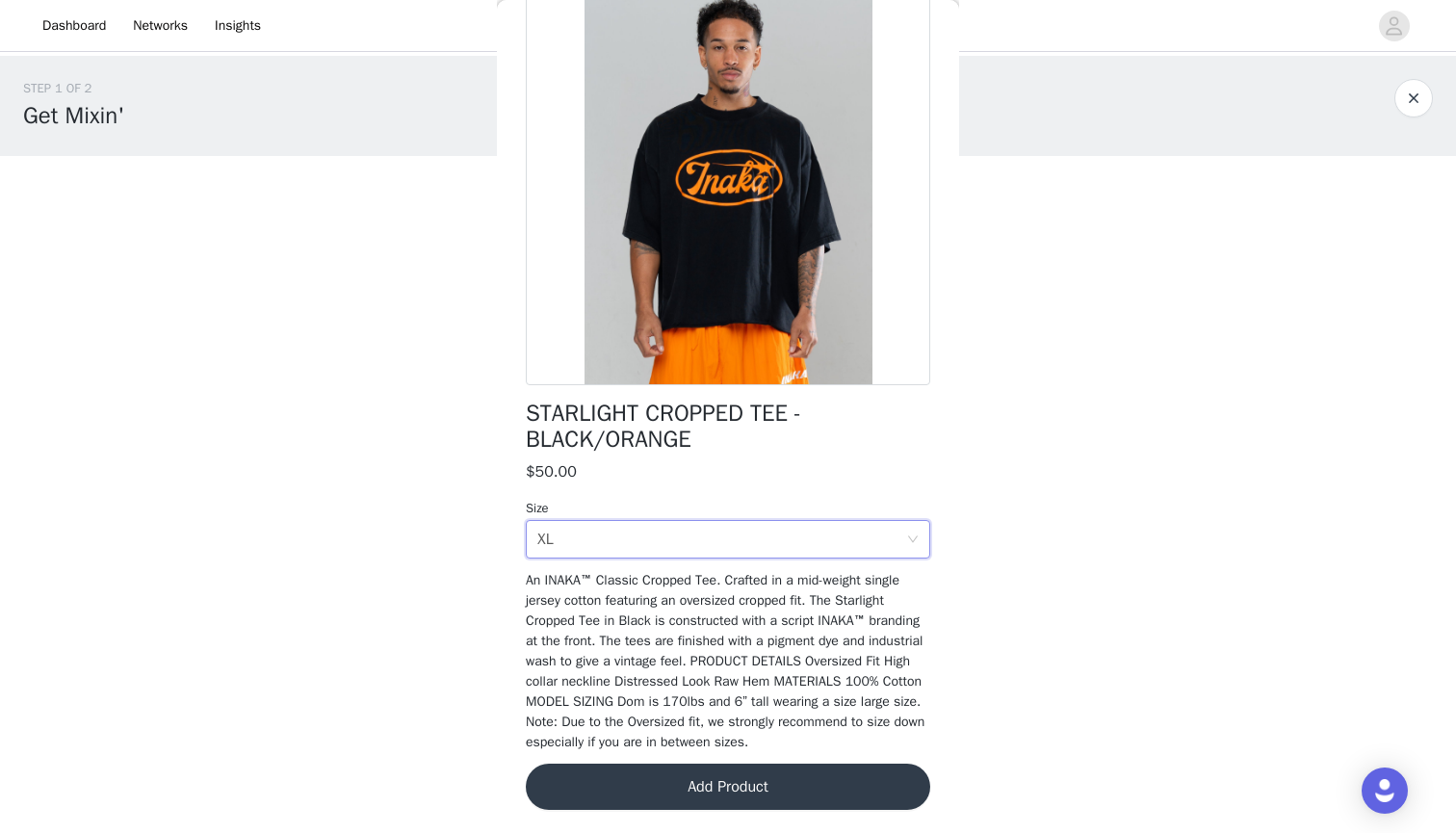 click on "Add Product" at bounding box center (728, 787) 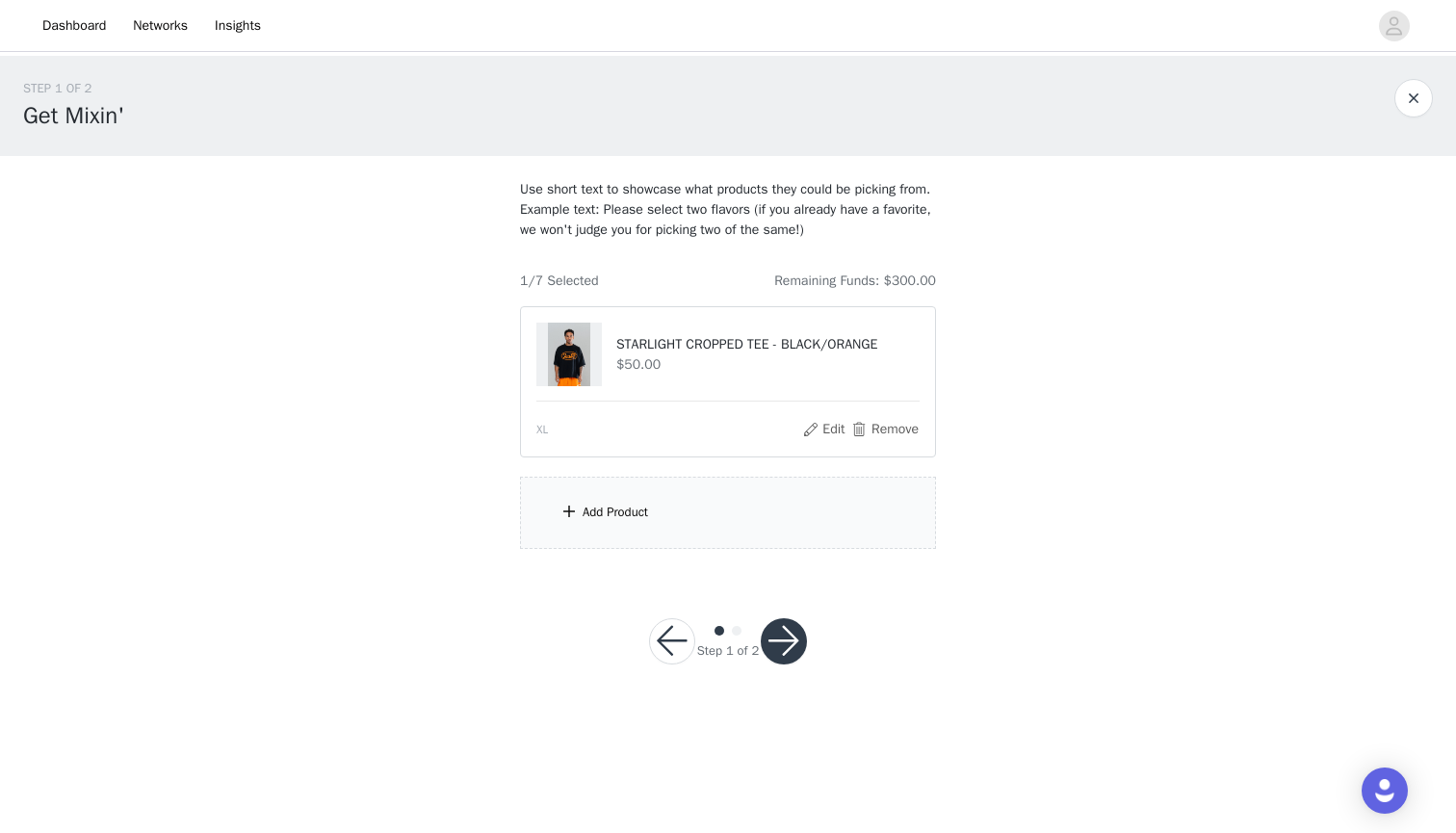 click on "Add Product" at bounding box center [728, 512] 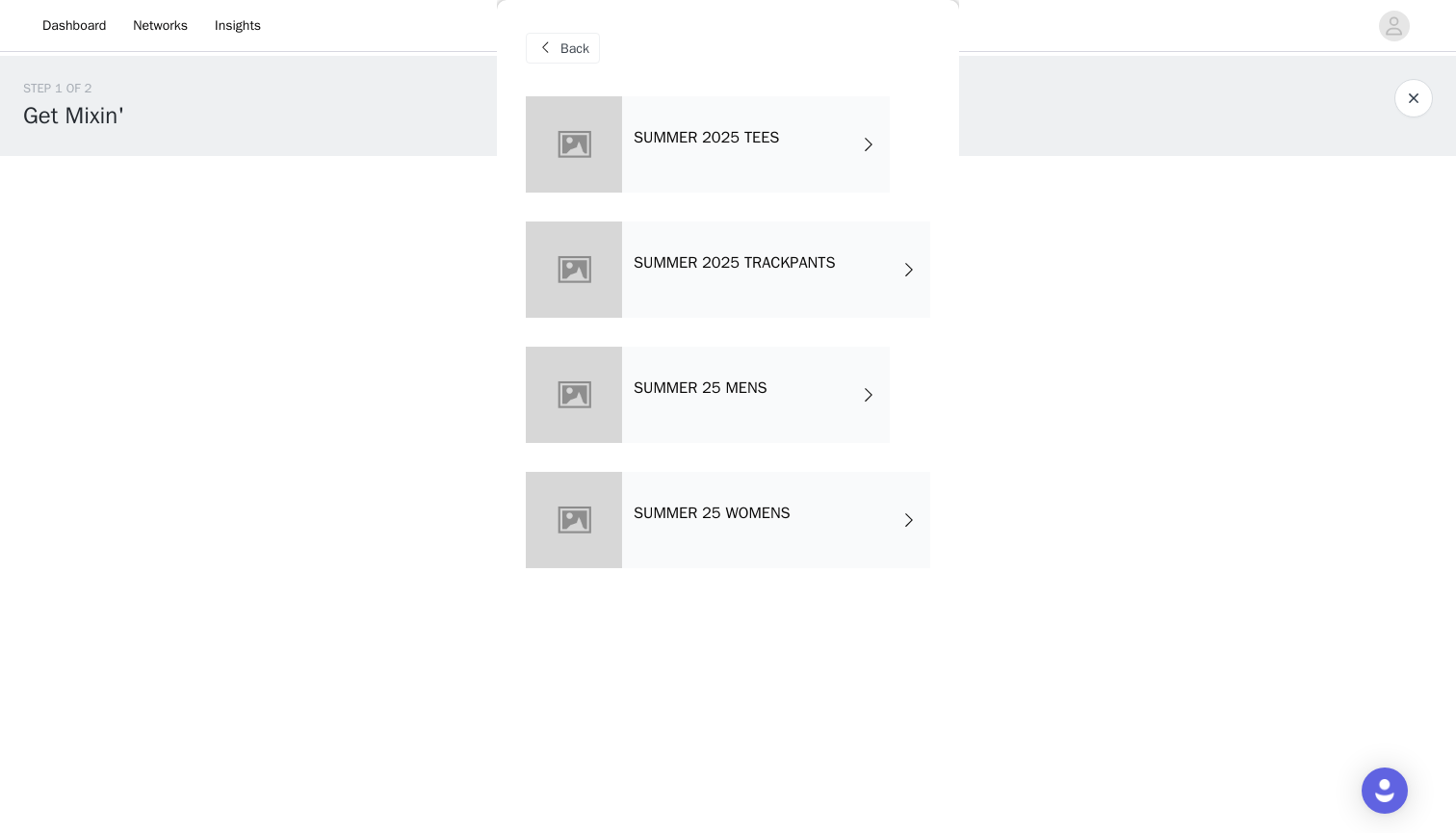 click on "SUMMER 2025 TRACKPANTS" at bounding box center (734, 263) 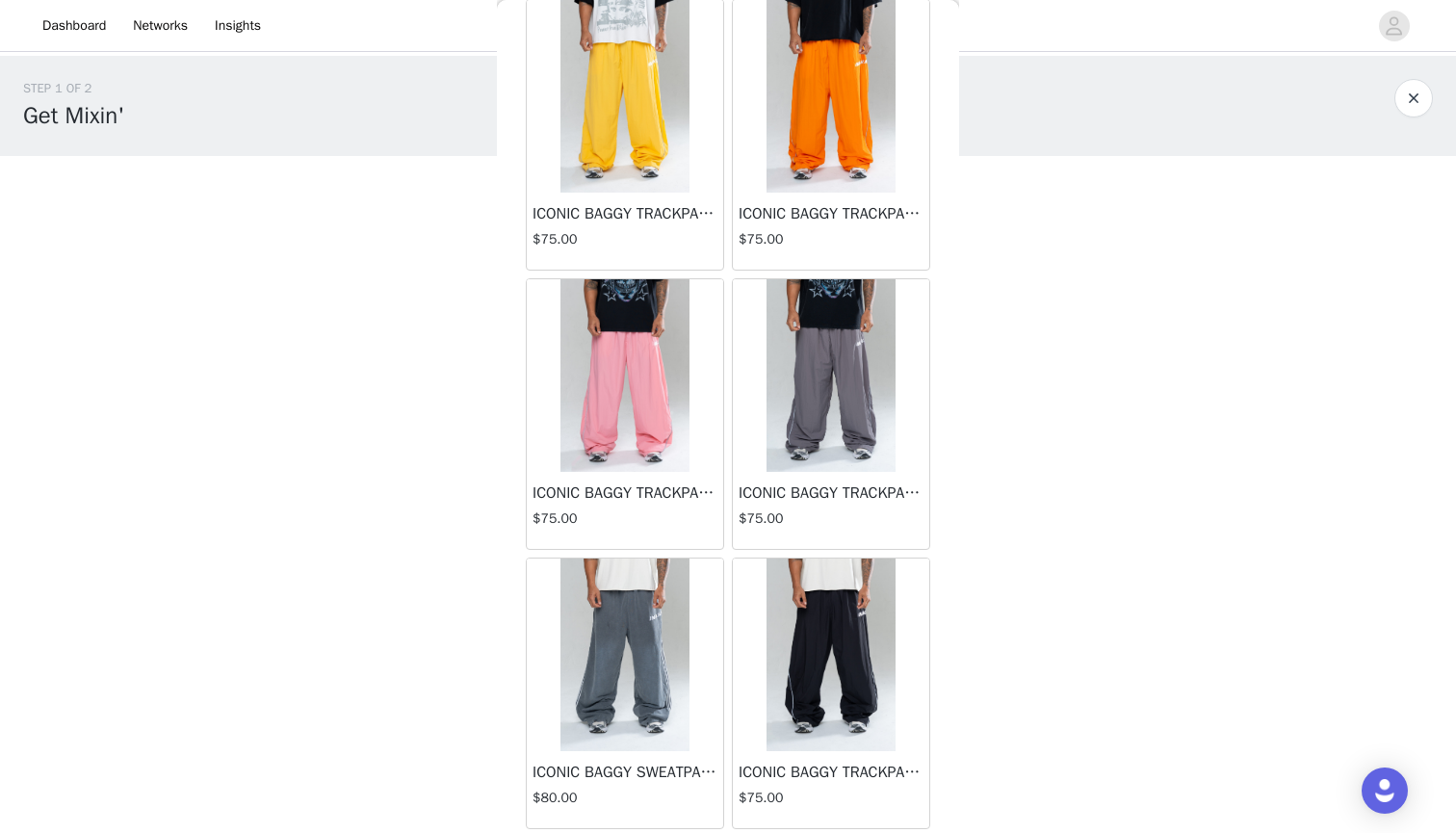 scroll, scrollTop: 97, scrollLeft: 0, axis: vertical 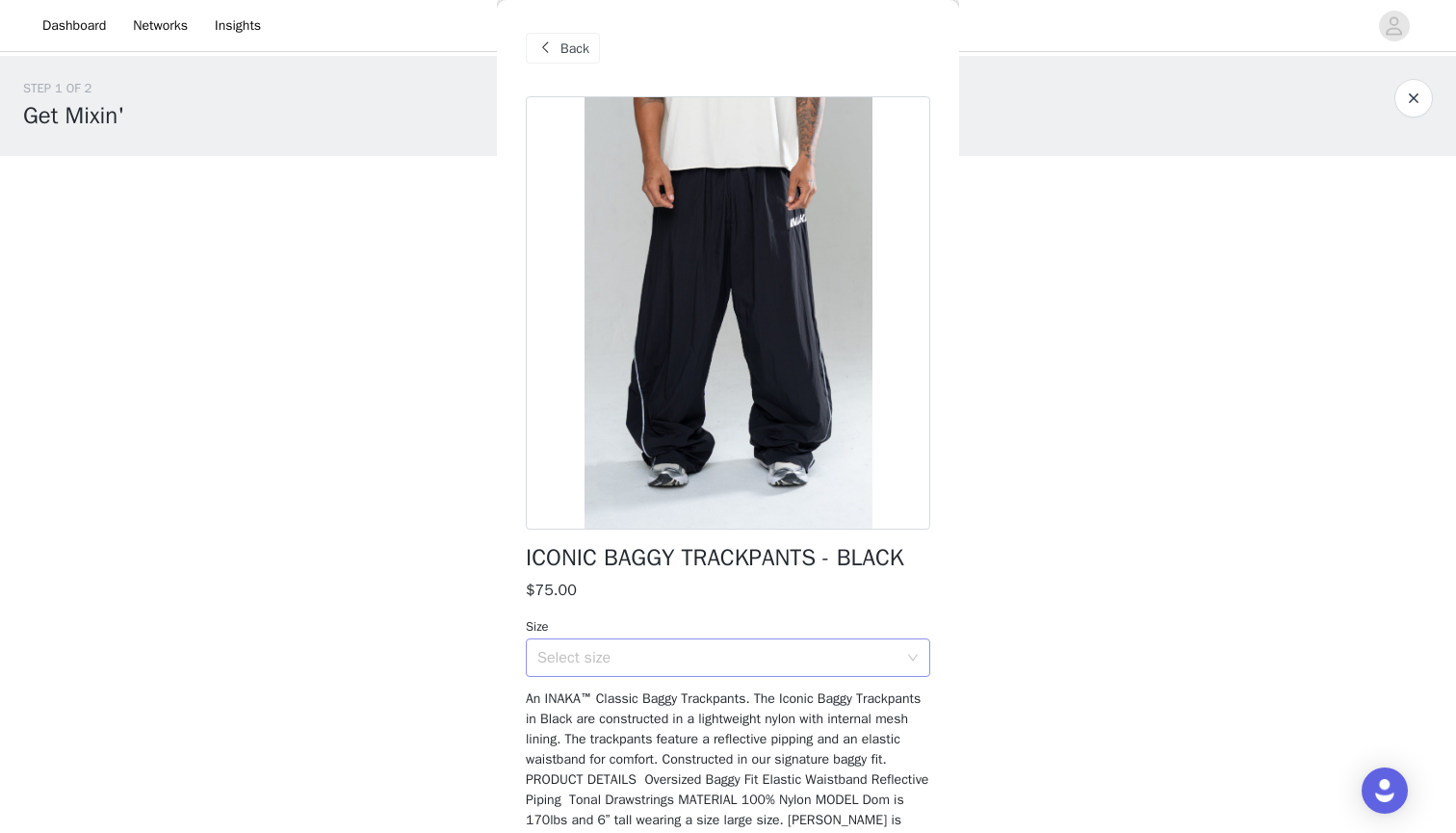 click on "Select size" at bounding box center (717, 658) 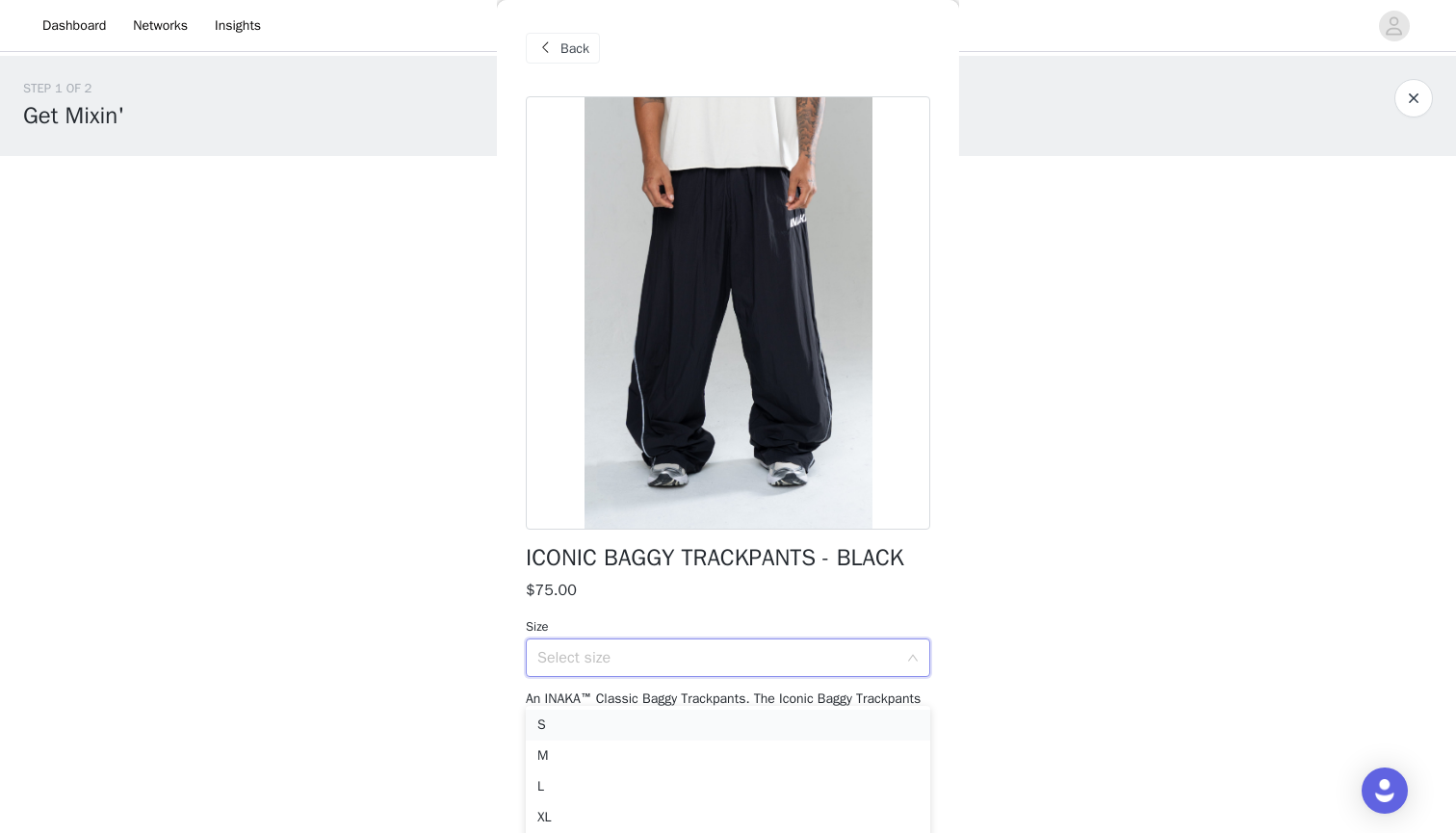 click on "S" at bounding box center (728, 725) 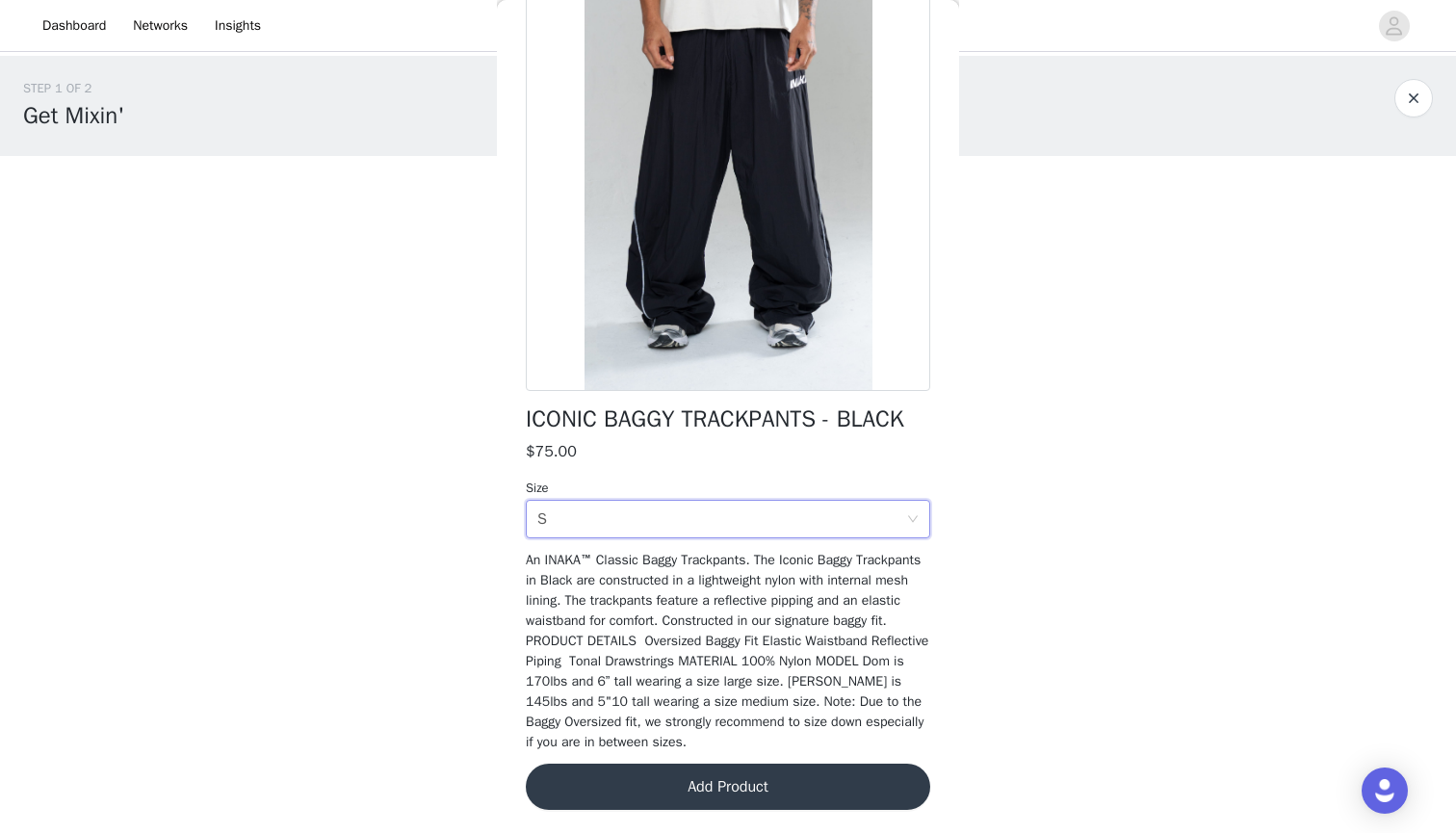 scroll, scrollTop: 164, scrollLeft: 0, axis: vertical 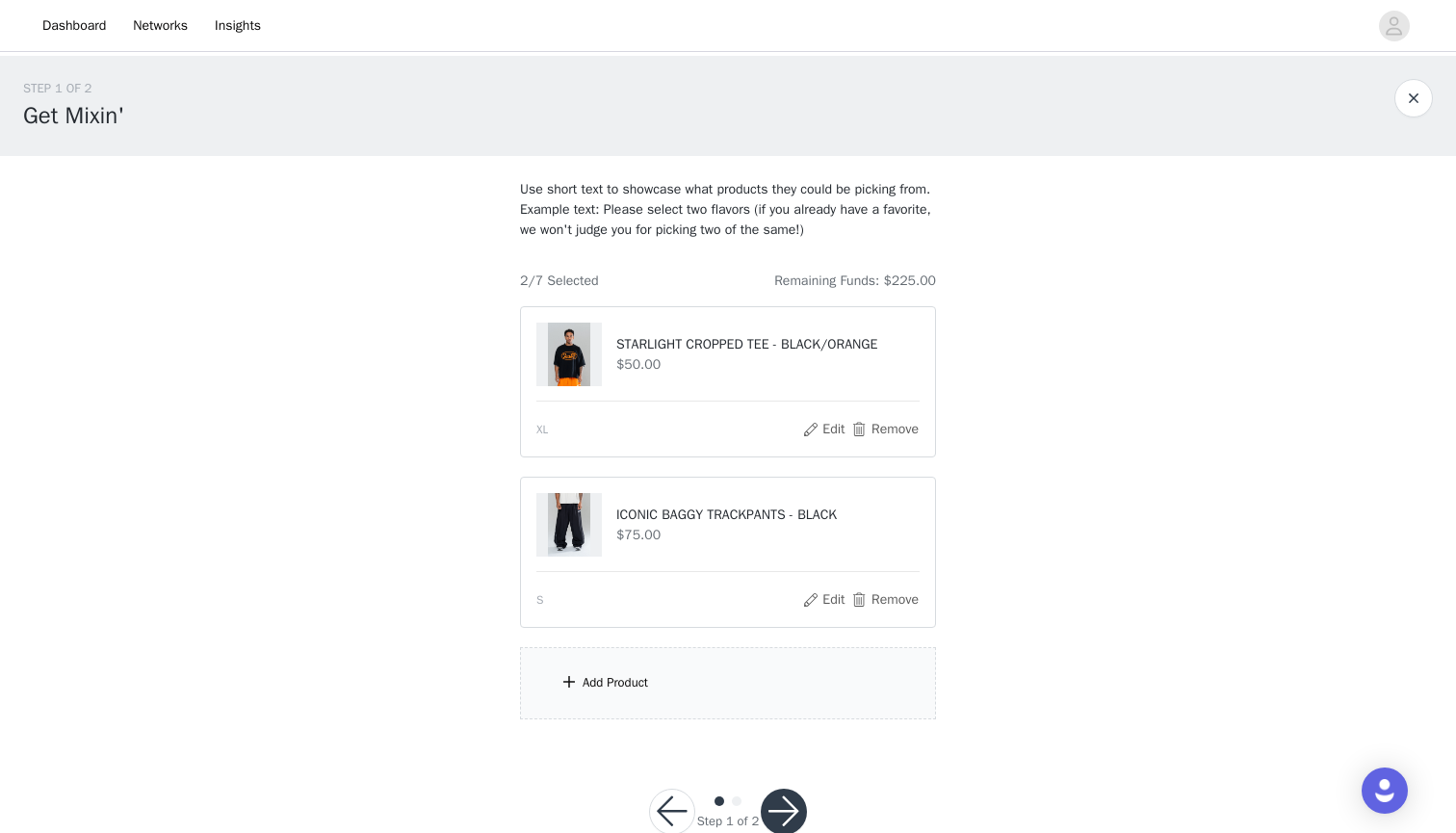 click on "Add Product" at bounding box center [728, 683] 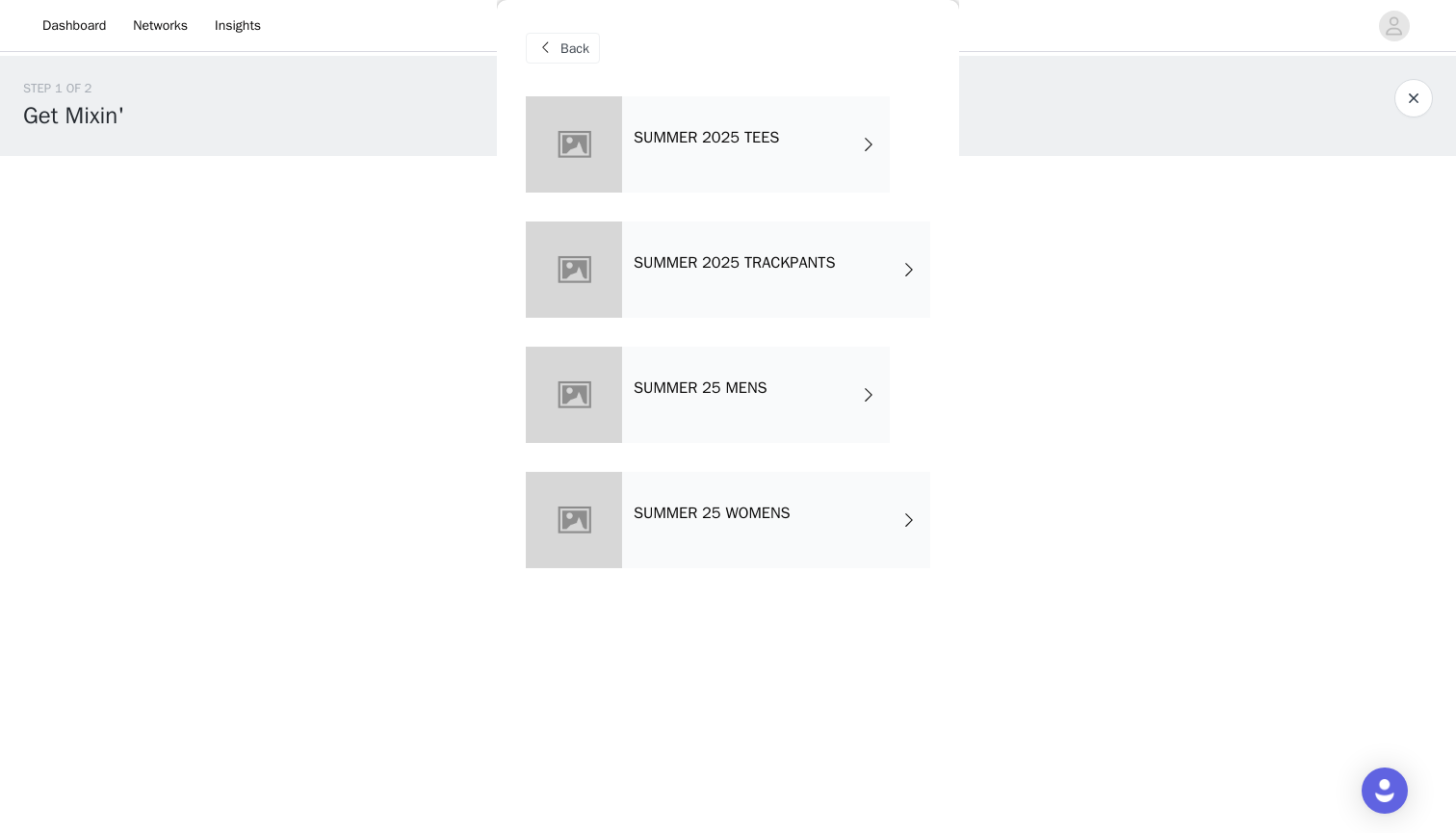 click on "SUMMER 25 WOMENS" at bounding box center (776, 520) 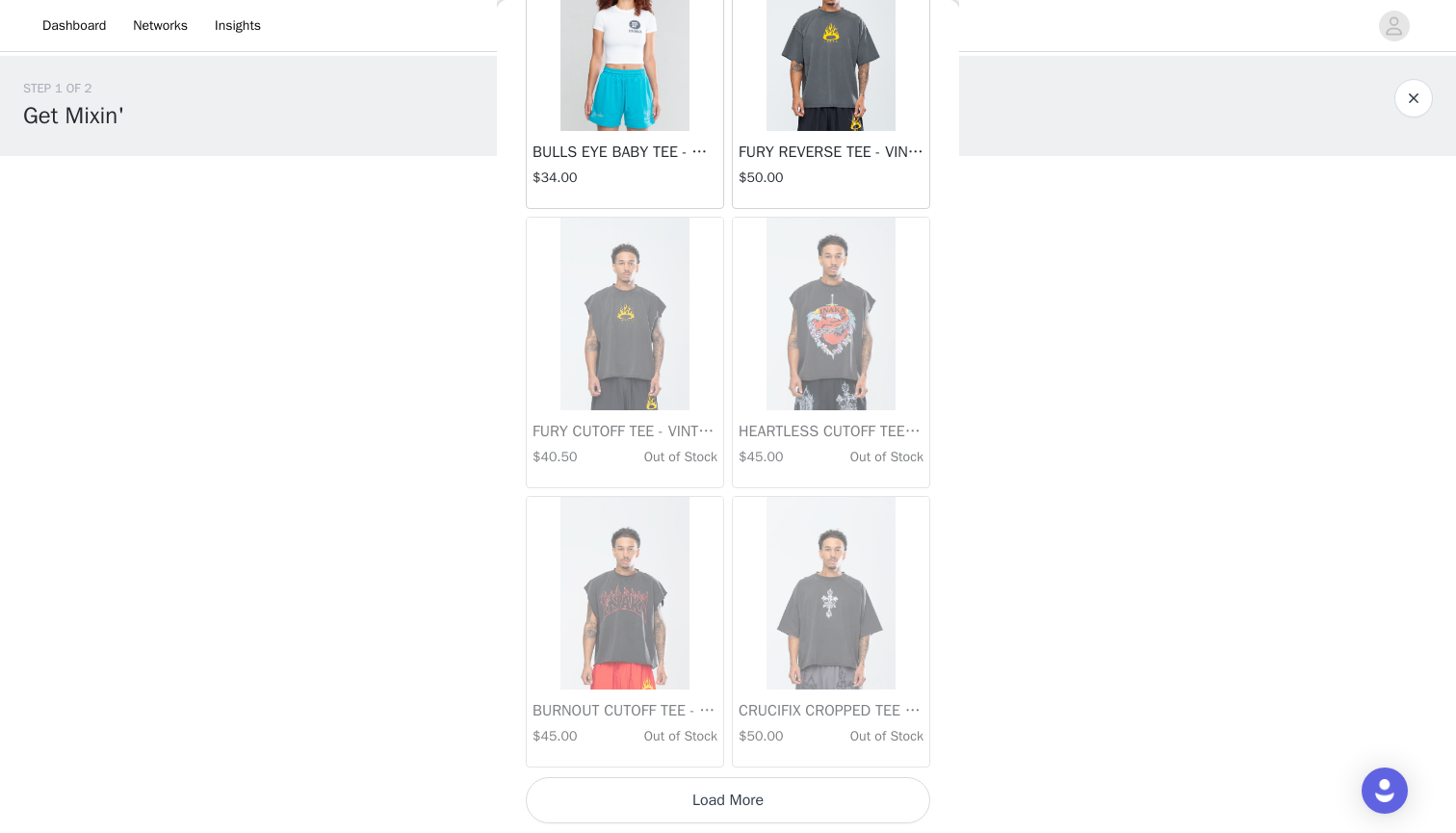 scroll, scrollTop: 2114, scrollLeft: 0, axis: vertical 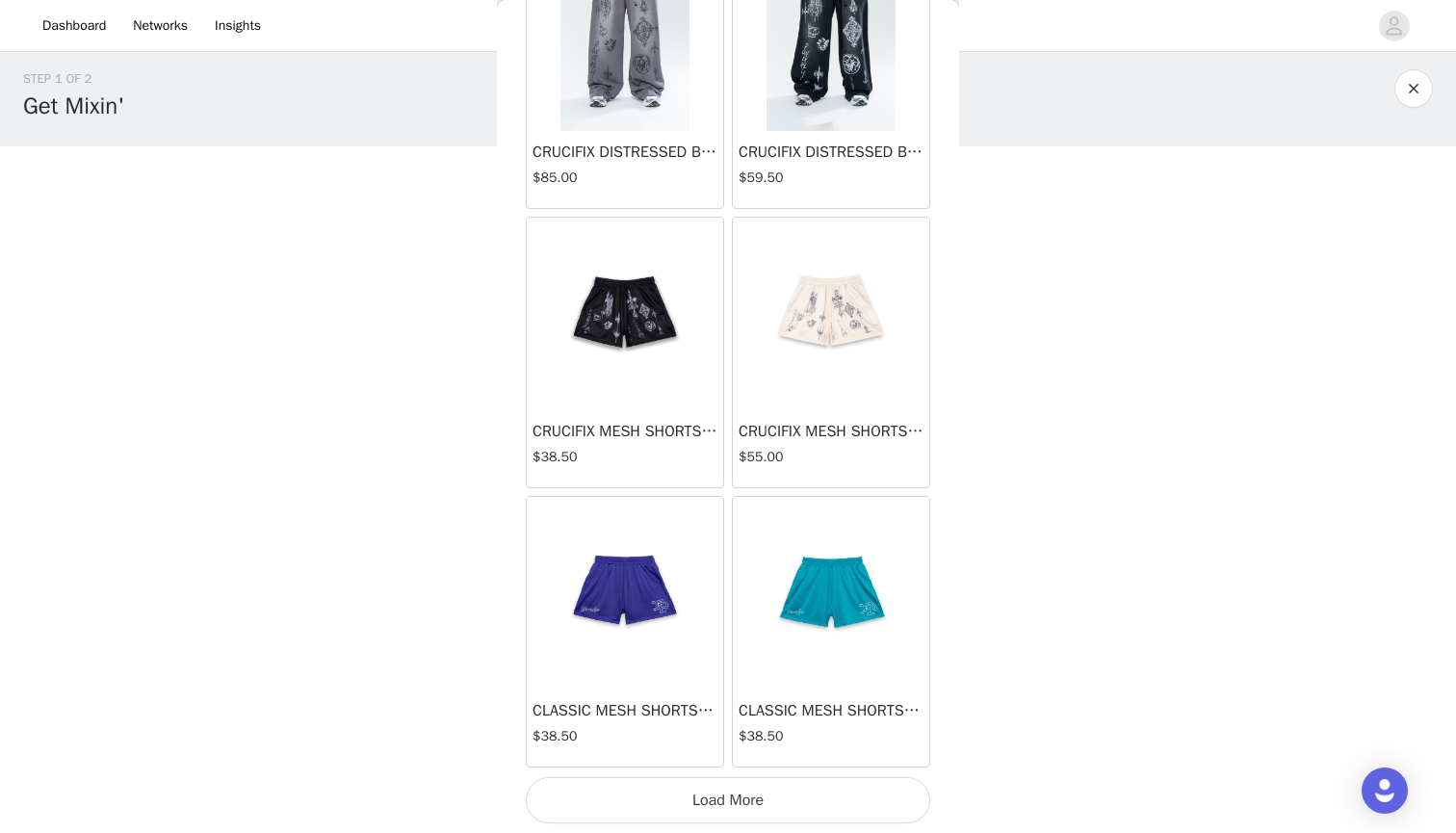 click on "Load More" at bounding box center [728, 800] 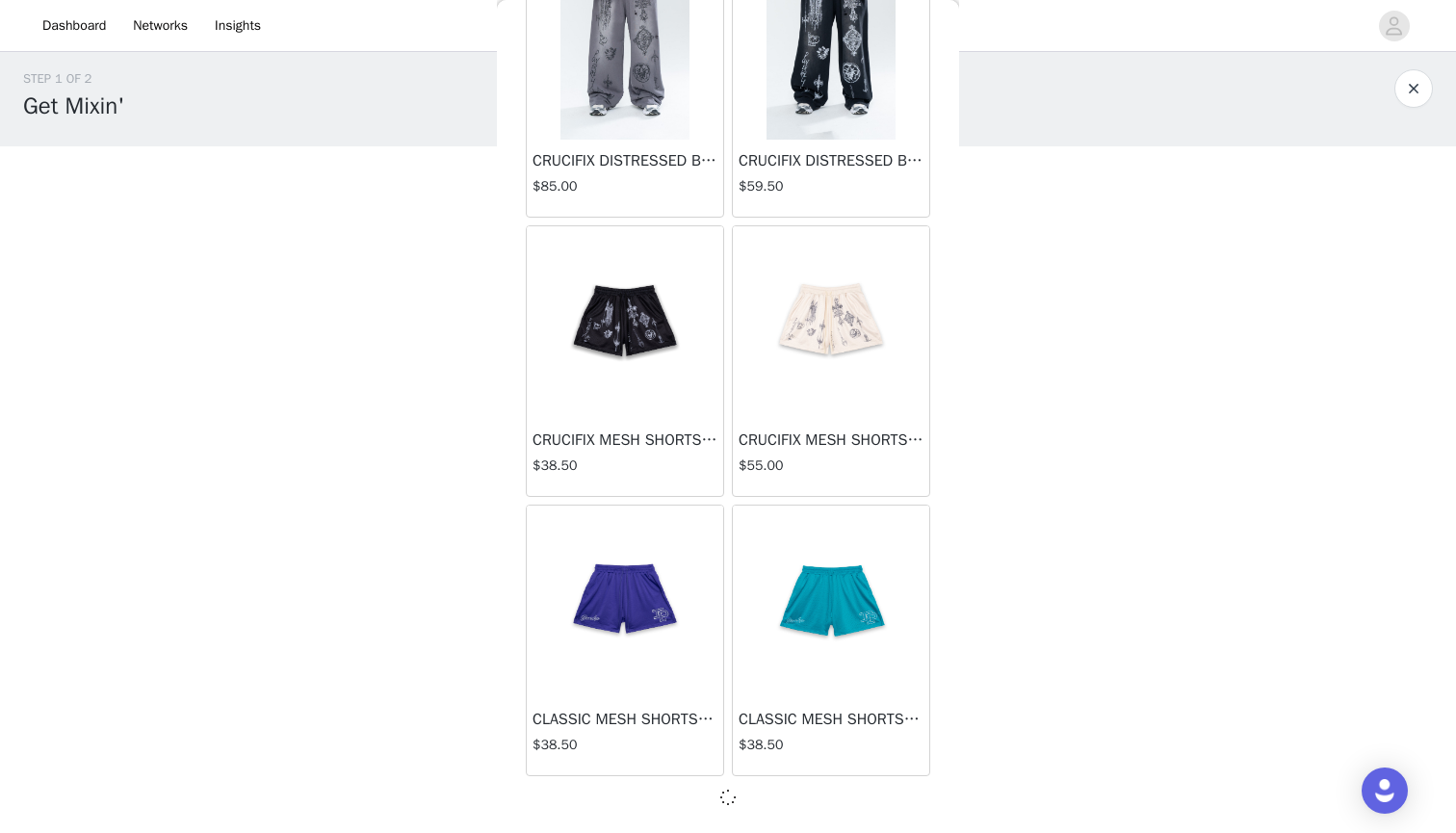 scroll, scrollTop: 4898, scrollLeft: 0, axis: vertical 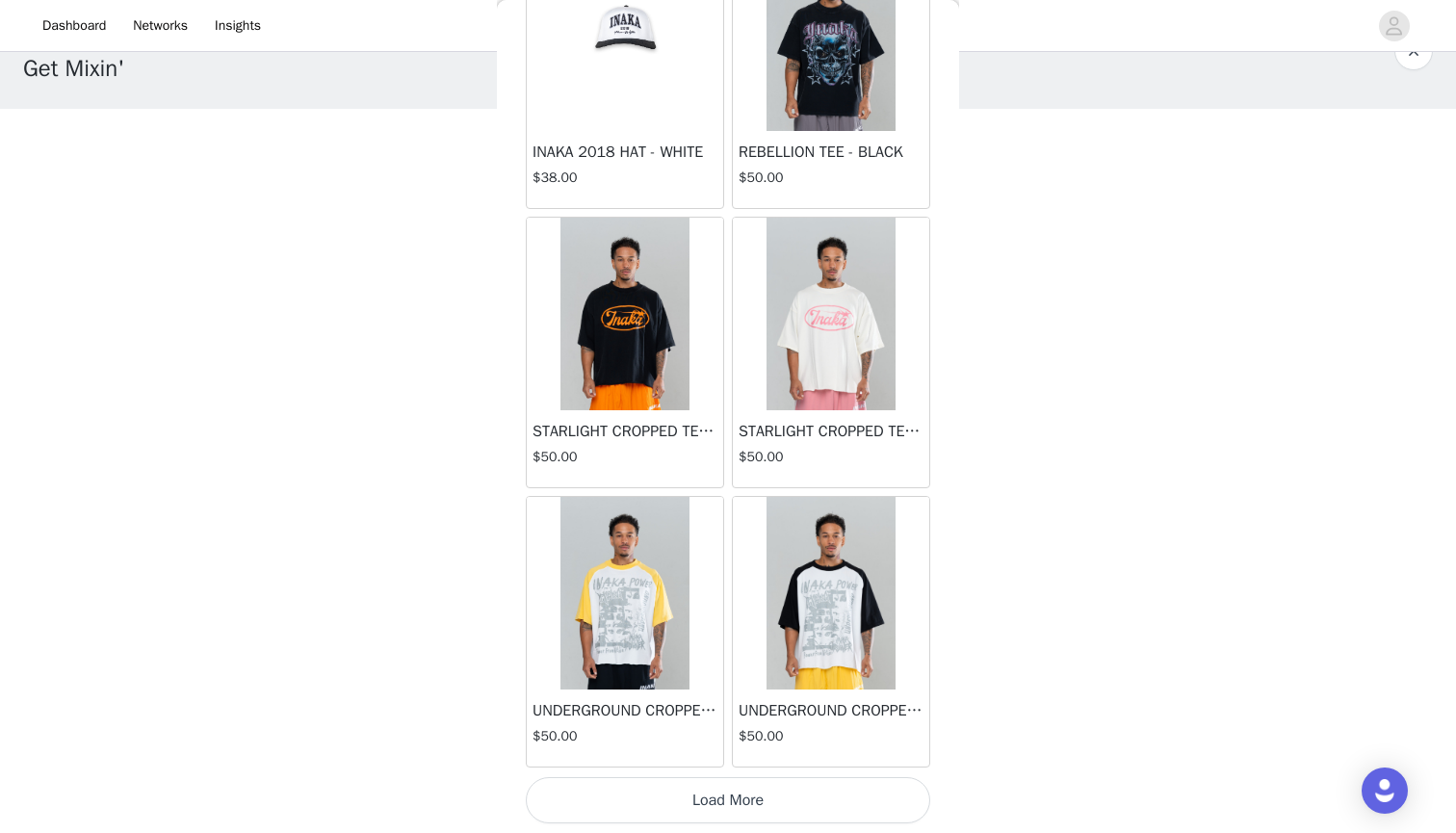 click on "Load More" at bounding box center (728, 800) 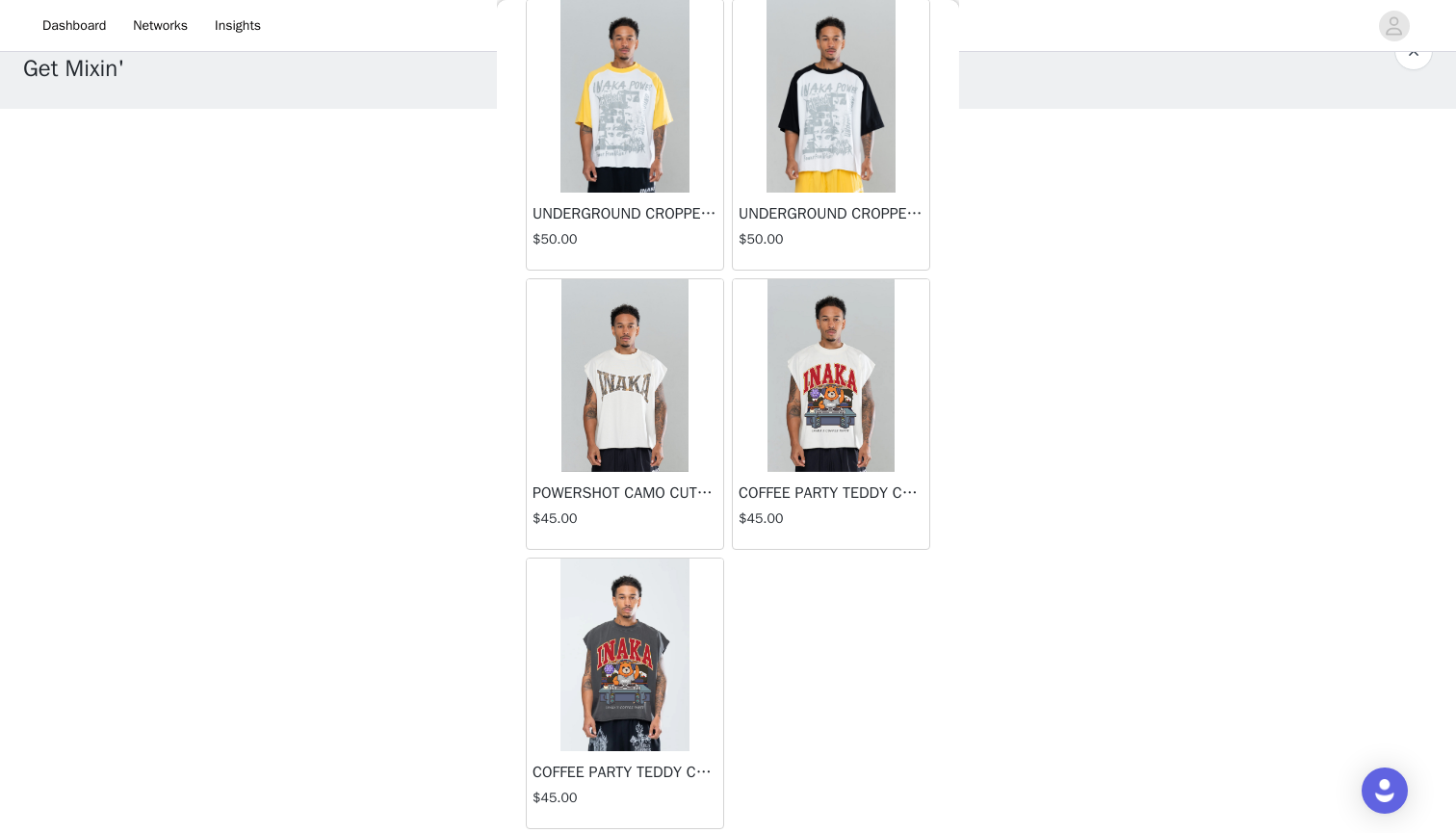 scroll, scrollTop: 8196, scrollLeft: 0, axis: vertical 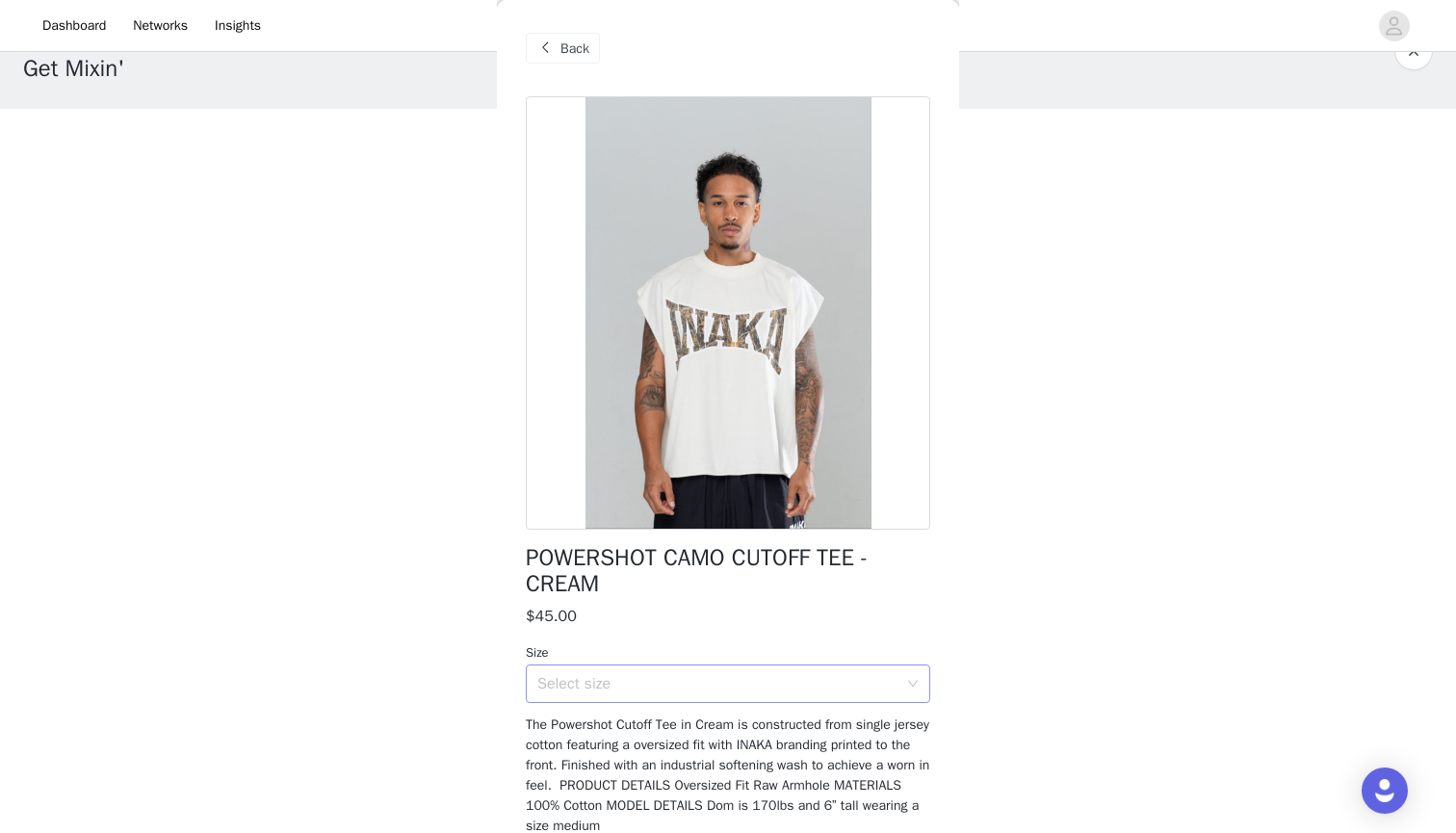 click on "Select size" at bounding box center [717, 684] 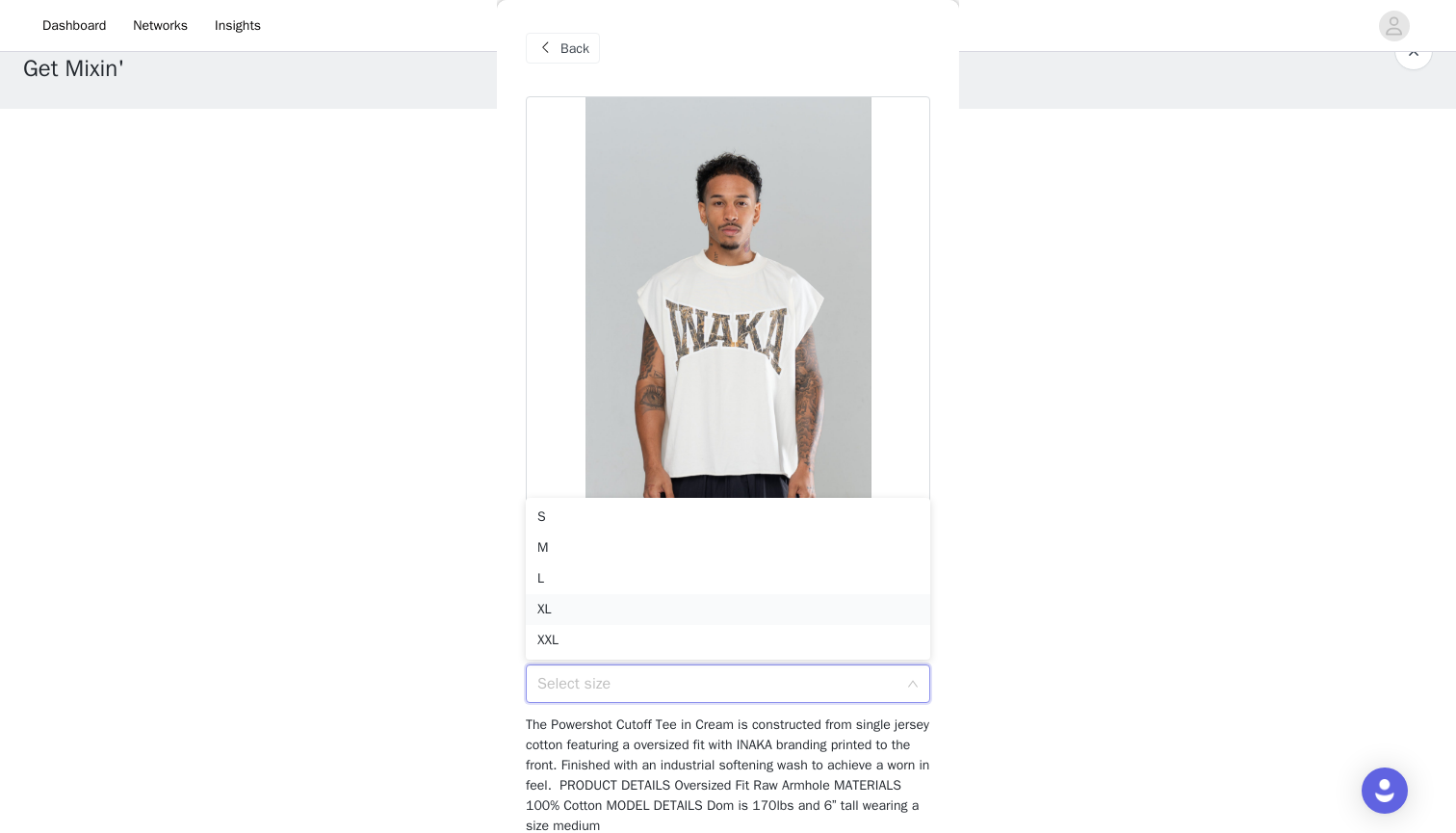 click on "XL" at bounding box center [728, 610] 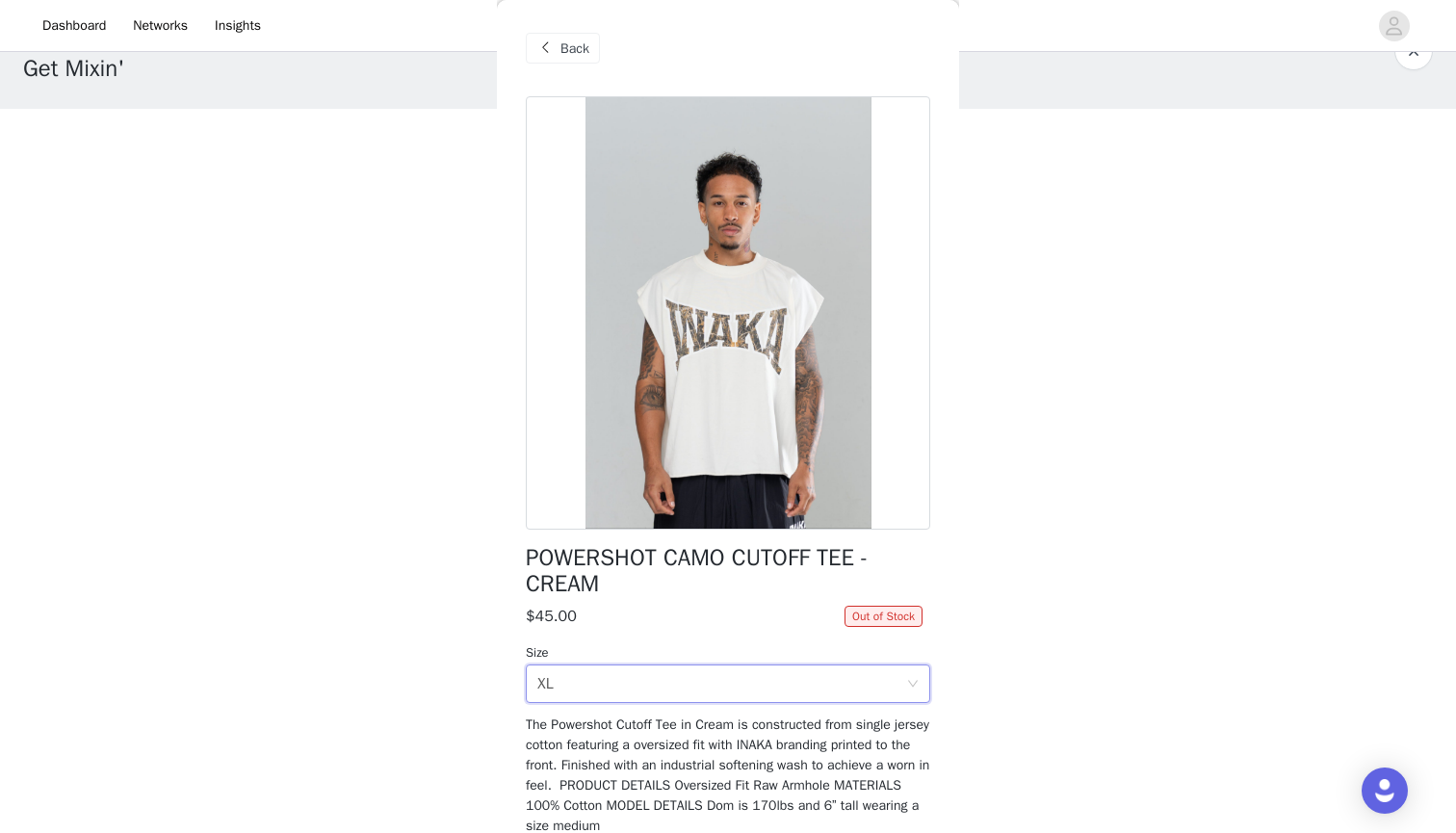 click on "Back" at bounding box center (575, 48) 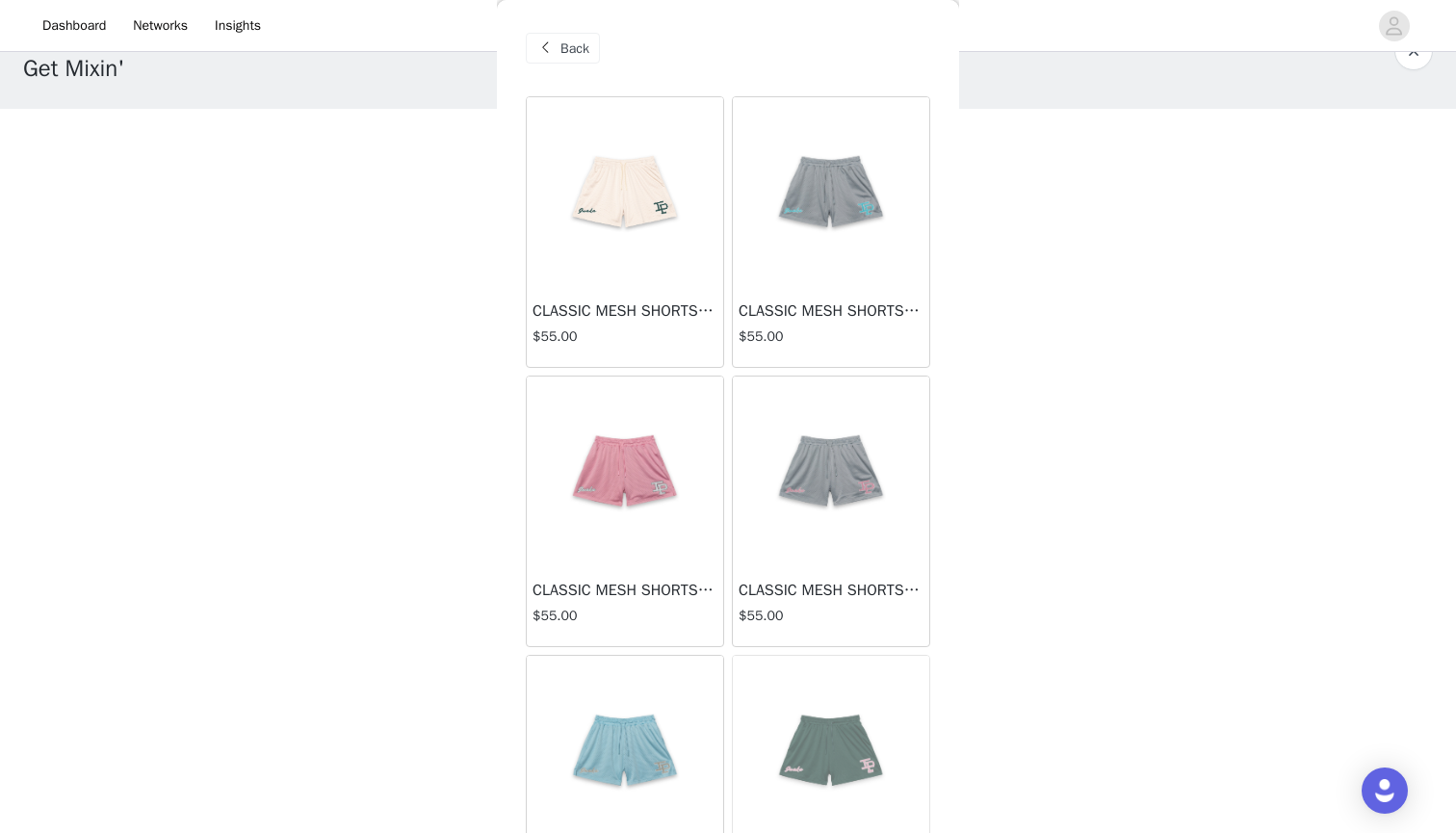 click on "Back" at bounding box center [575, 48] 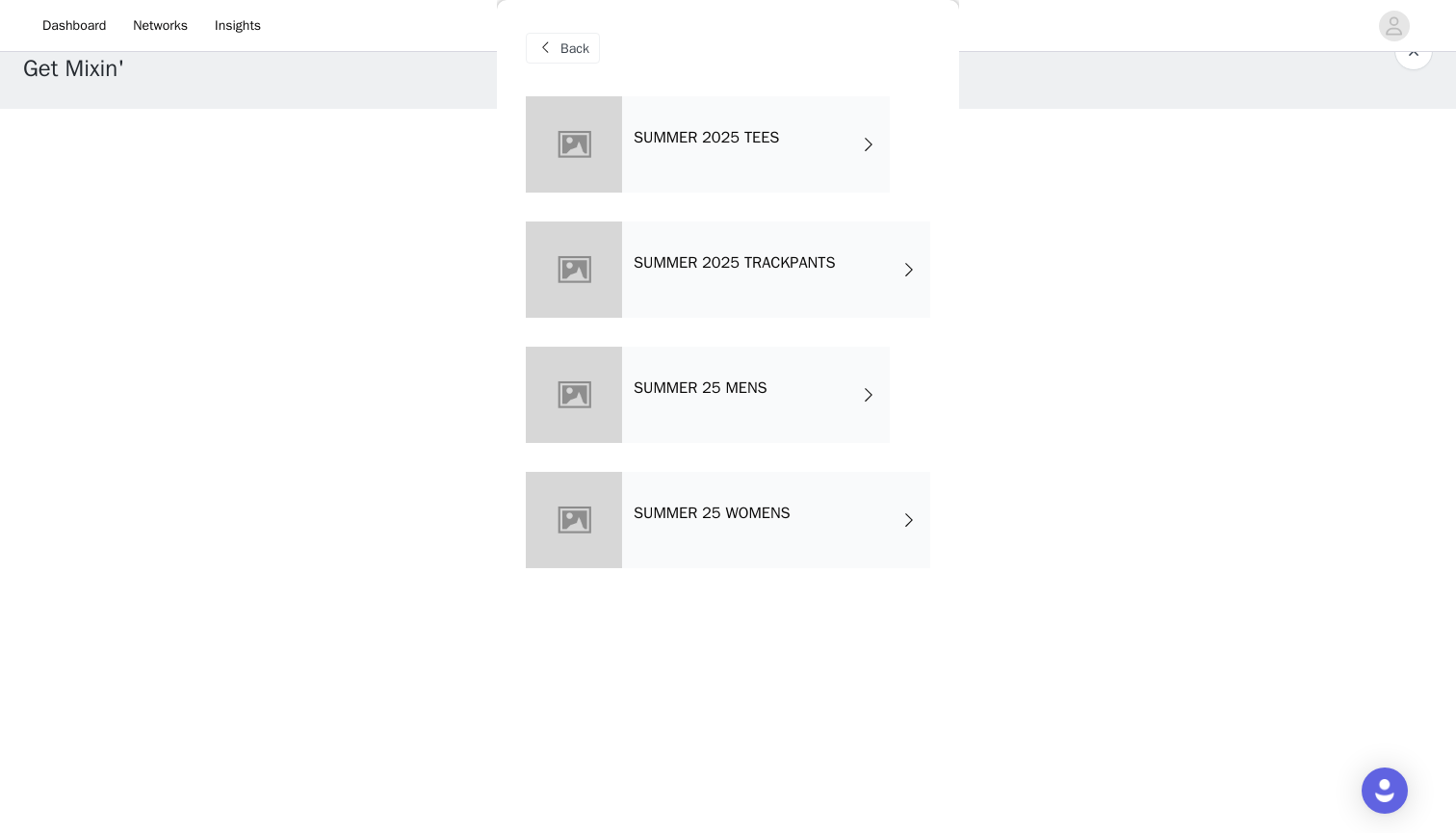 click on "SUMMER 2025 TEES" at bounding box center [706, 138] 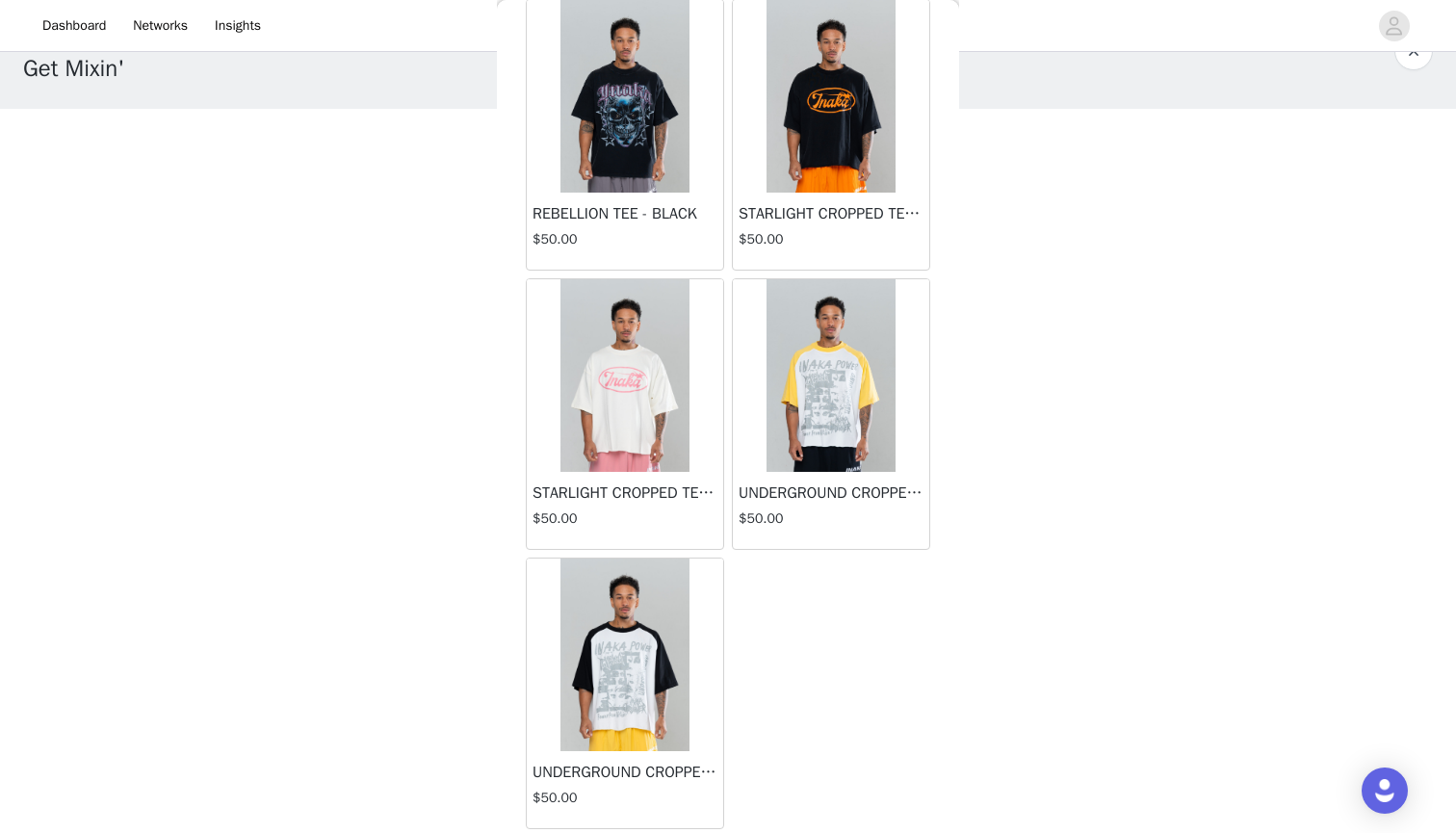 scroll, scrollTop: 97, scrollLeft: 0, axis: vertical 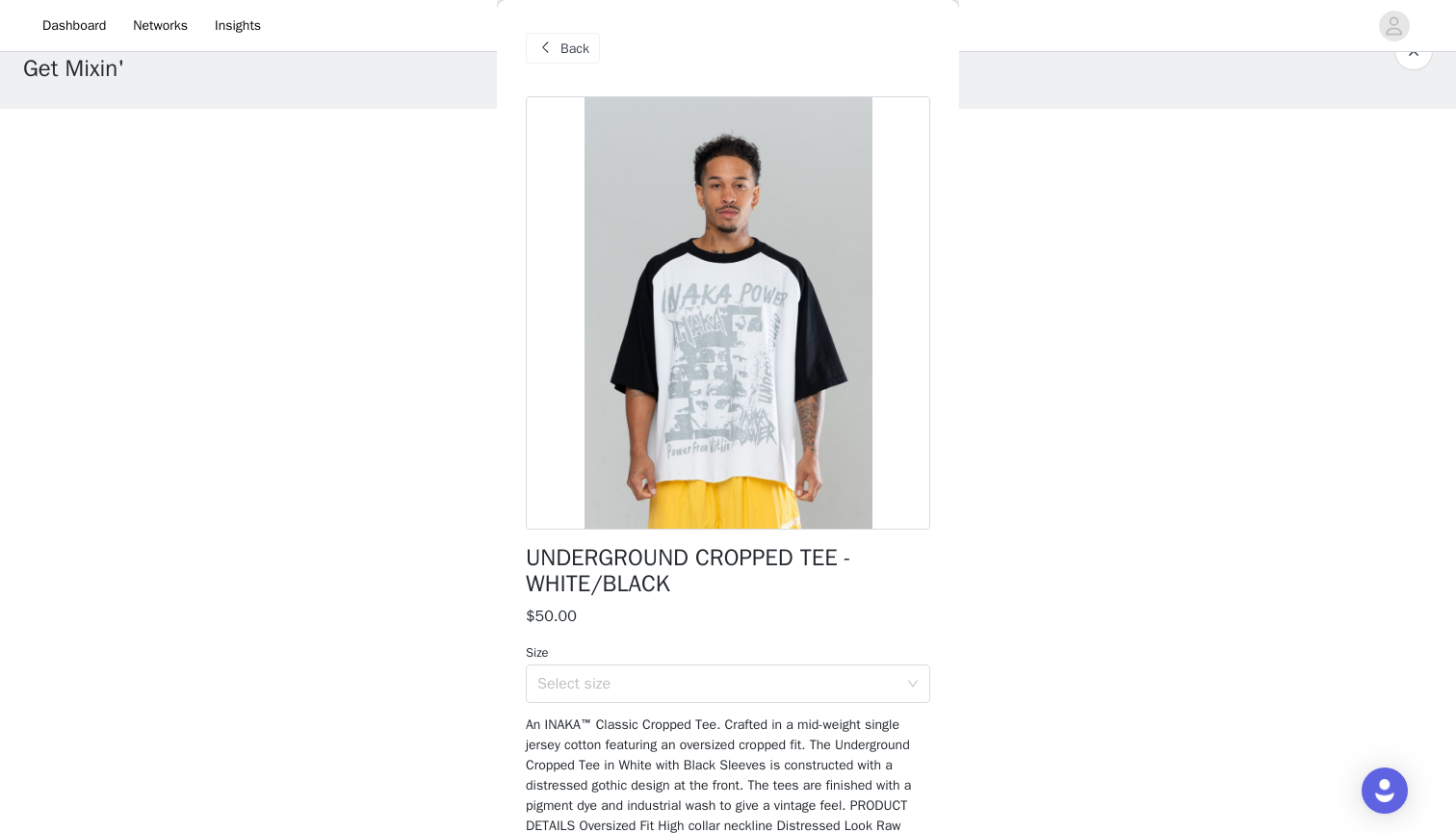 click on "Back" at bounding box center [728, 48] 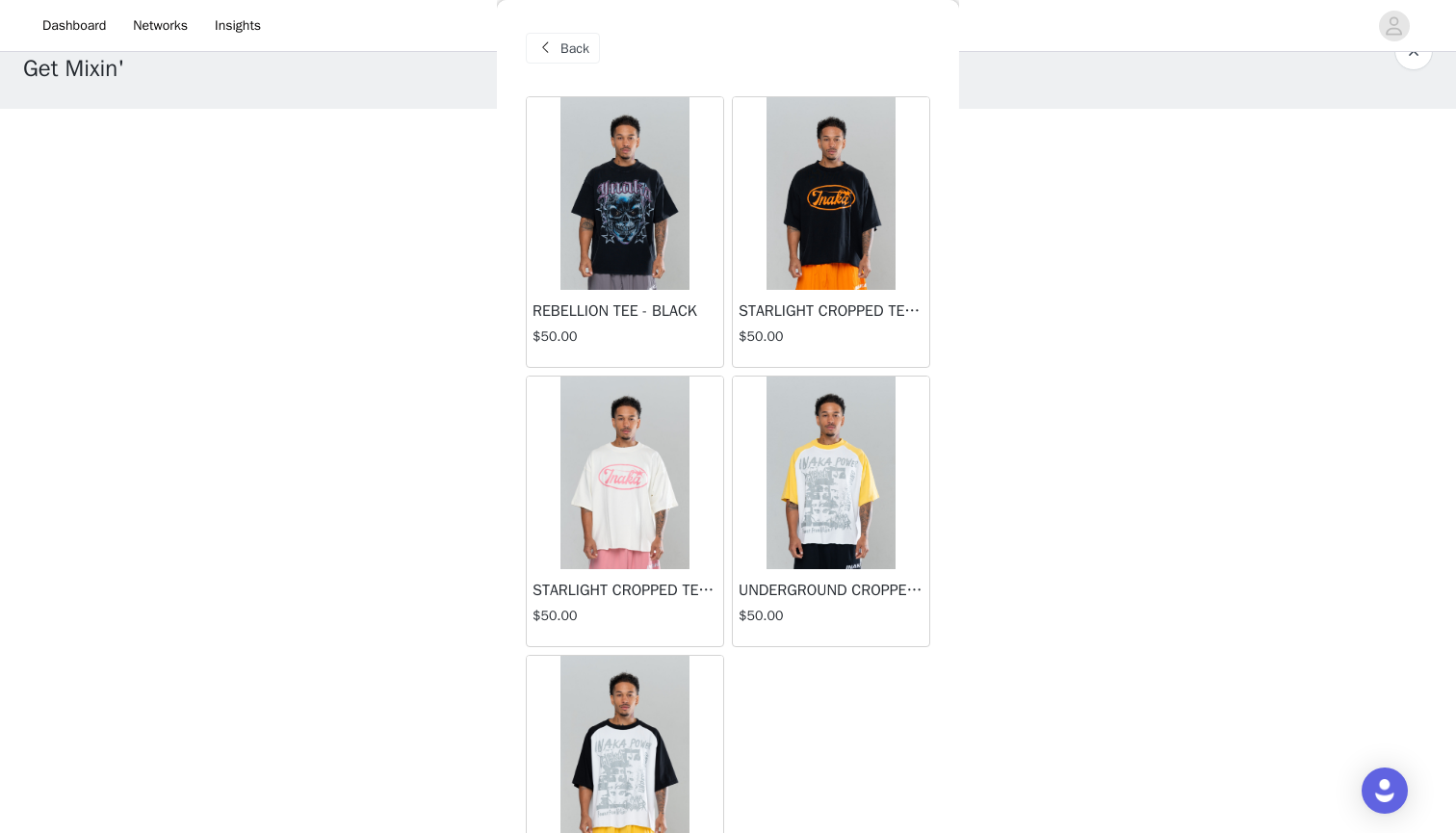 click at bounding box center (624, 473) 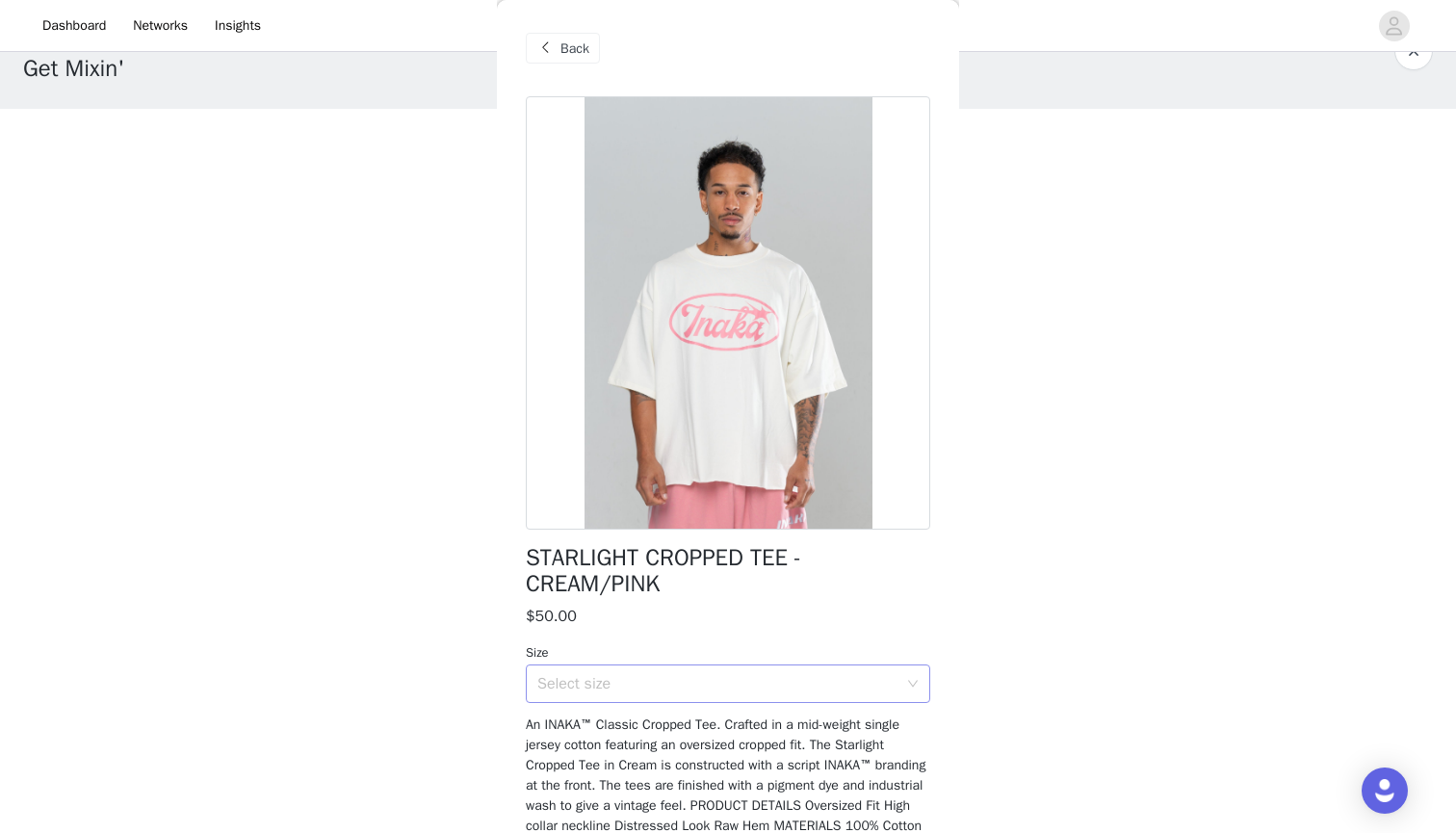 click on "Select size" at bounding box center (721, 684) 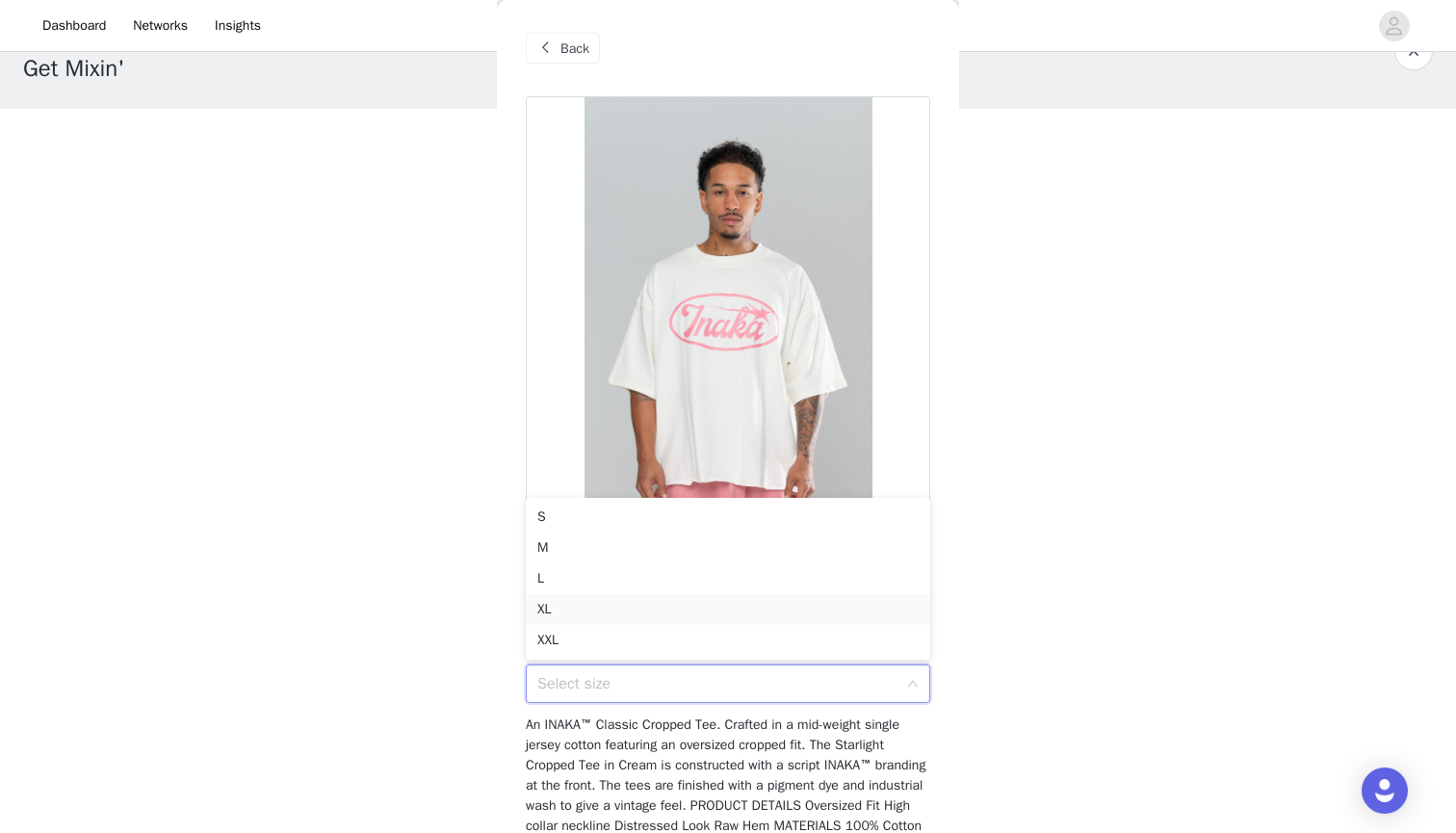 click on "XL" at bounding box center (728, 610) 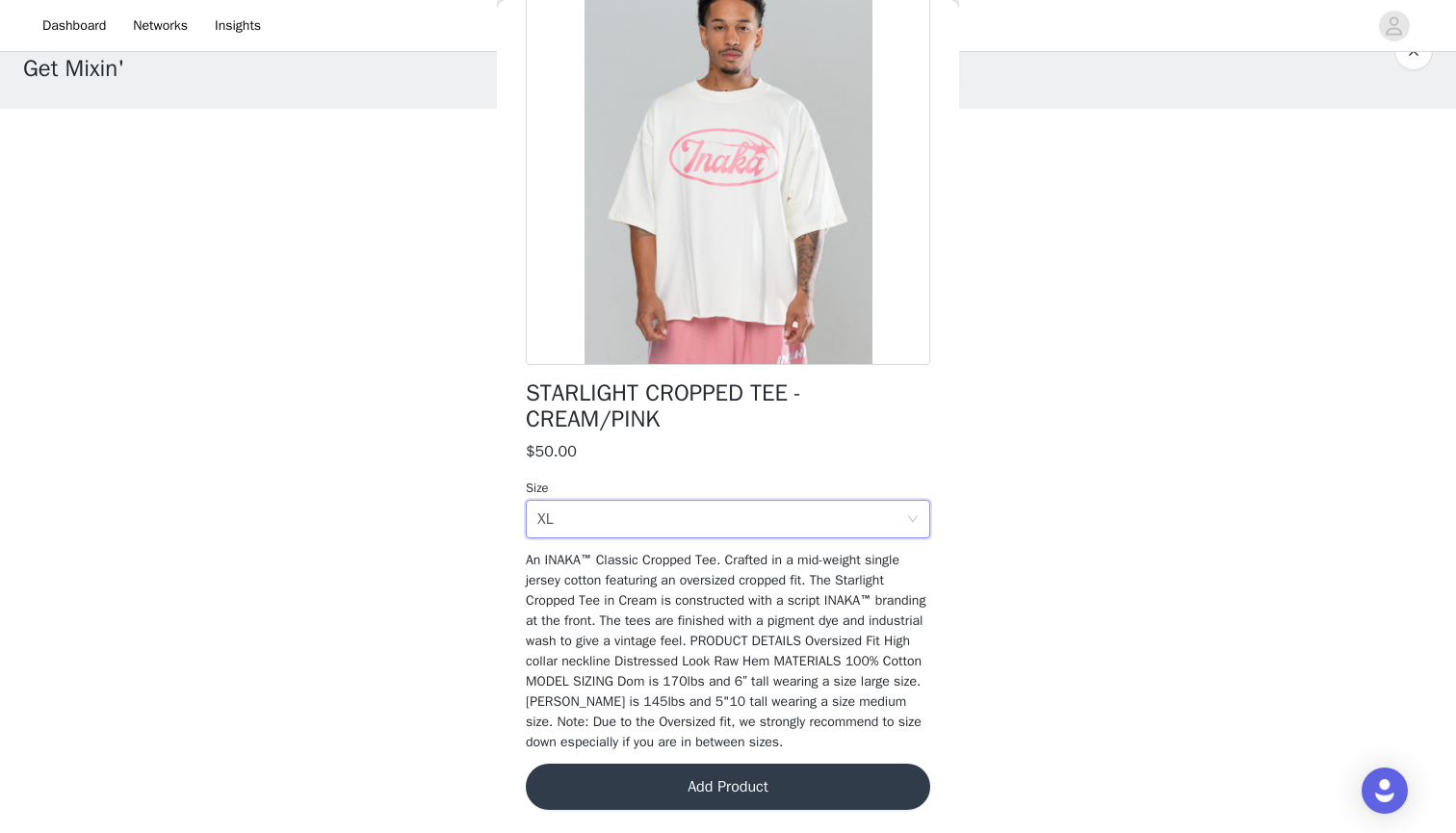 scroll, scrollTop: 184, scrollLeft: 0, axis: vertical 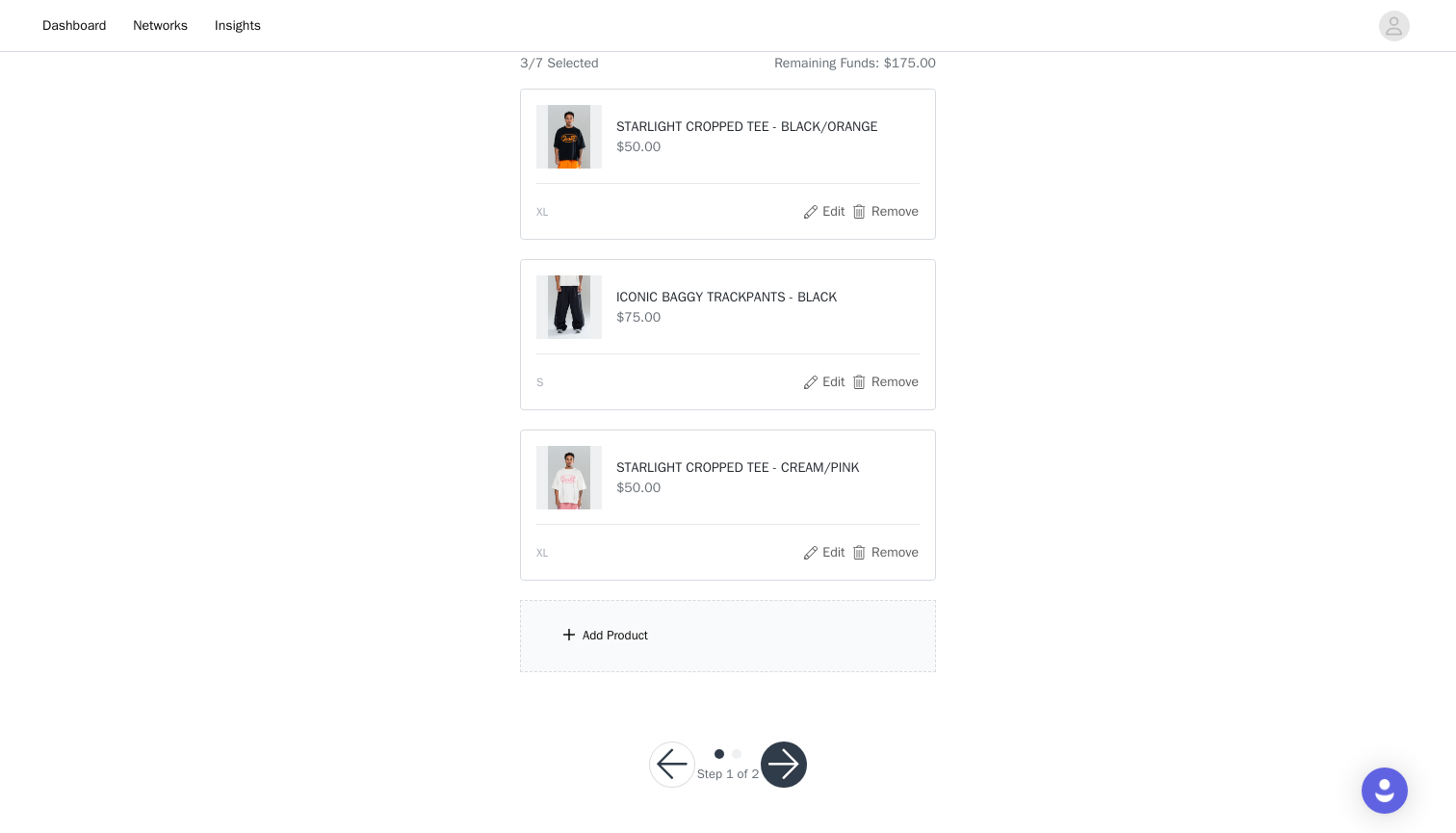 click on "Add Product" at bounding box center [728, 636] 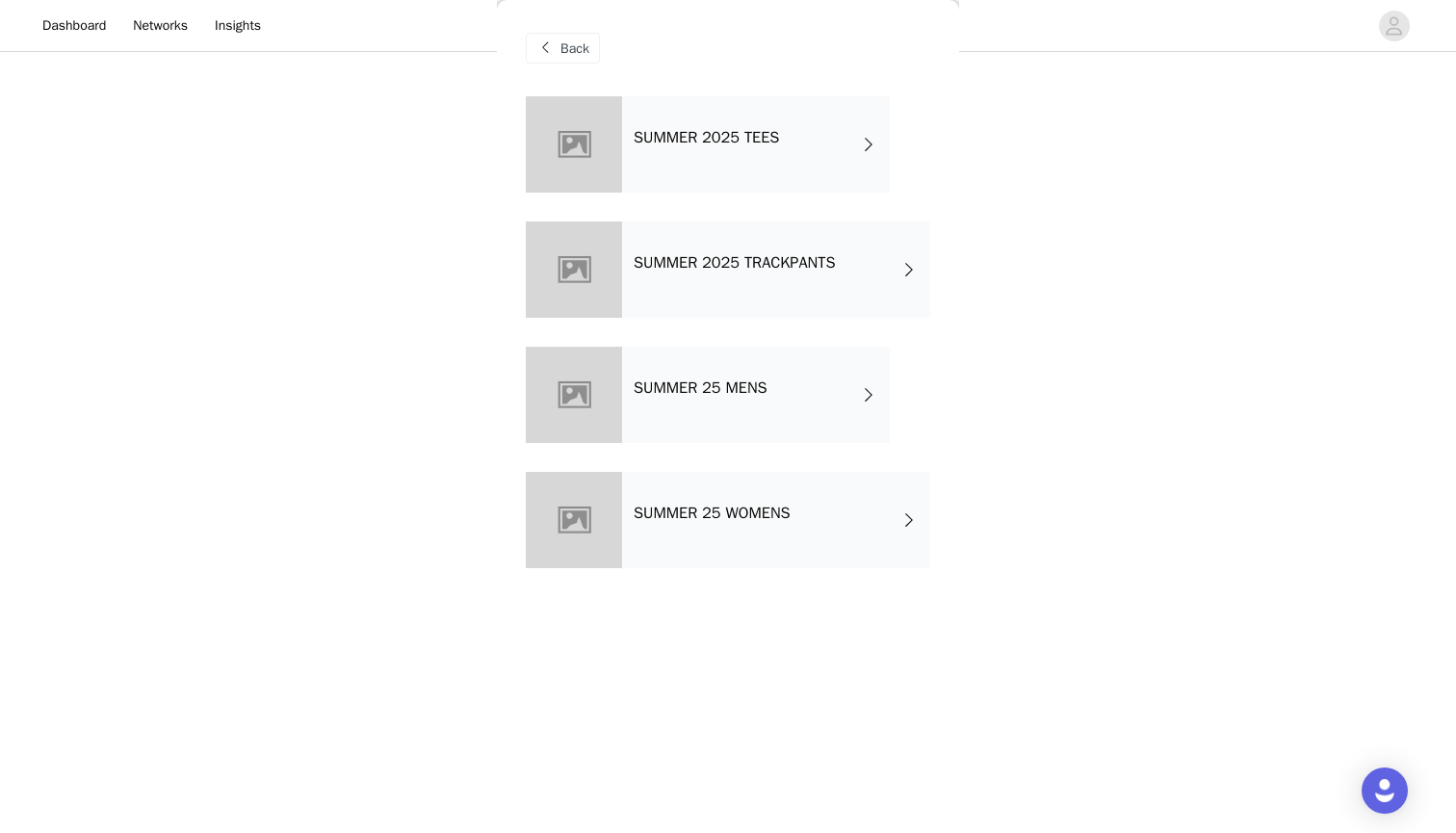 click on "SUMMER 2025 TRACKPANTS" at bounding box center (776, 270) 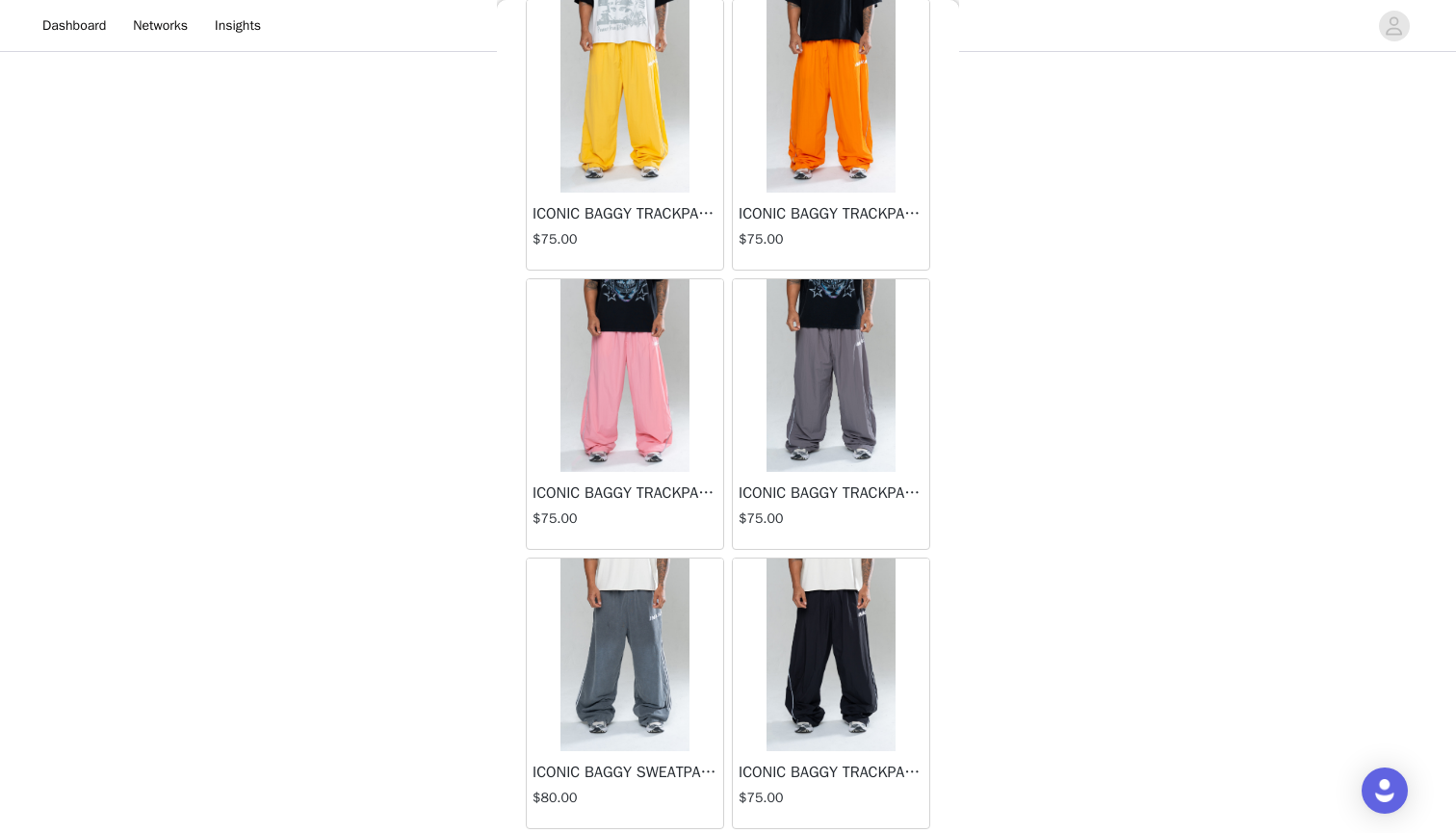 scroll, scrollTop: 97, scrollLeft: 0, axis: vertical 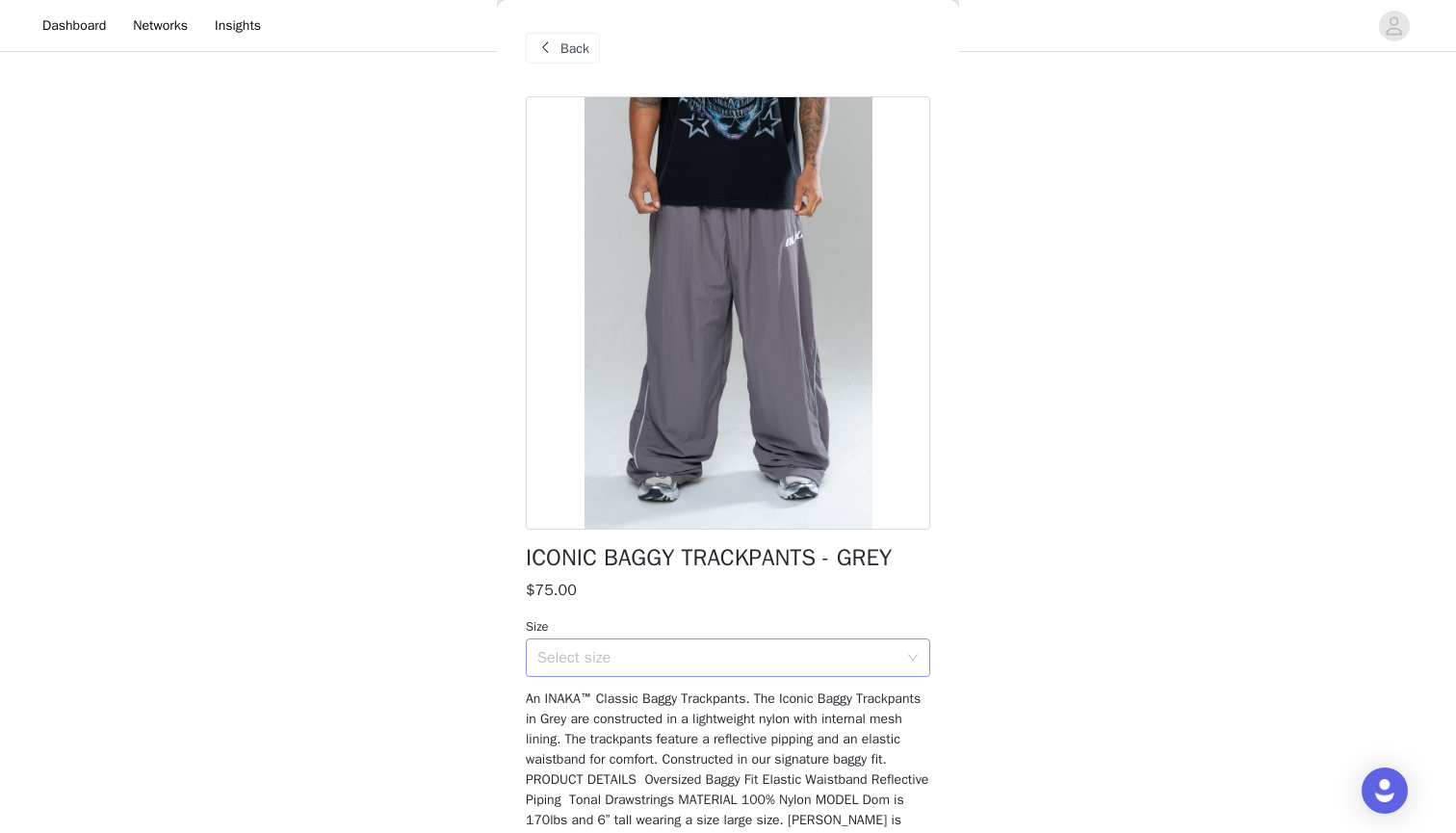 click on "Select size" at bounding box center [717, 658] 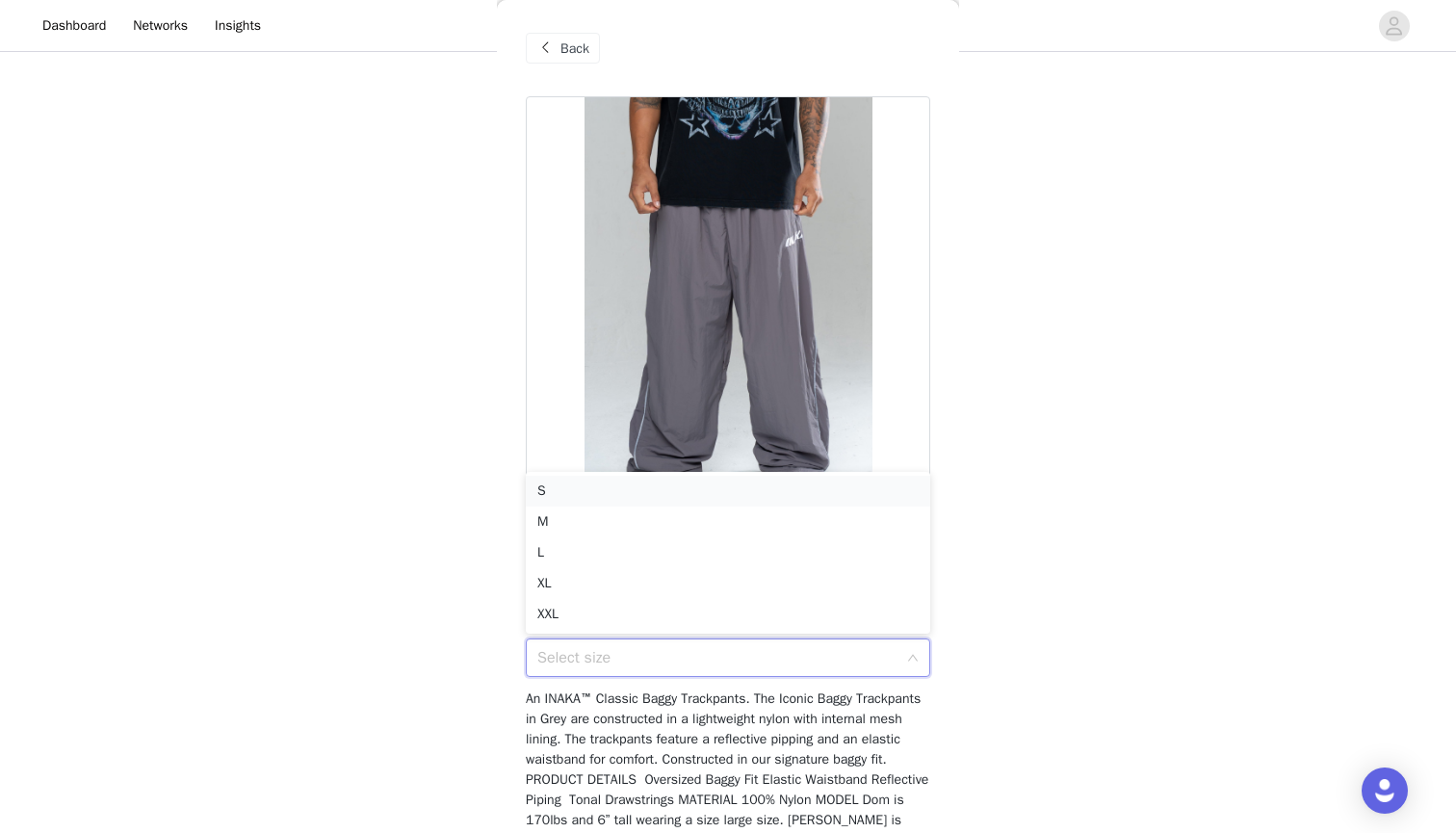 click on "S" at bounding box center [728, 491] 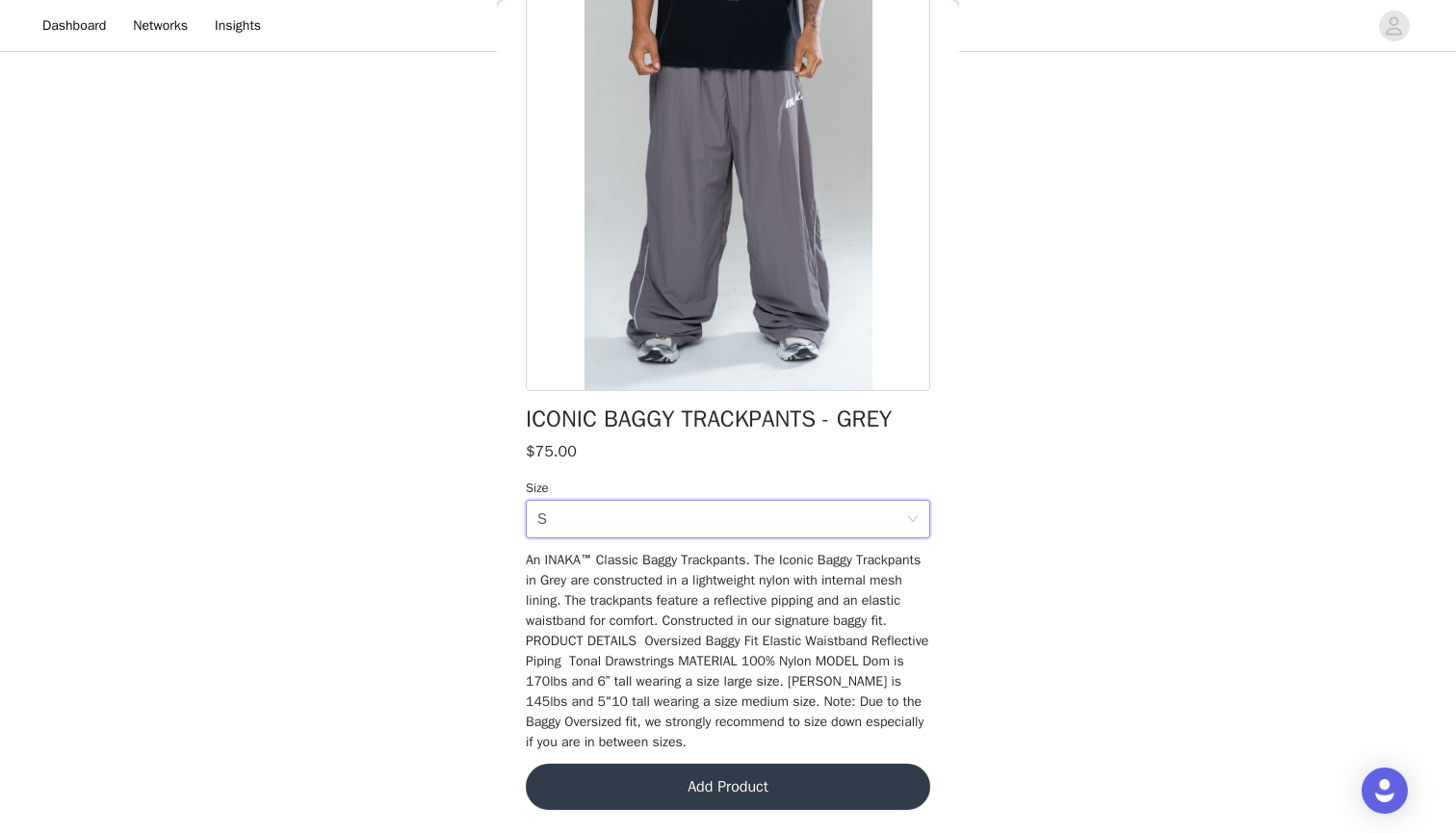 scroll, scrollTop: 138, scrollLeft: 0, axis: vertical 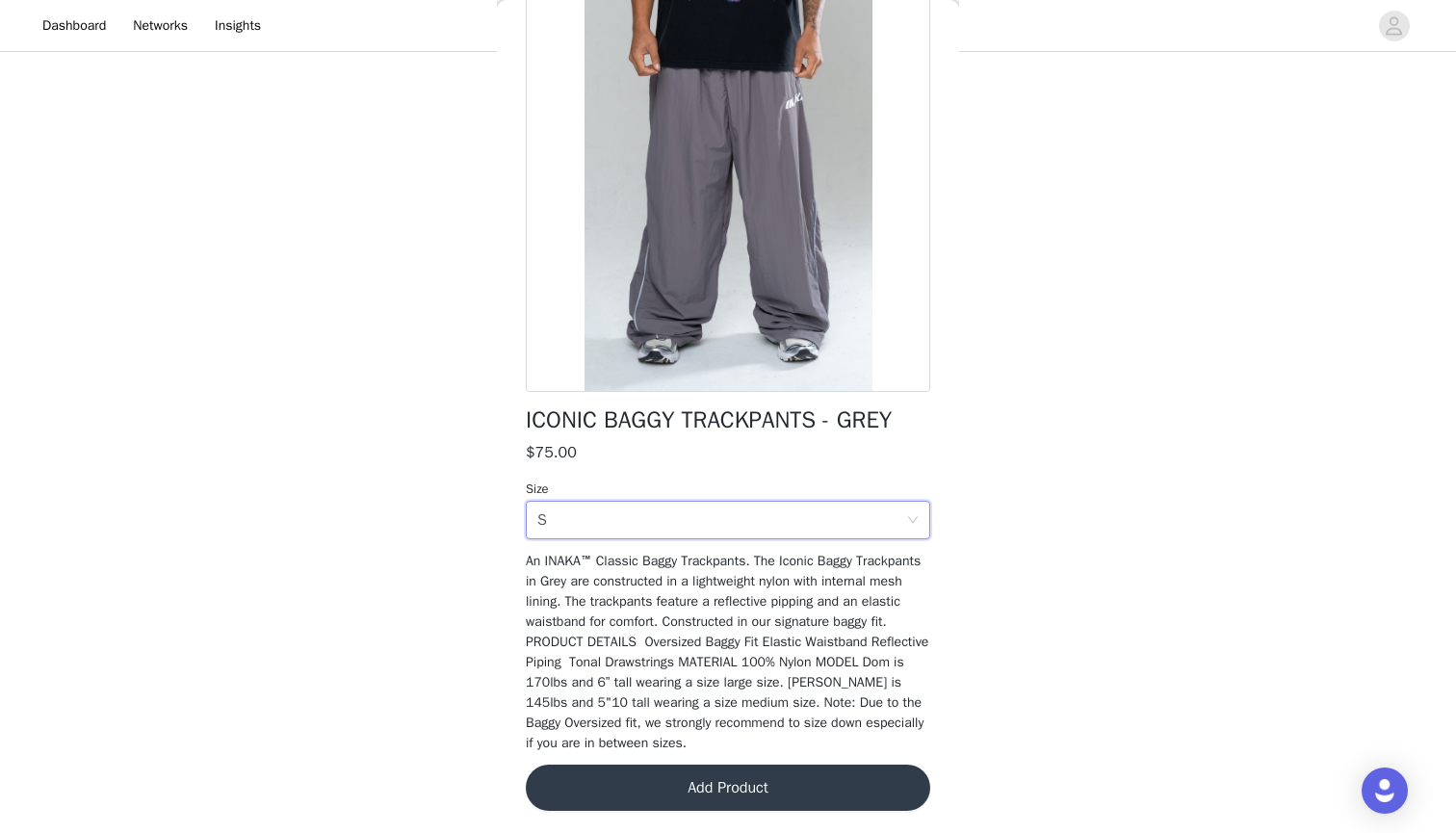 click on "Add Product" at bounding box center (728, 788) 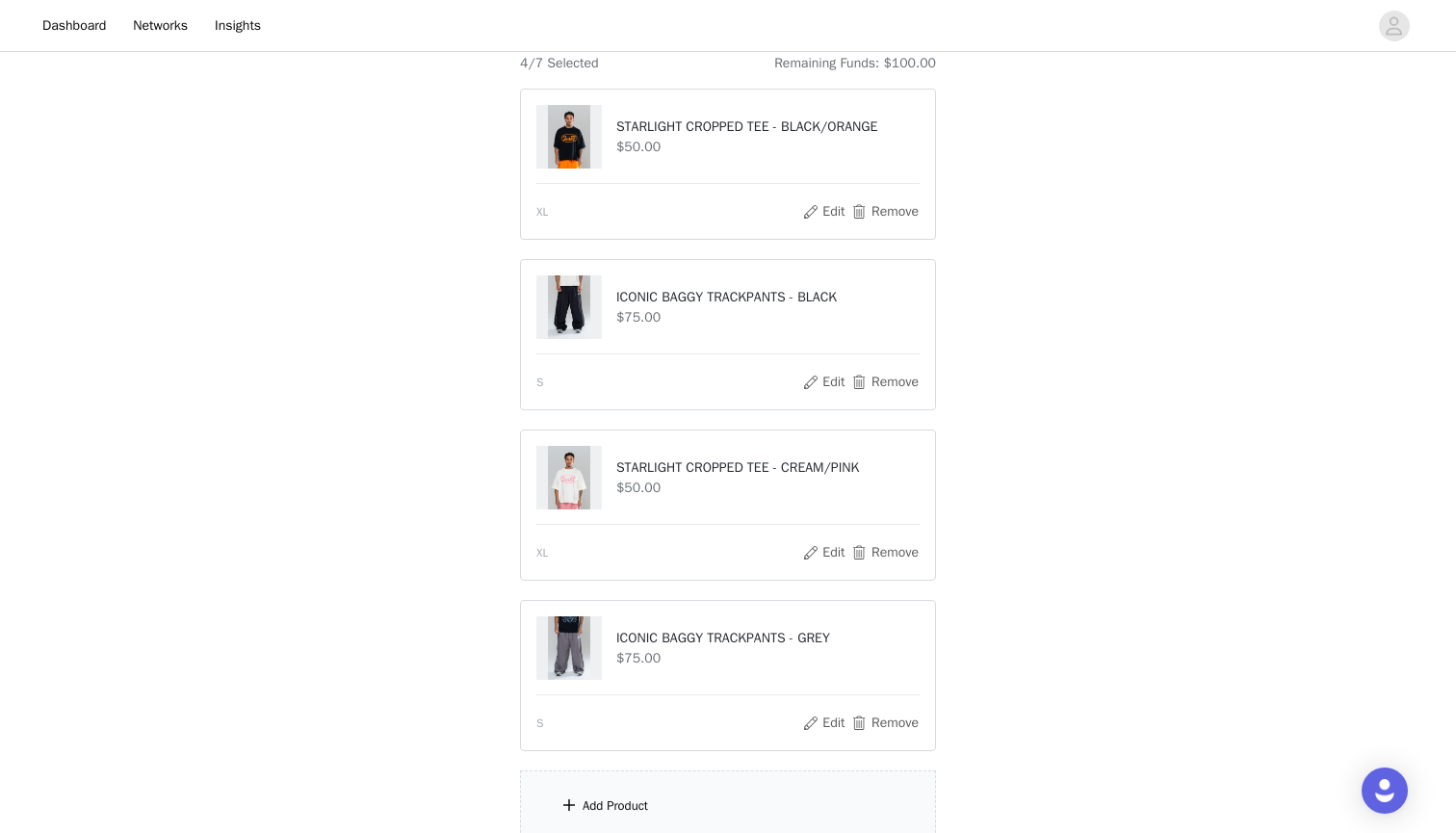 click on "Add Product" at bounding box center [728, 806] 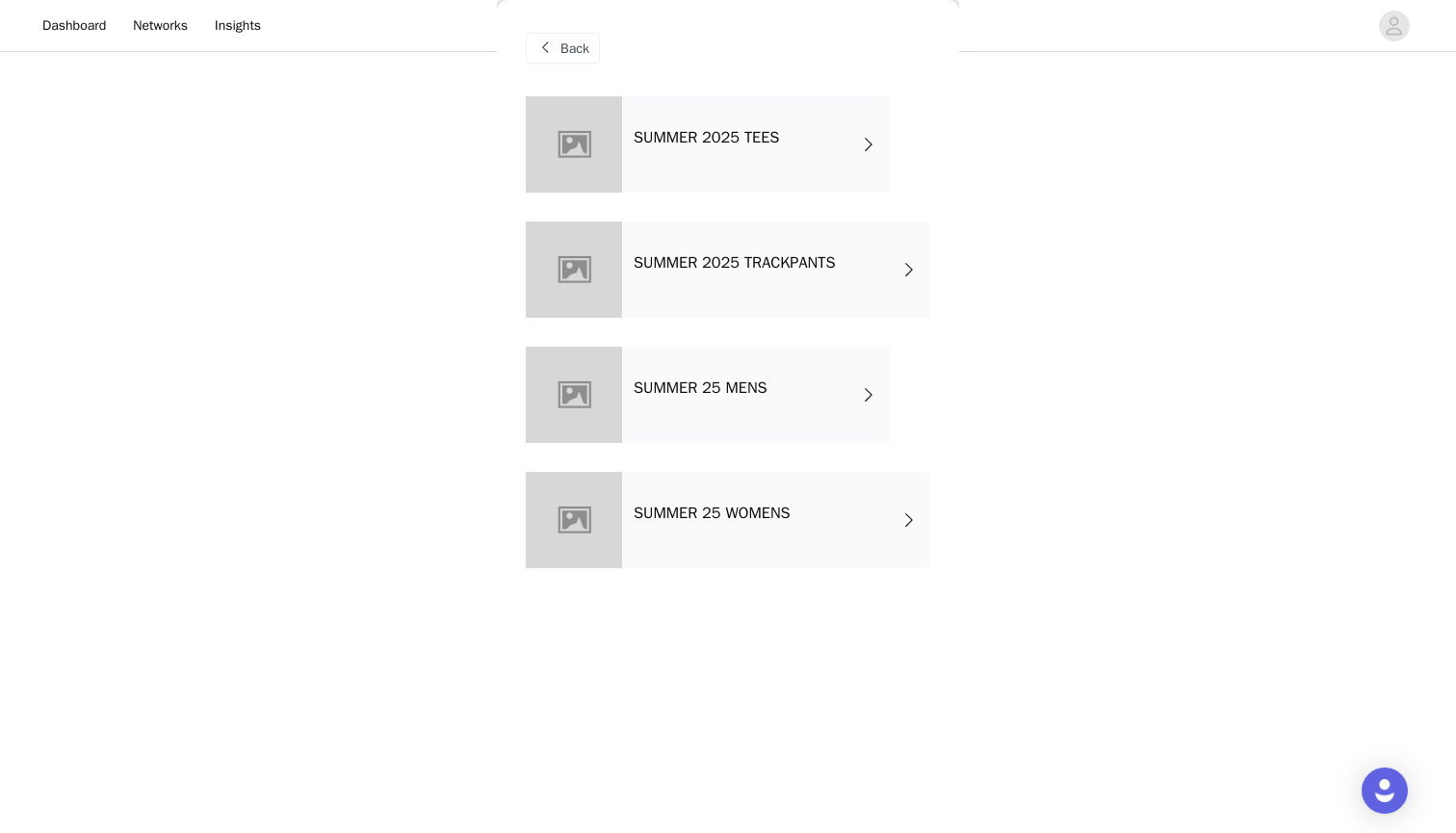 click on "SUMMER 2025 TRACKPANTS" at bounding box center [776, 270] 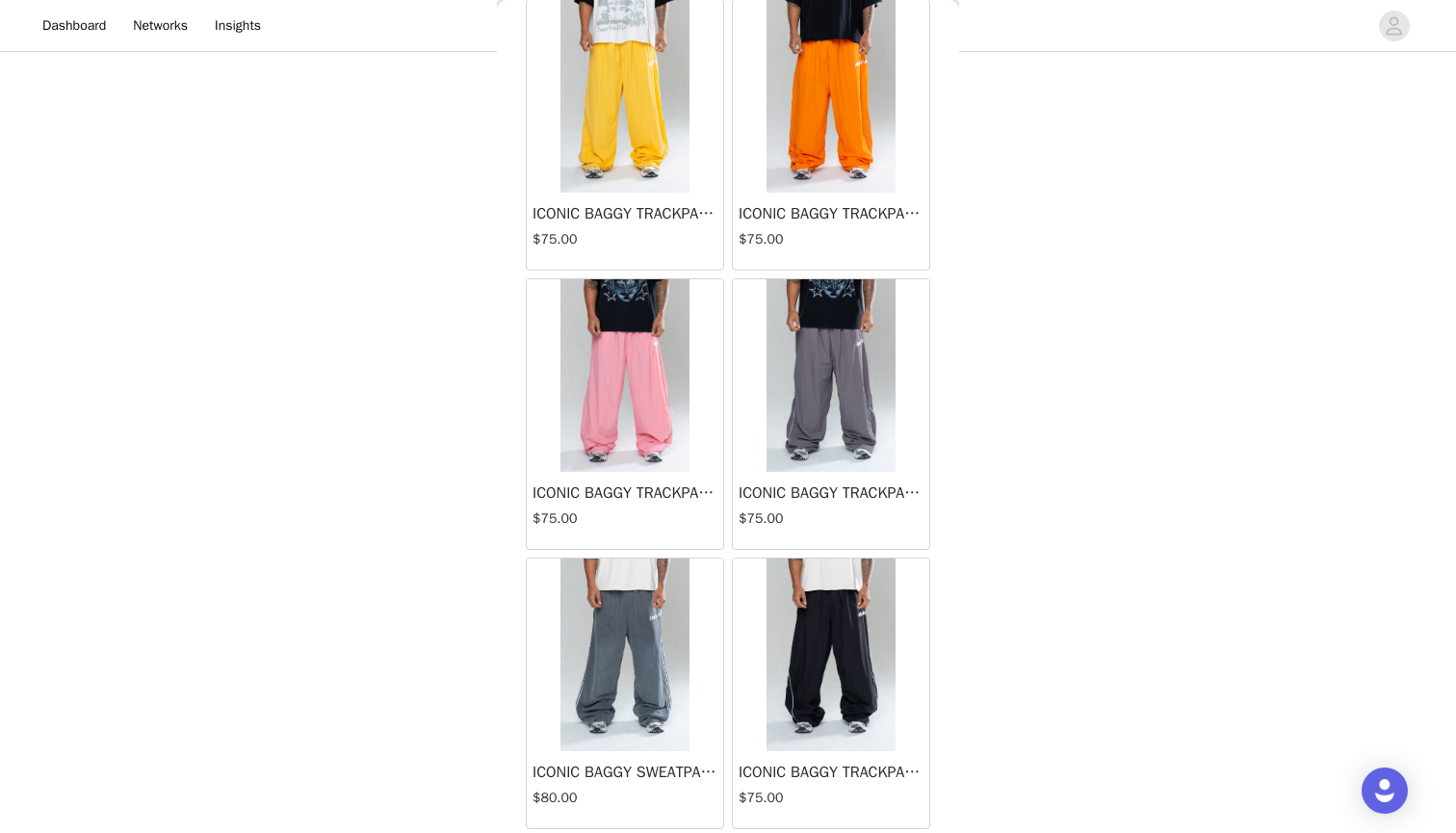 scroll, scrollTop: 97, scrollLeft: 0, axis: vertical 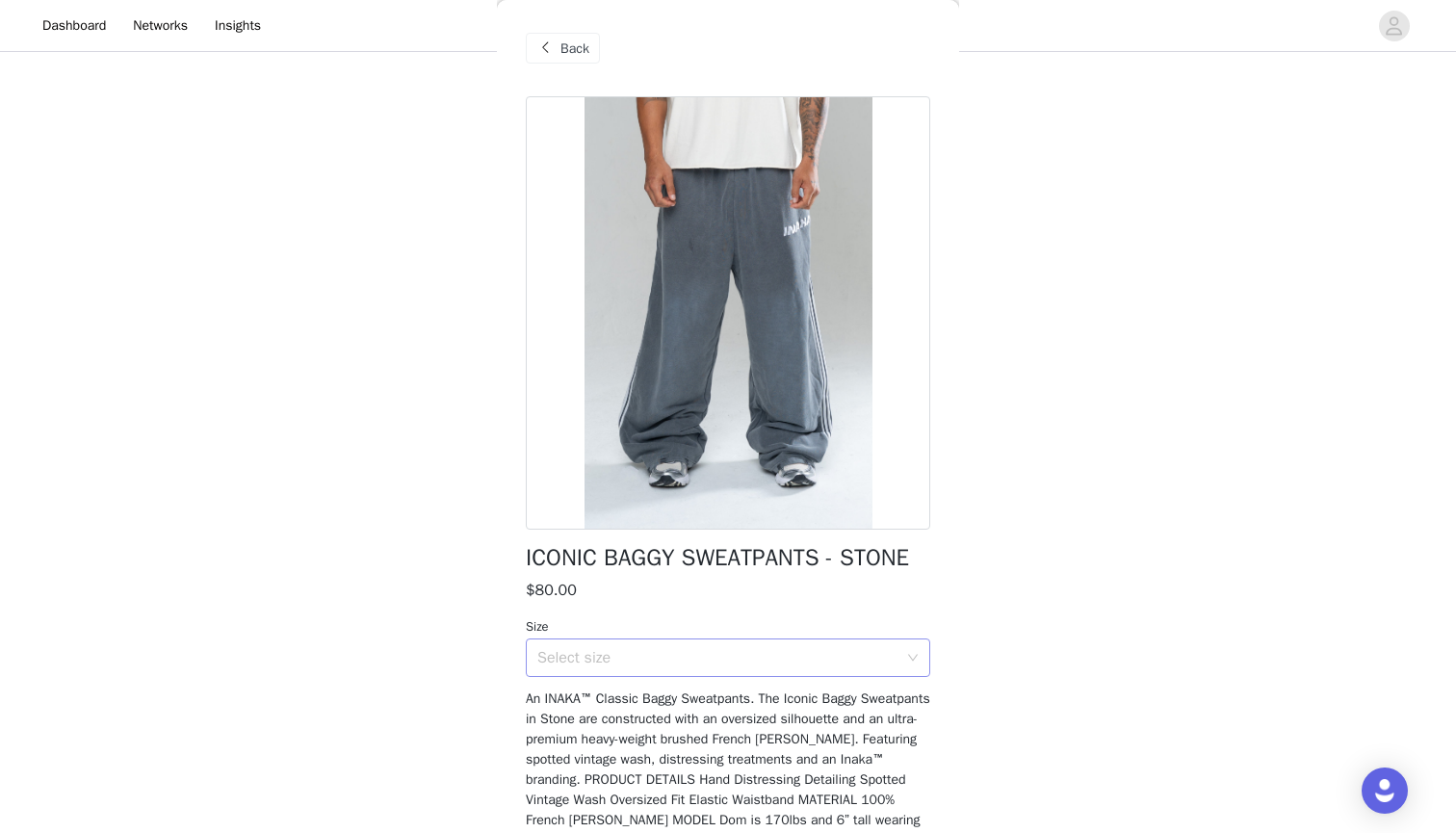 click on "Select size" at bounding box center [717, 658] 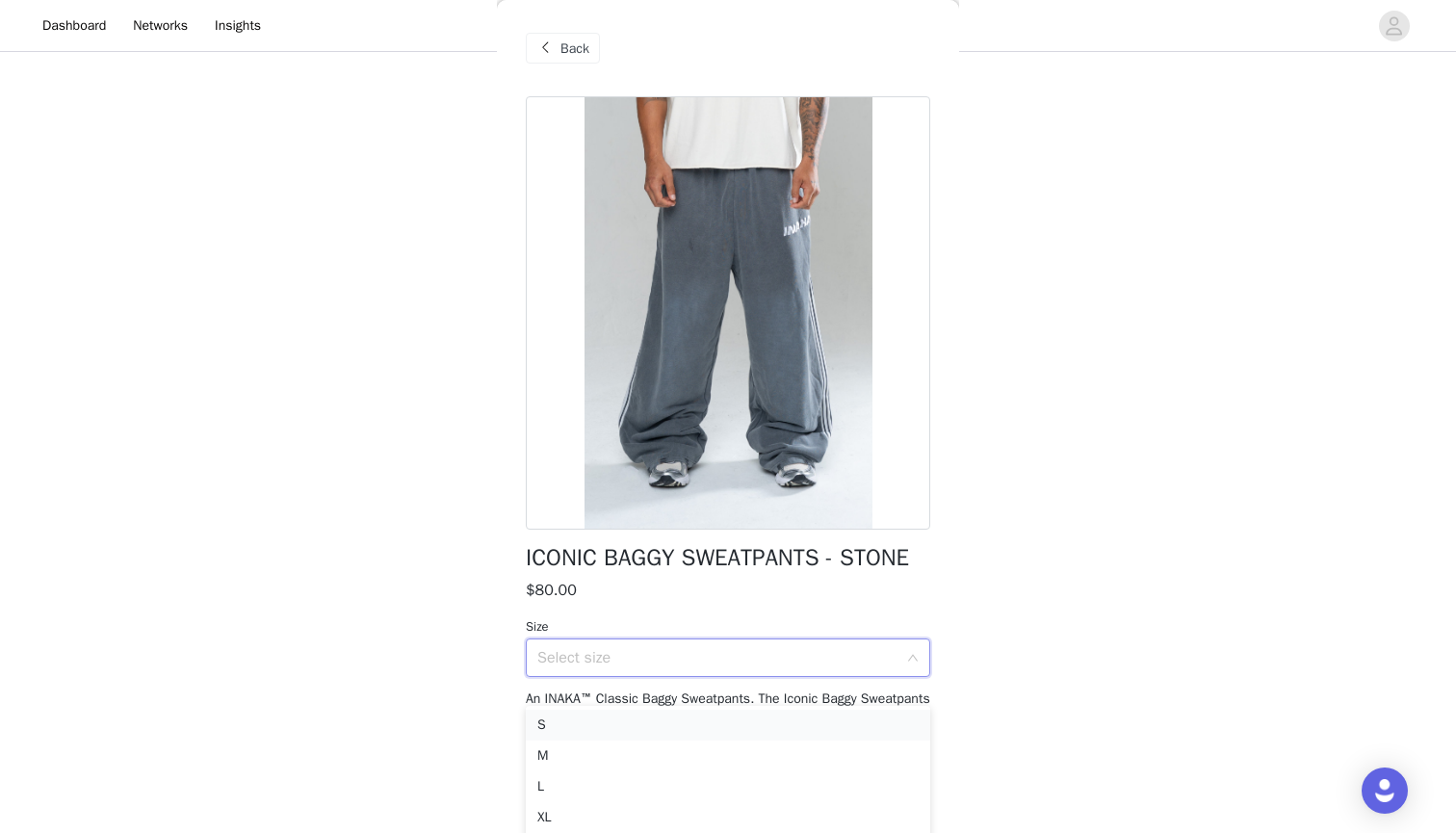 click on "S" at bounding box center (728, 725) 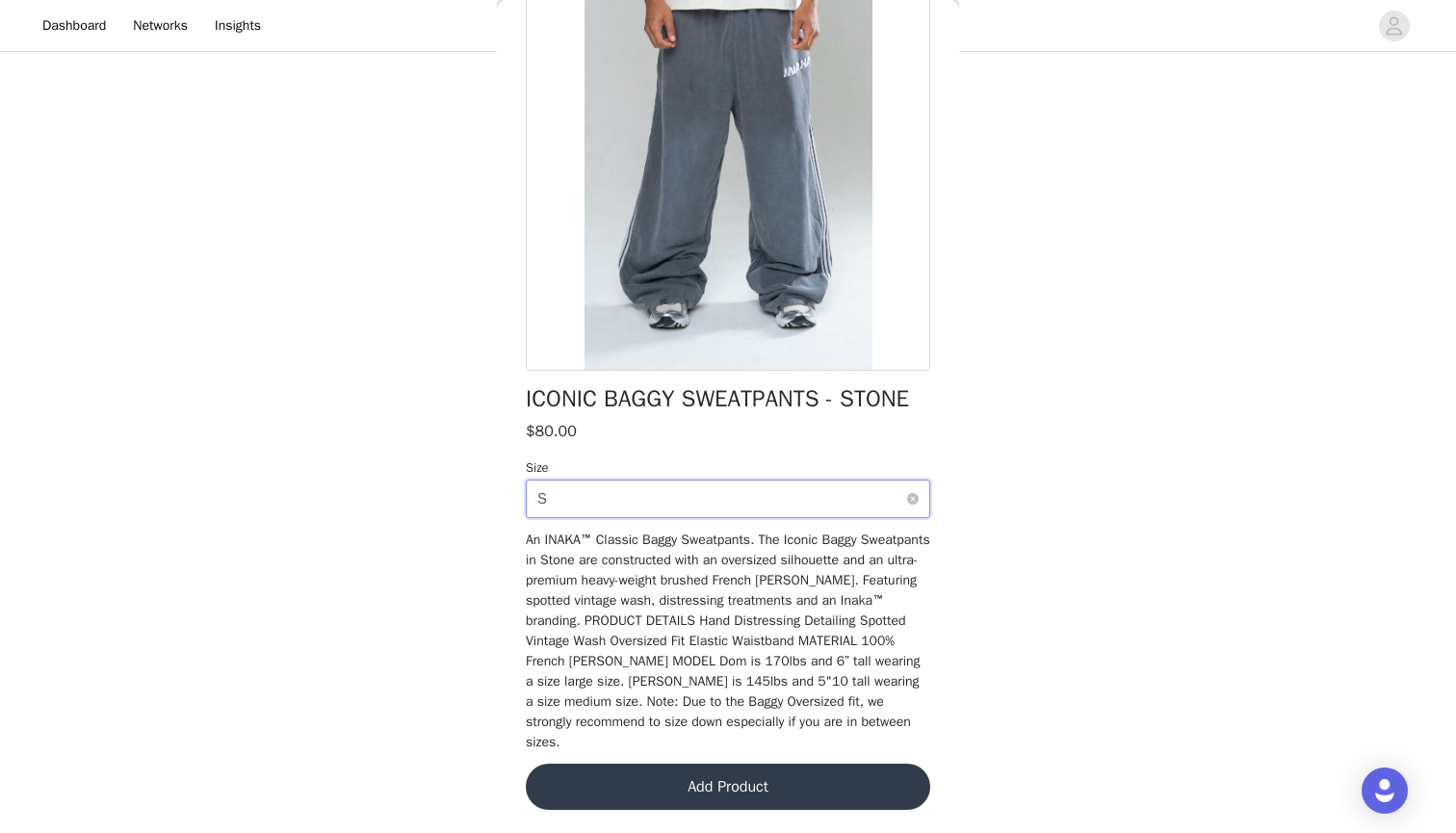 scroll, scrollTop: 184, scrollLeft: 0, axis: vertical 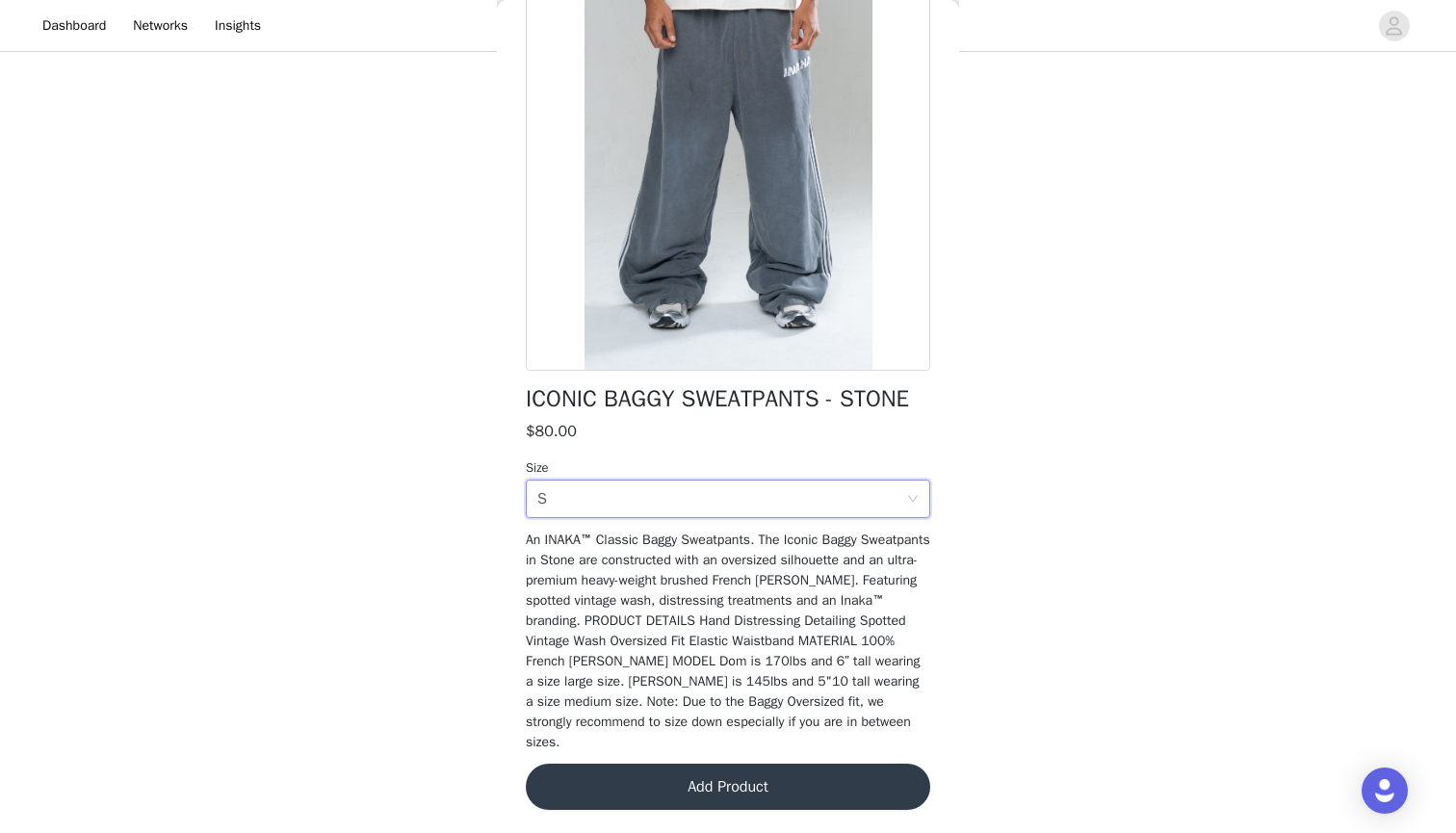 click on "Add Product" at bounding box center [728, 787] 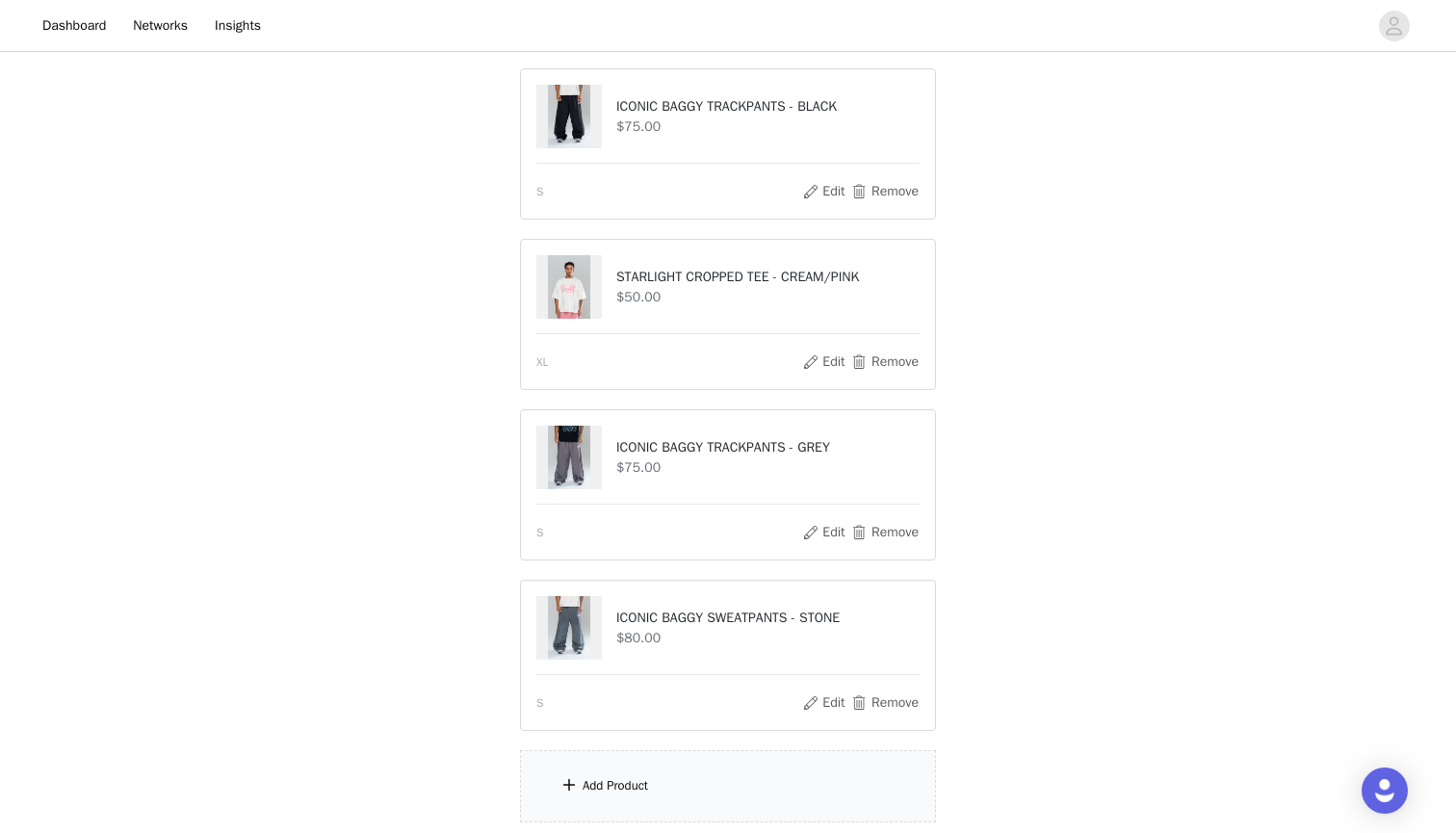 scroll, scrollTop: 430, scrollLeft: 0, axis: vertical 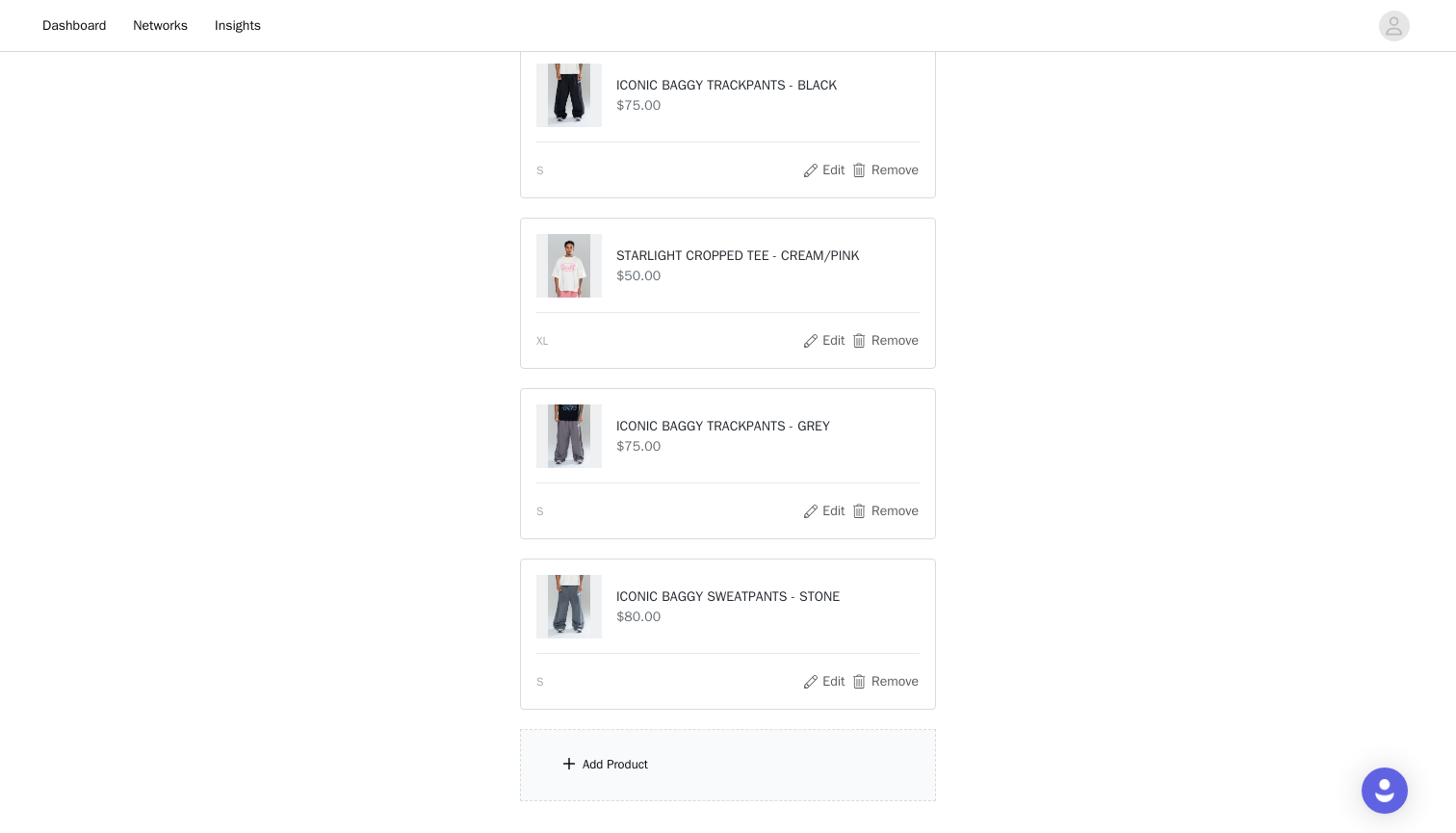 click on "Add Product" at bounding box center (728, 765) 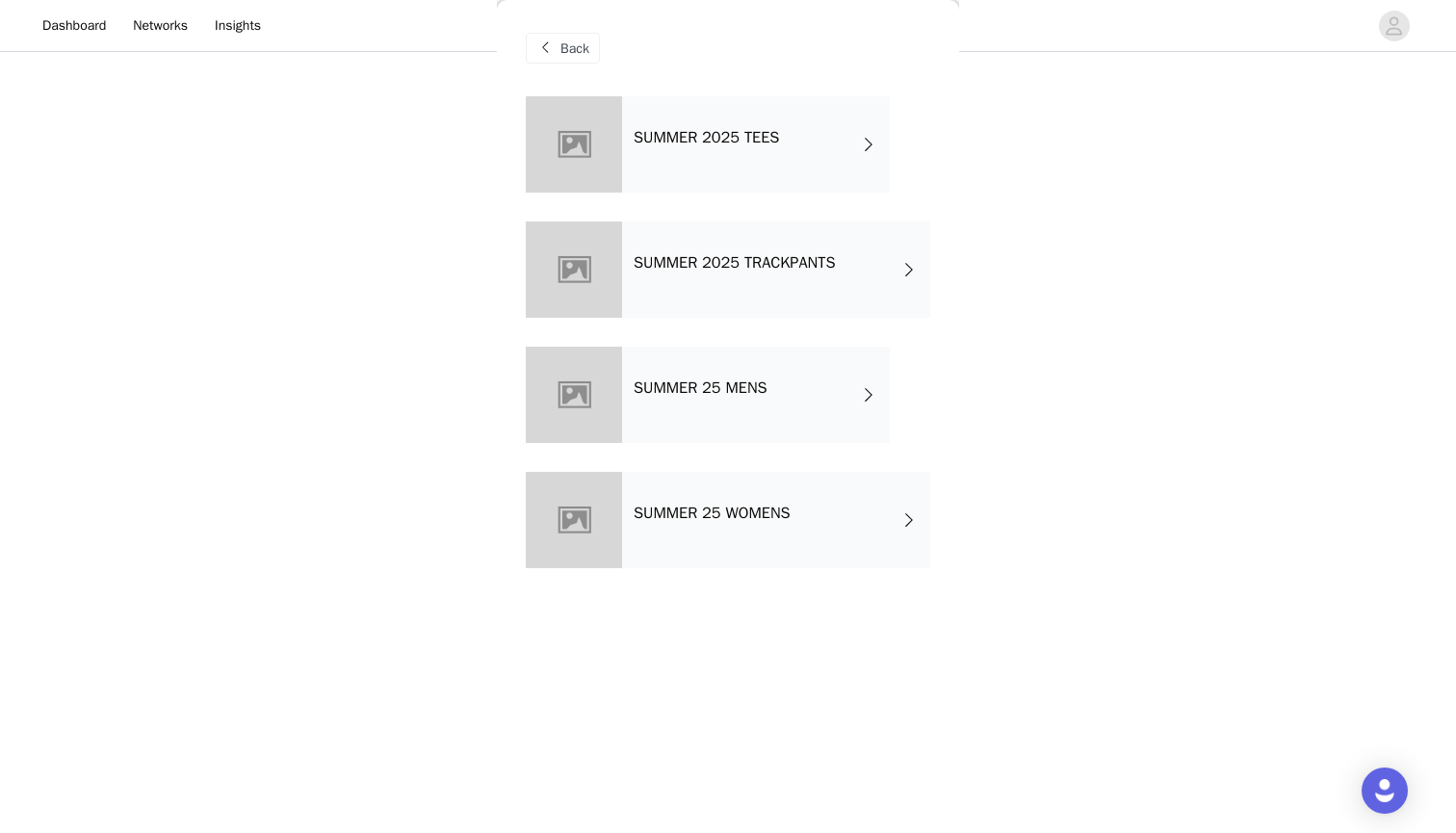 click on "SUMMER 2025 TEES" at bounding box center [756, 144] 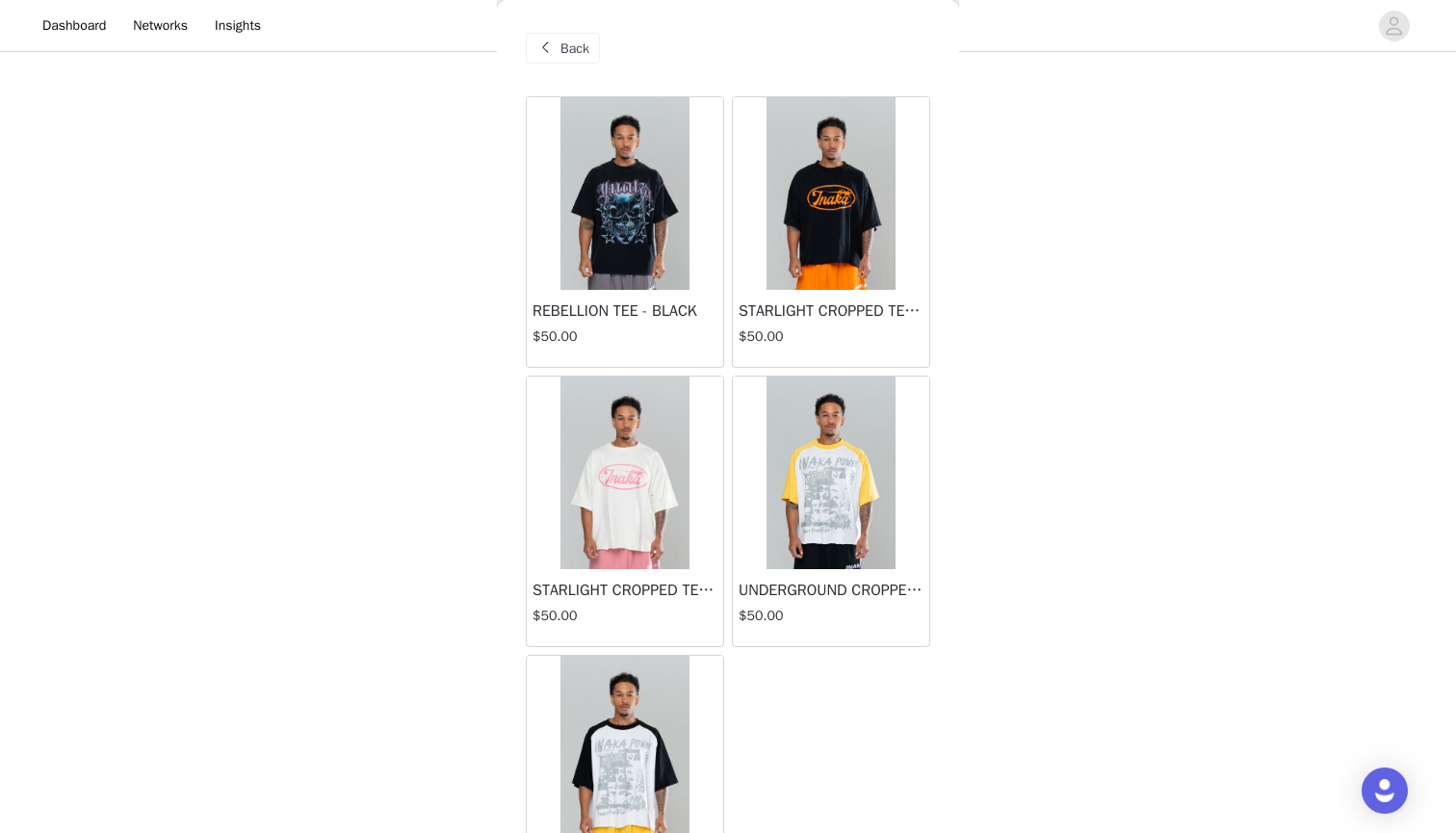 scroll, scrollTop: 559, scrollLeft: 0, axis: vertical 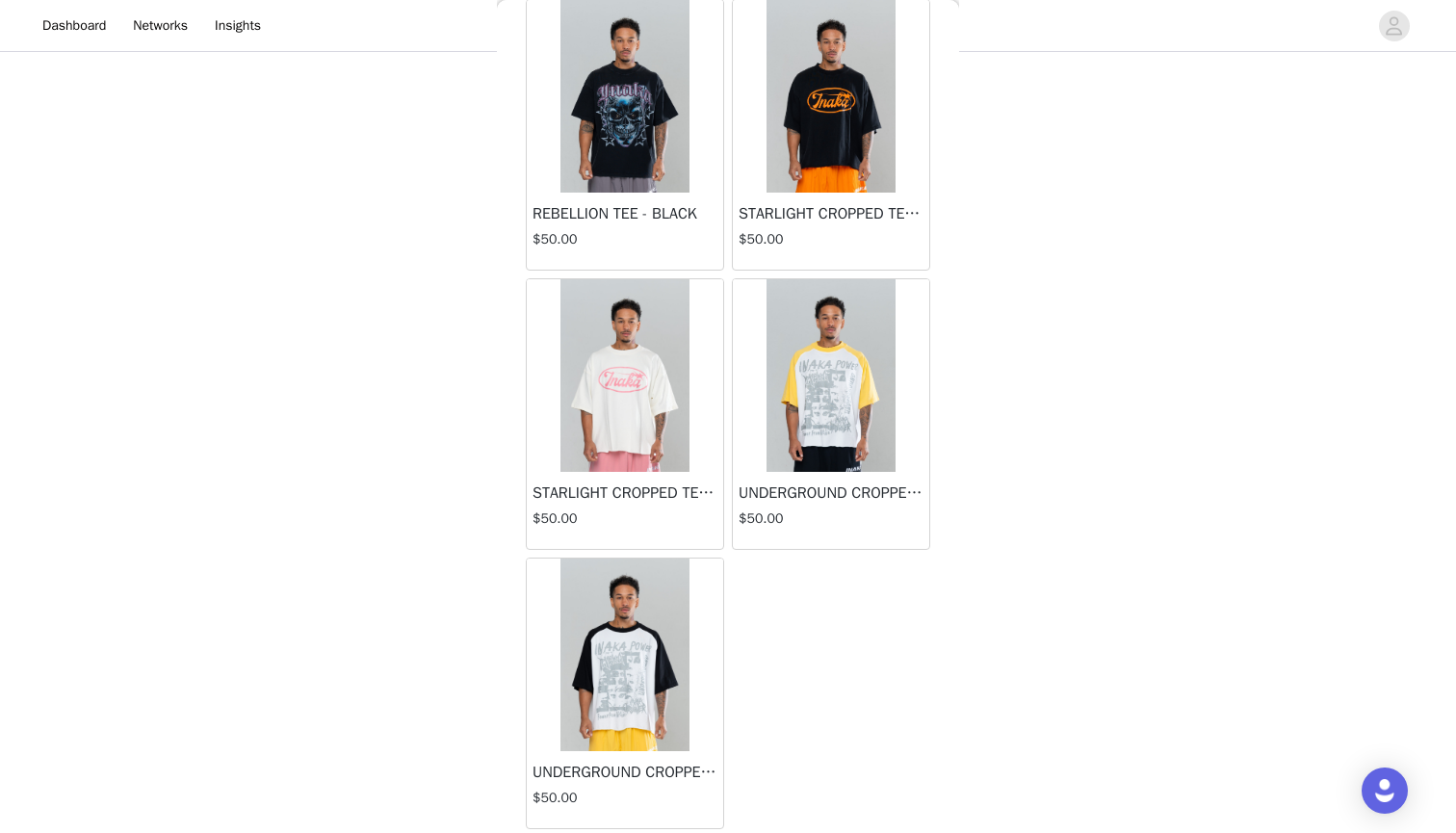 click at bounding box center (624, 655) 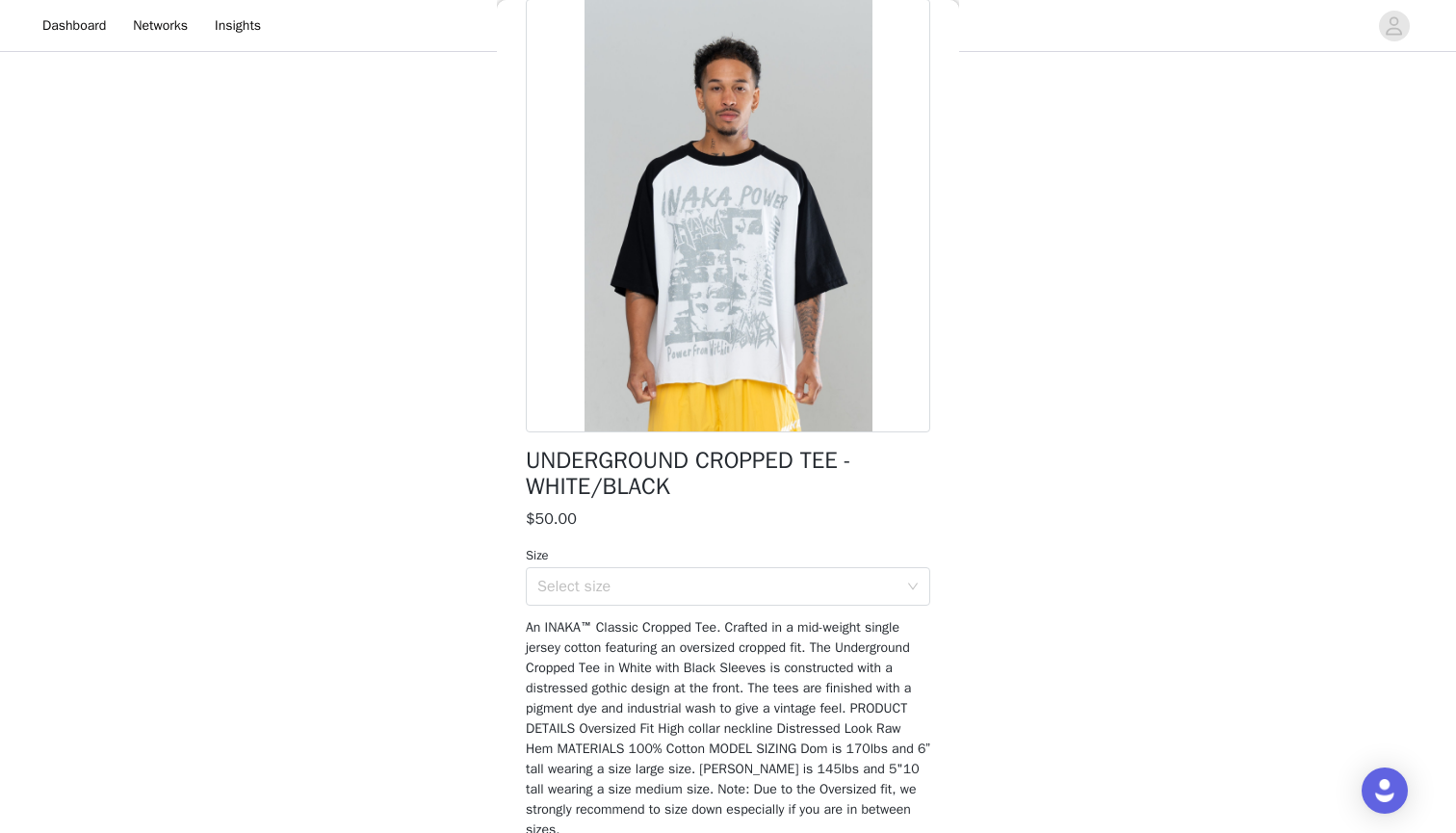 click at bounding box center (728, 216) 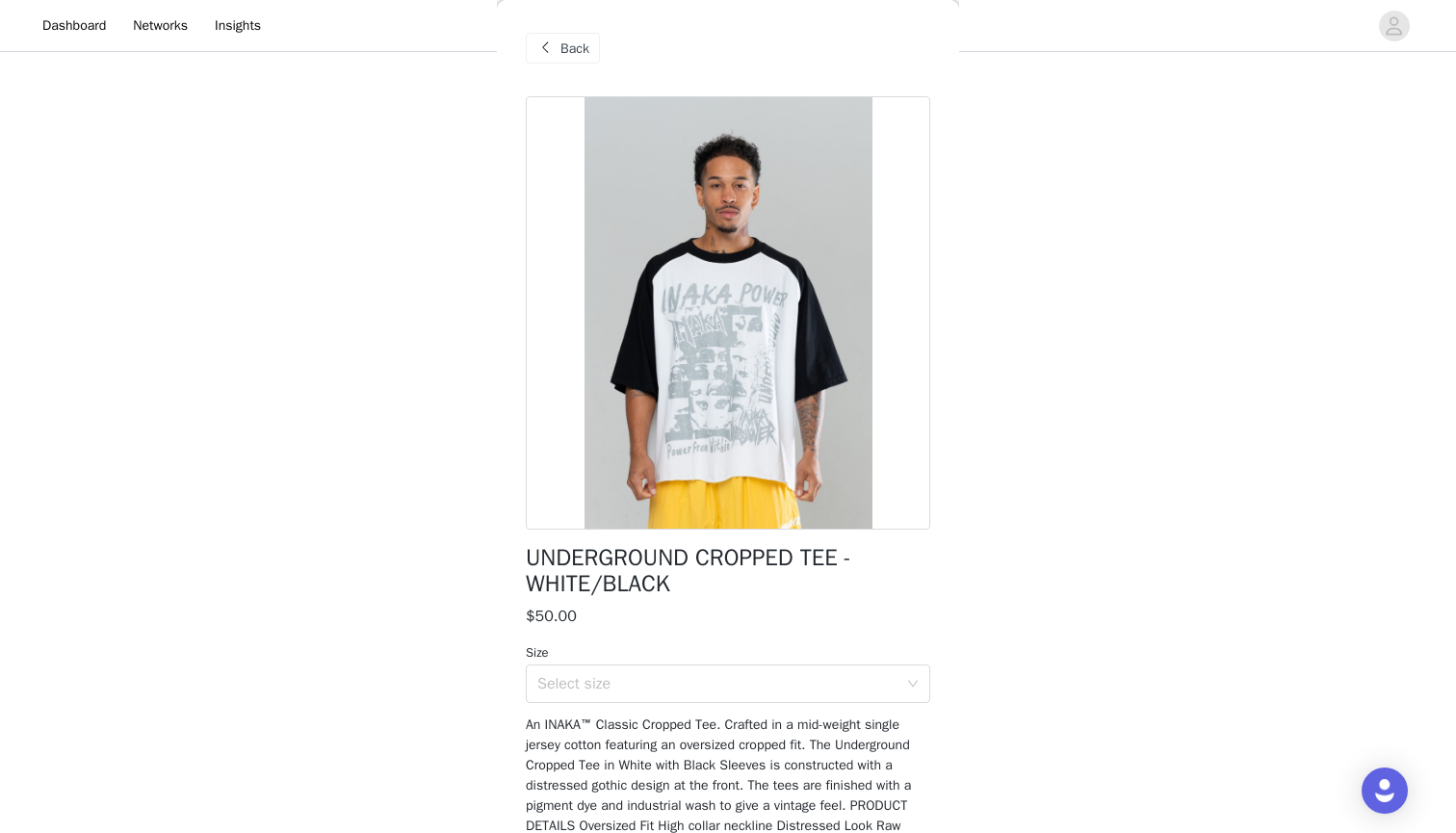 scroll, scrollTop: 0, scrollLeft: 0, axis: both 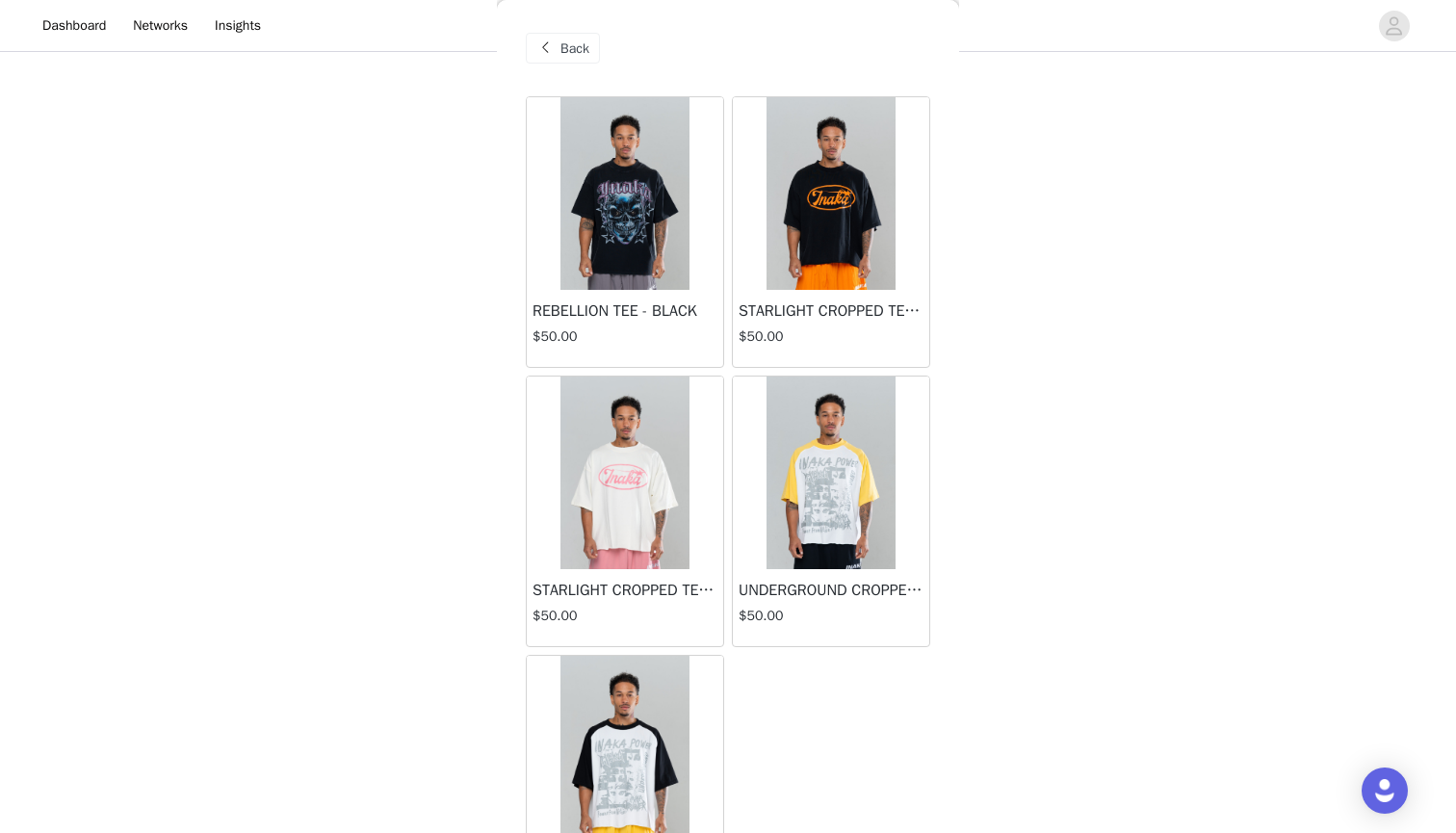 click on "Back" at bounding box center (575, 48) 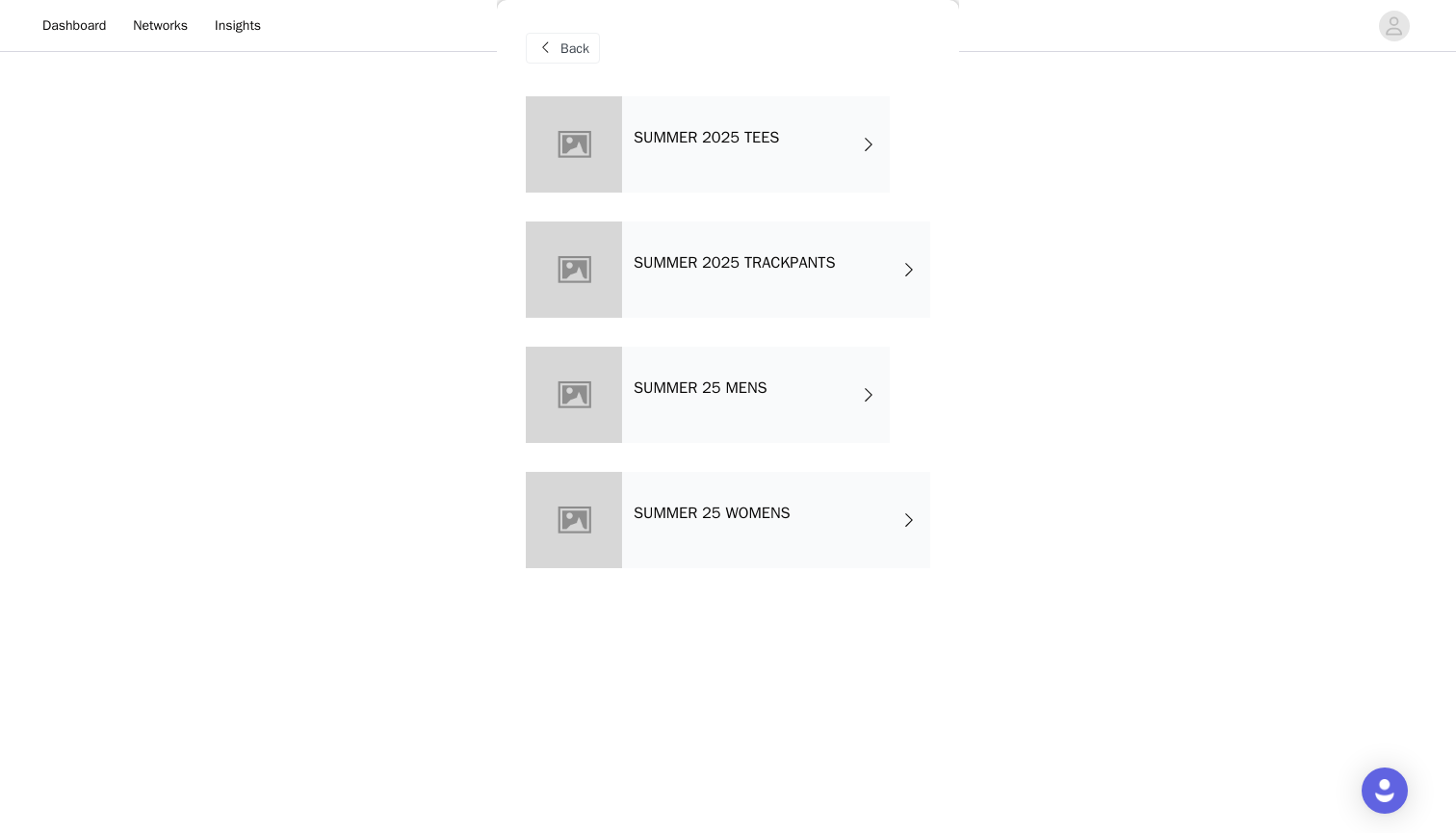 click on "SUMMER 25 MENS" at bounding box center (756, 395) 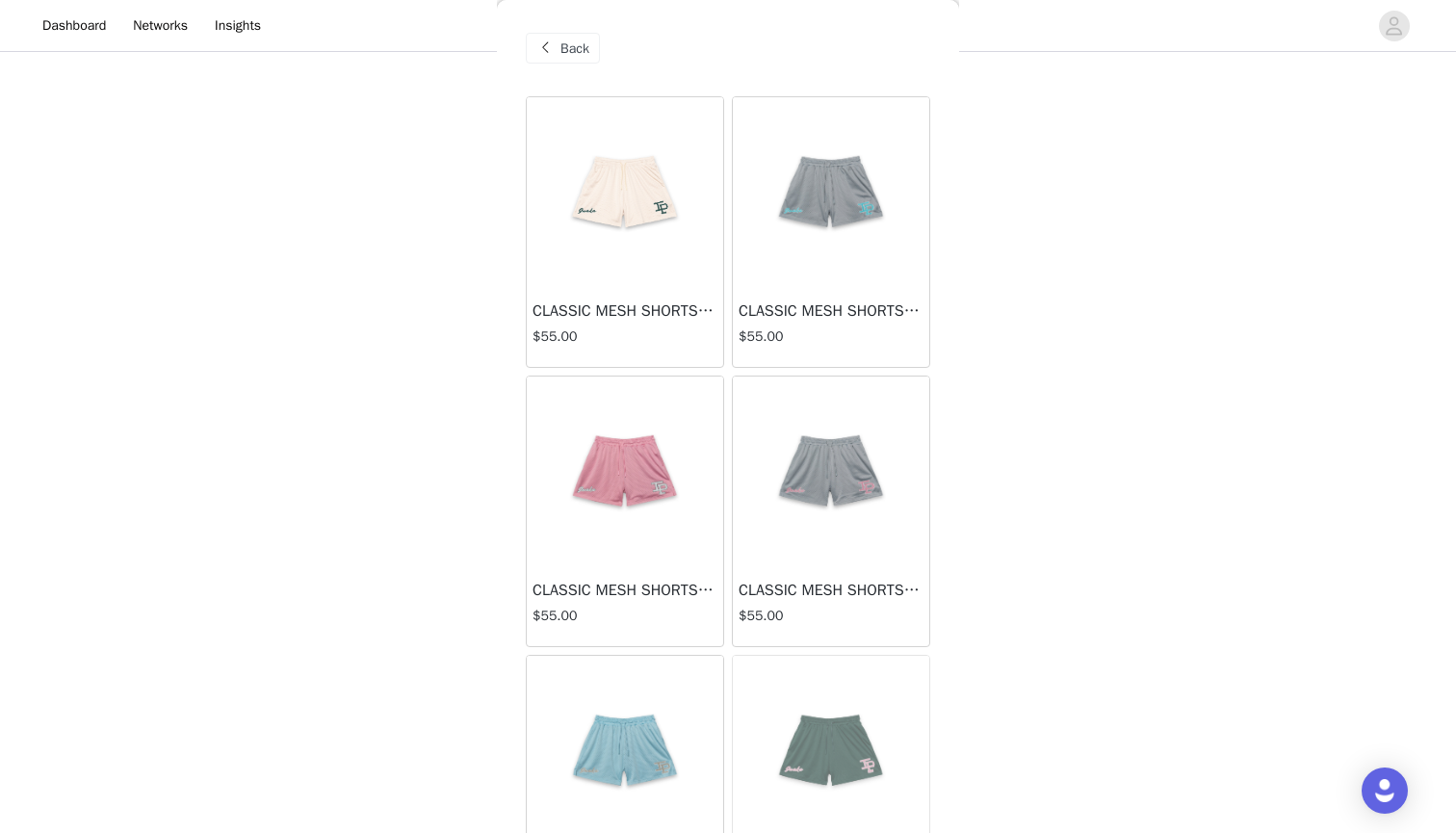 scroll, scrollTop: 559, scrollLeft: 0, axis: vertical 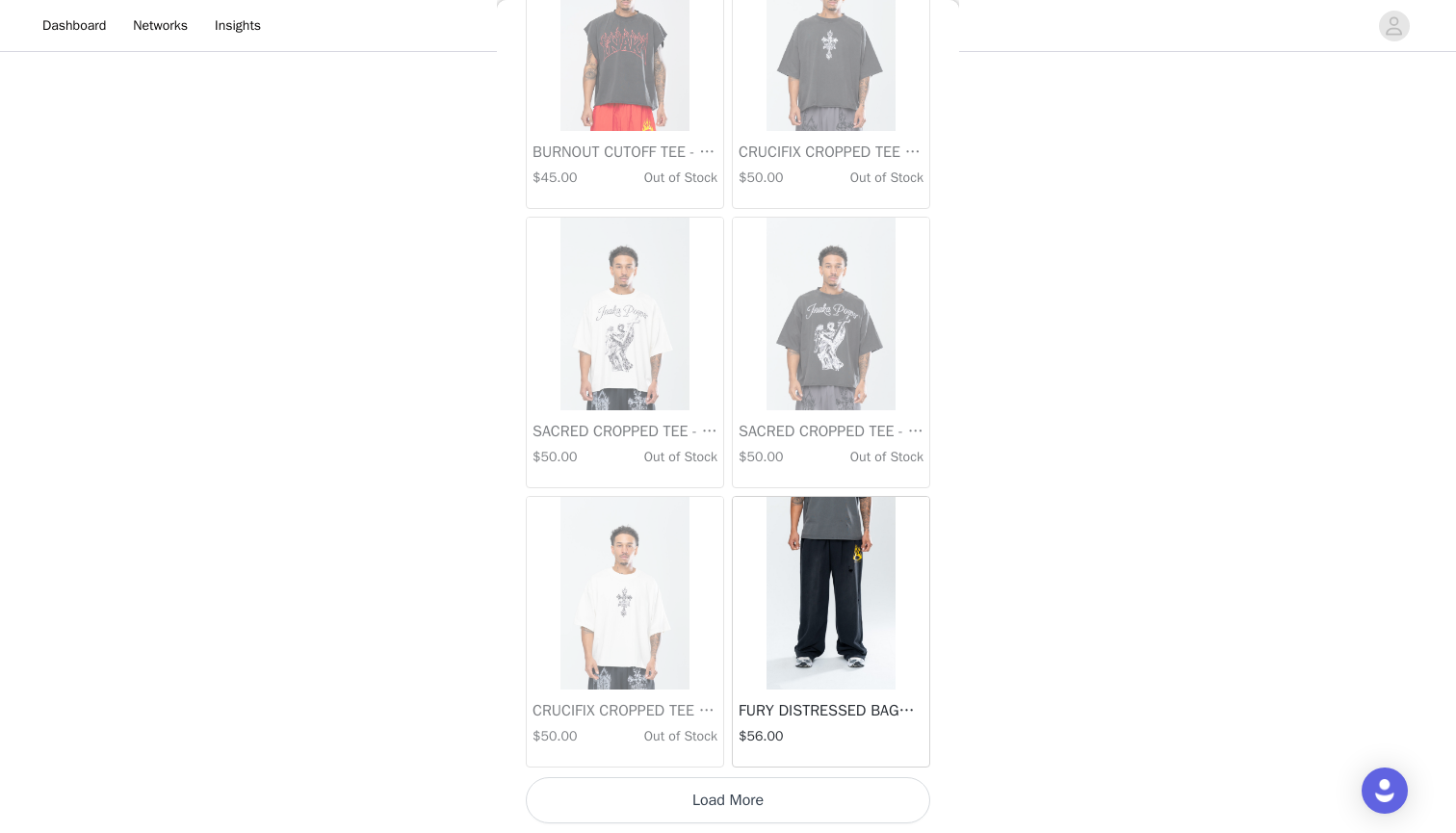 click on "Load More" at bounding box center [728, 800] 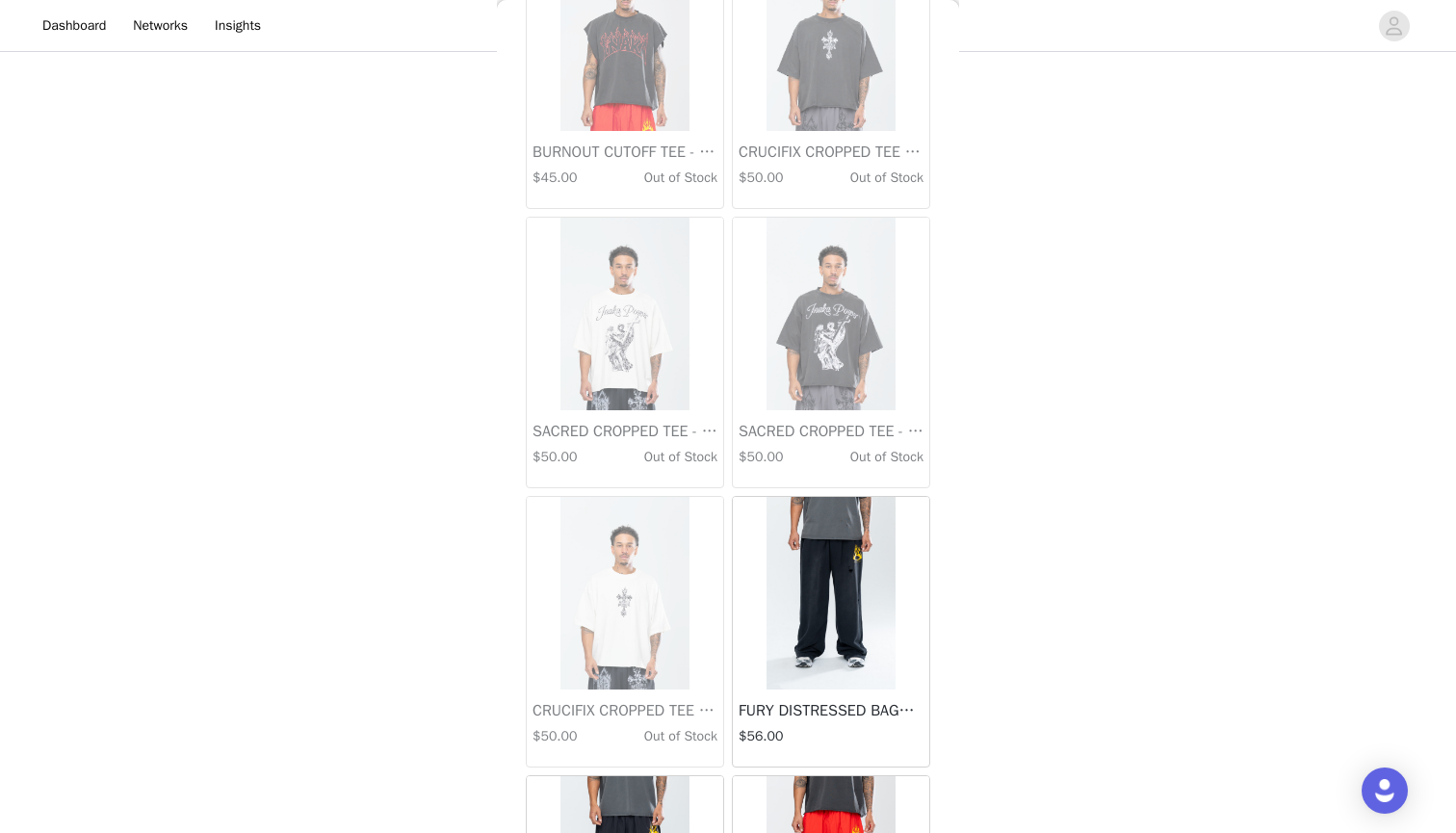 scroll, scrollTop: 559, scrollLeft: 0, axis: vertical 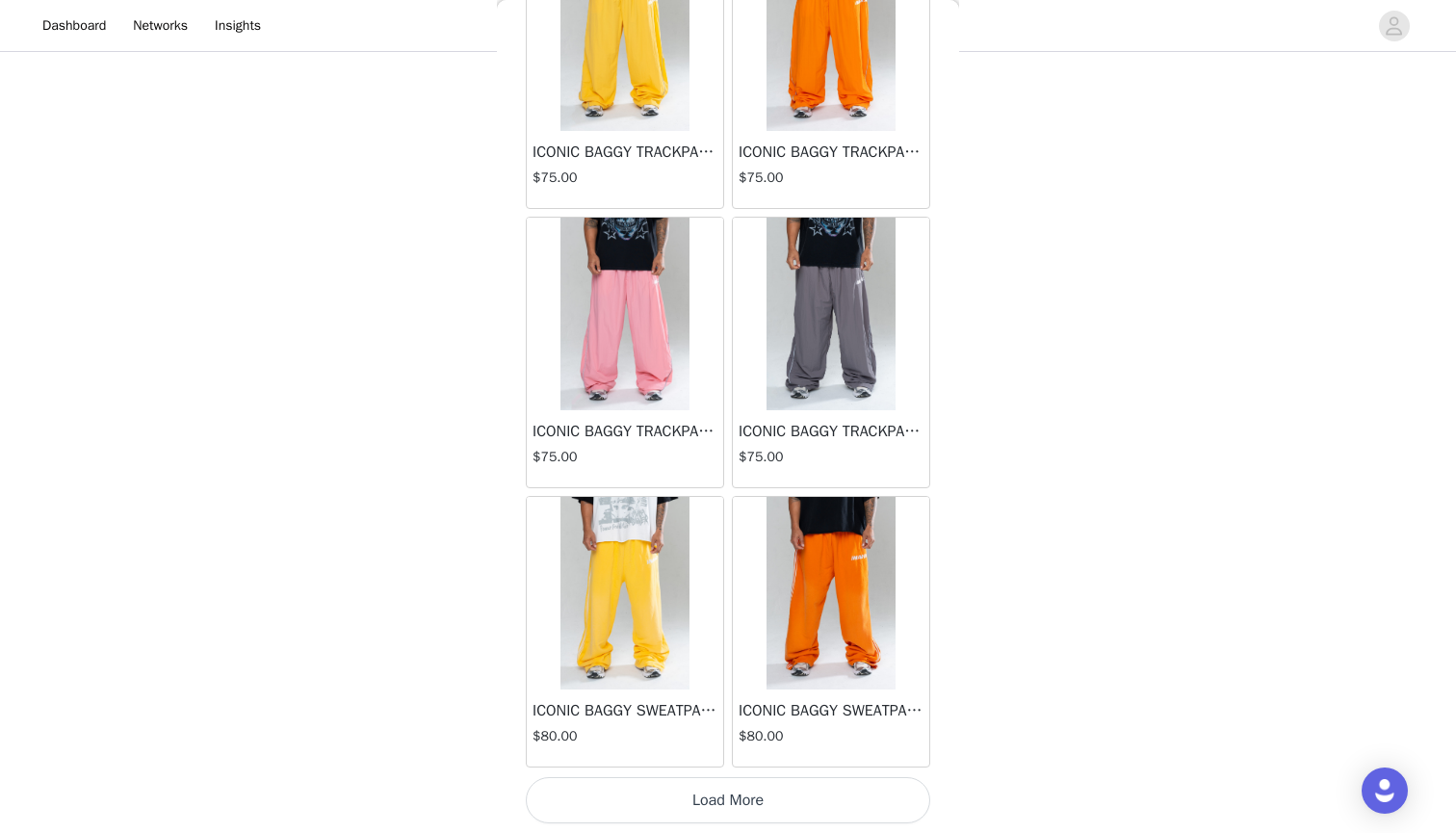 click on "Load More" at bounding box center [728, 800] 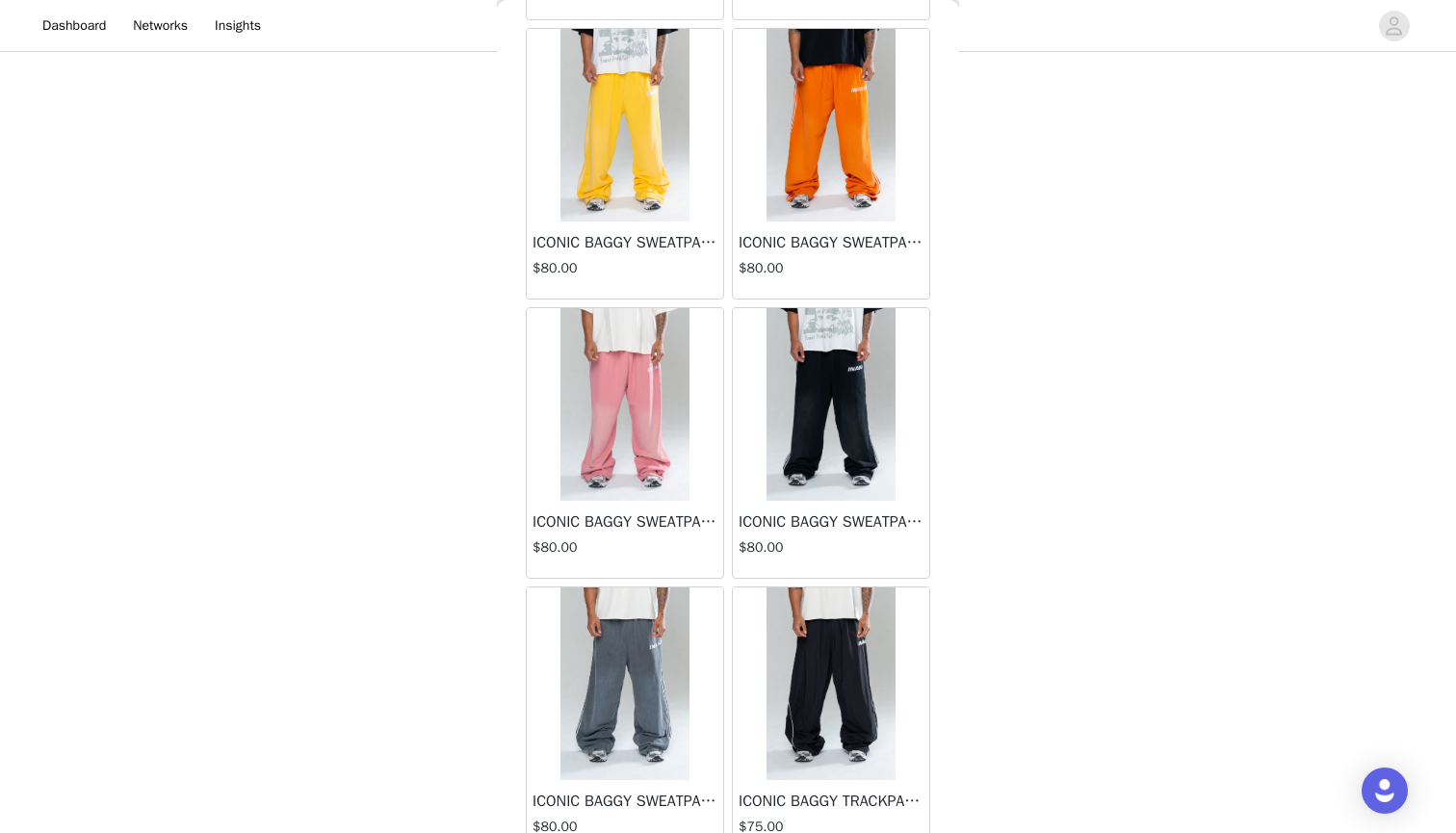 scroll, scrollTop: 5379, scrollLeft: 0, axis: vertical 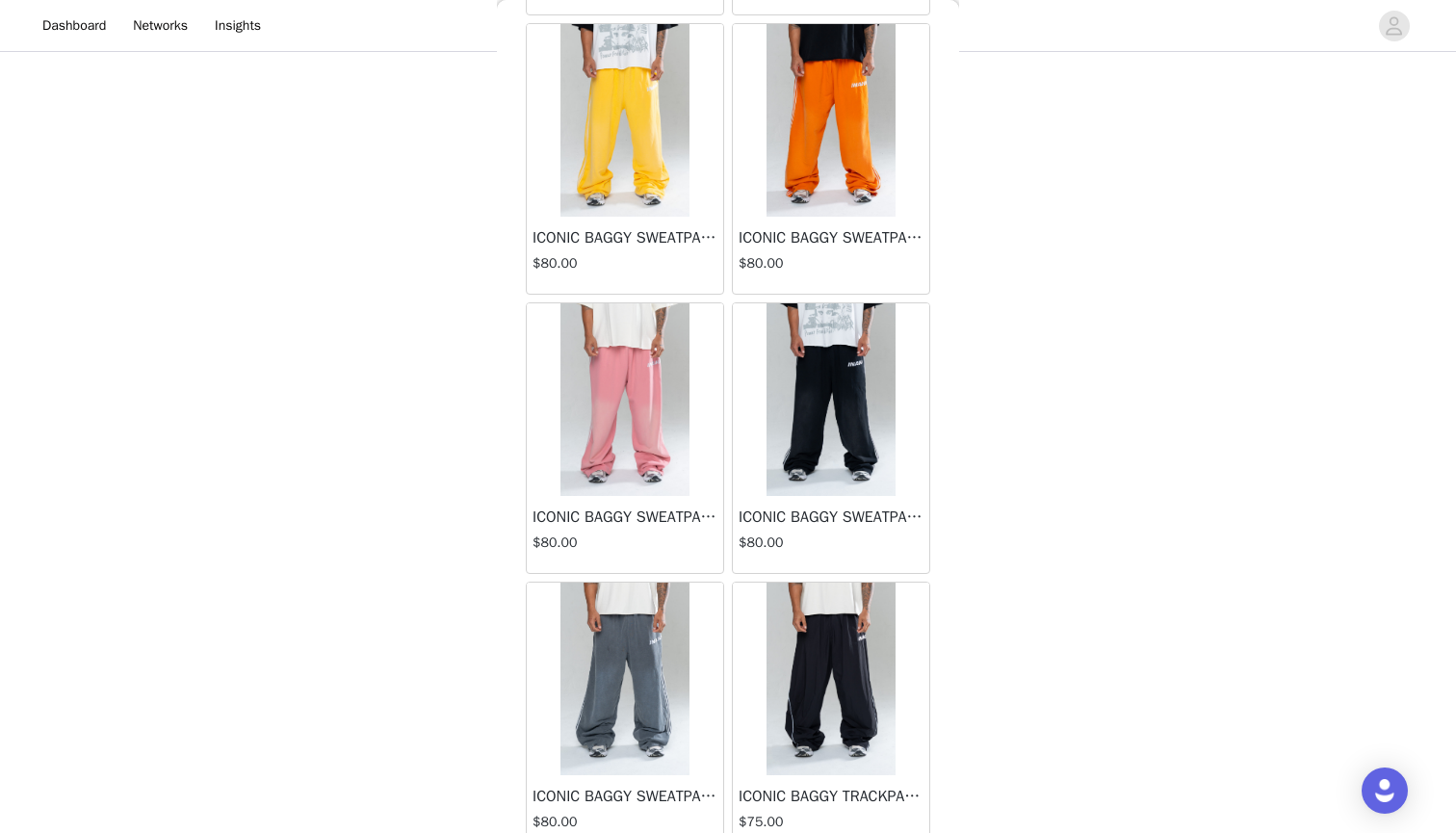 click at bounding box center (830, 400) 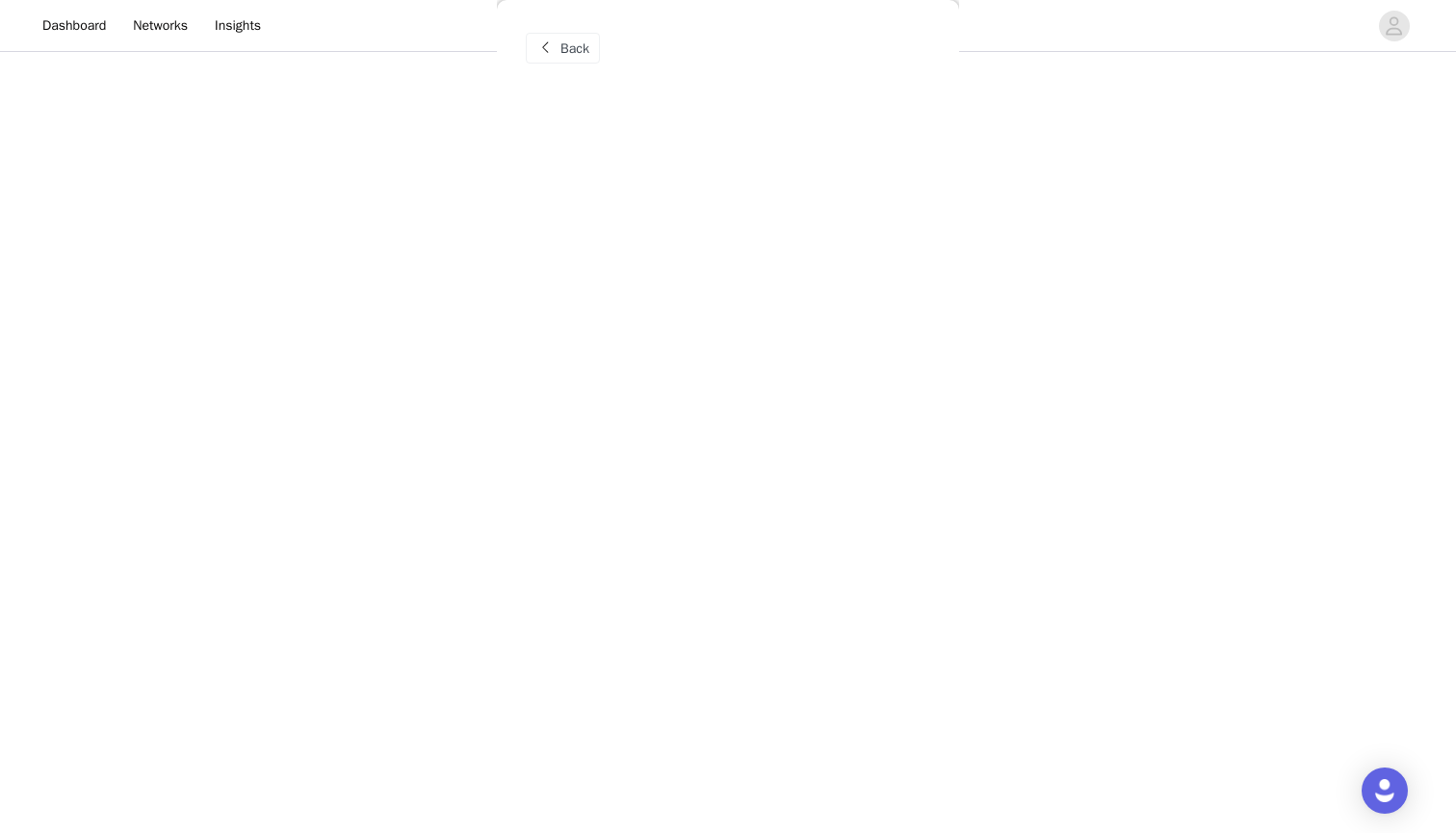 scroll, scrollTop: 0, scrollLeft: 0, axis: both 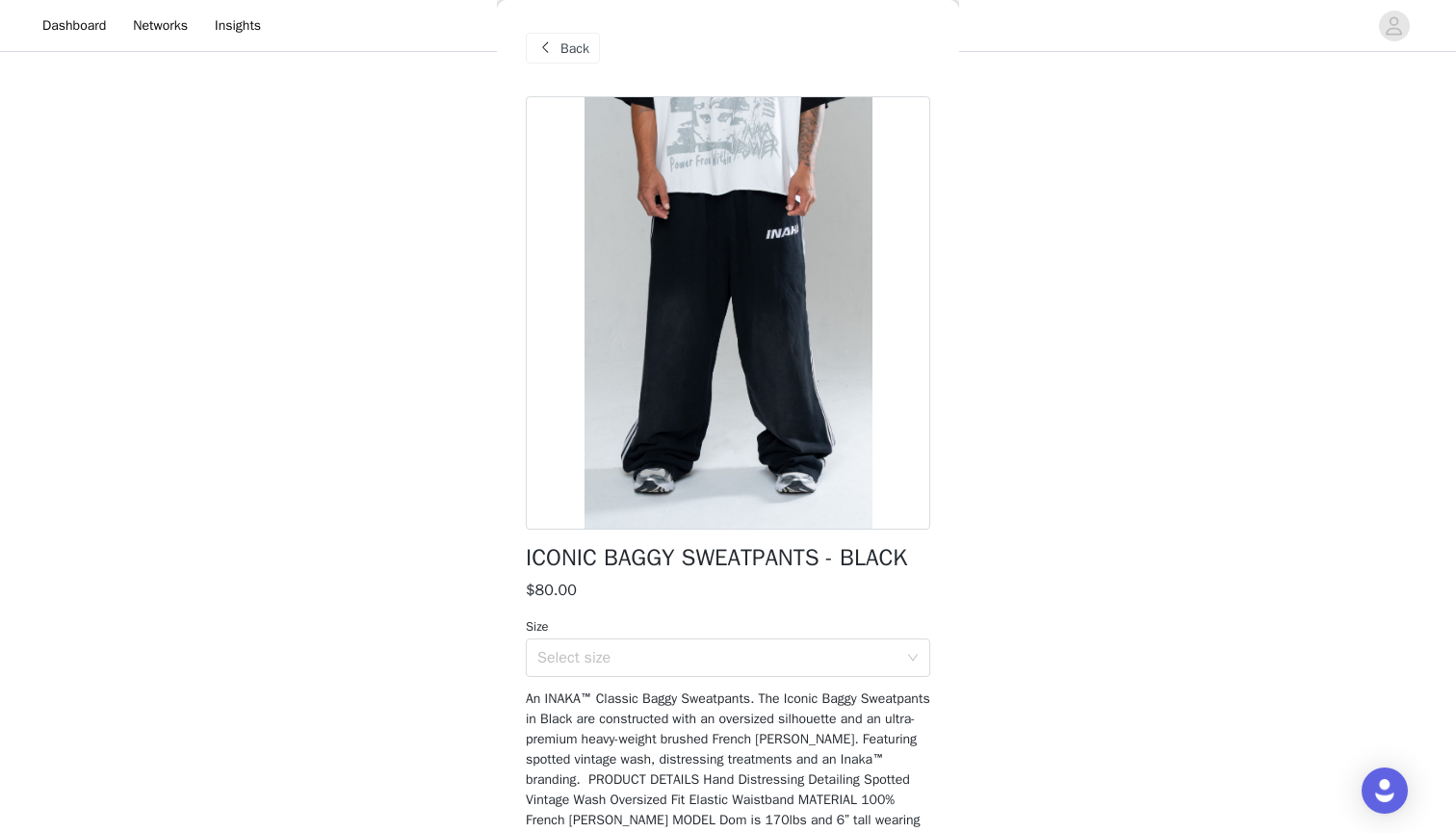 click on "Back" at bounding box center (575, 48) 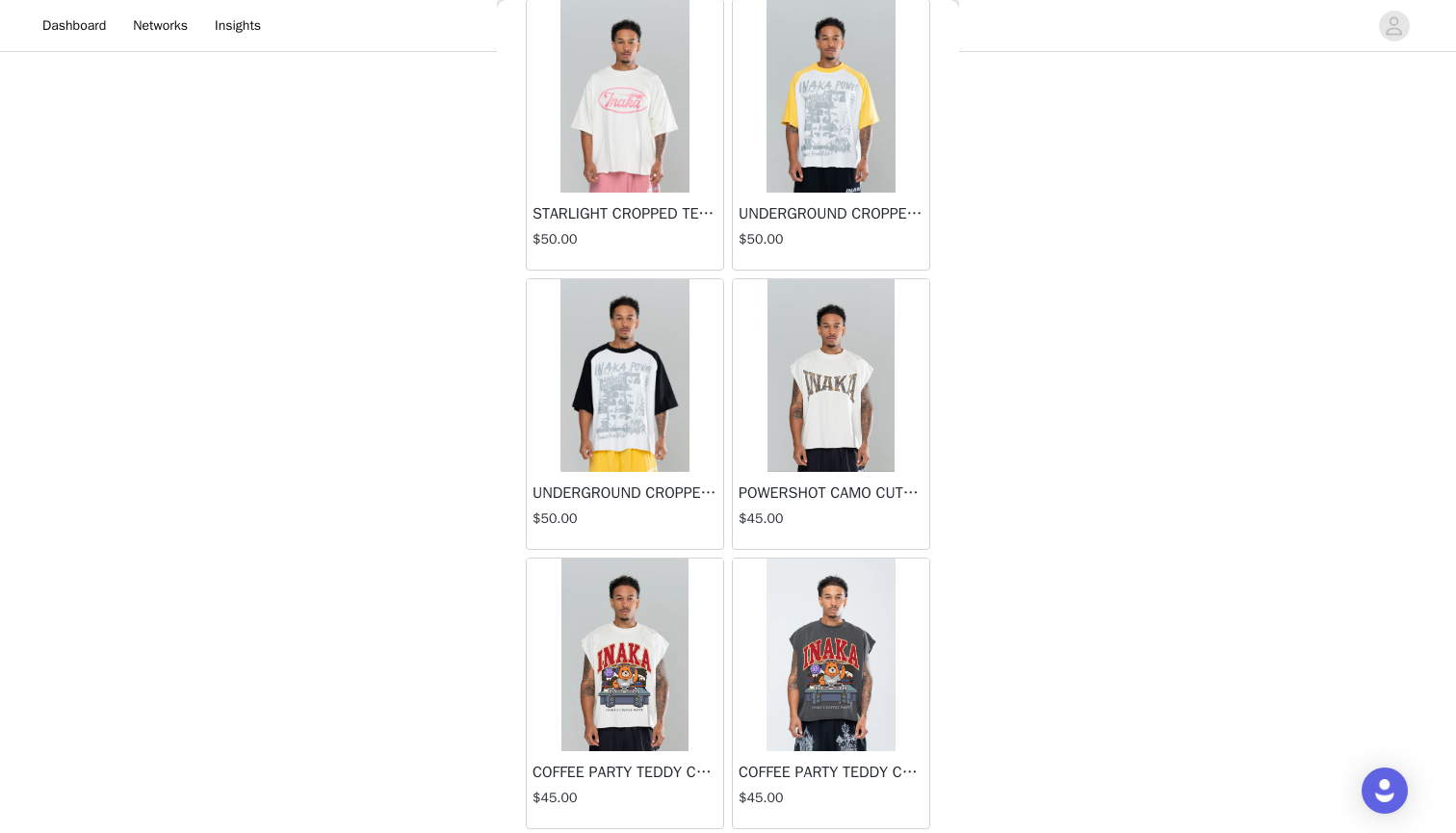 scroll, scrollTop: 6521, scrollLeft: 0, axis: vertical 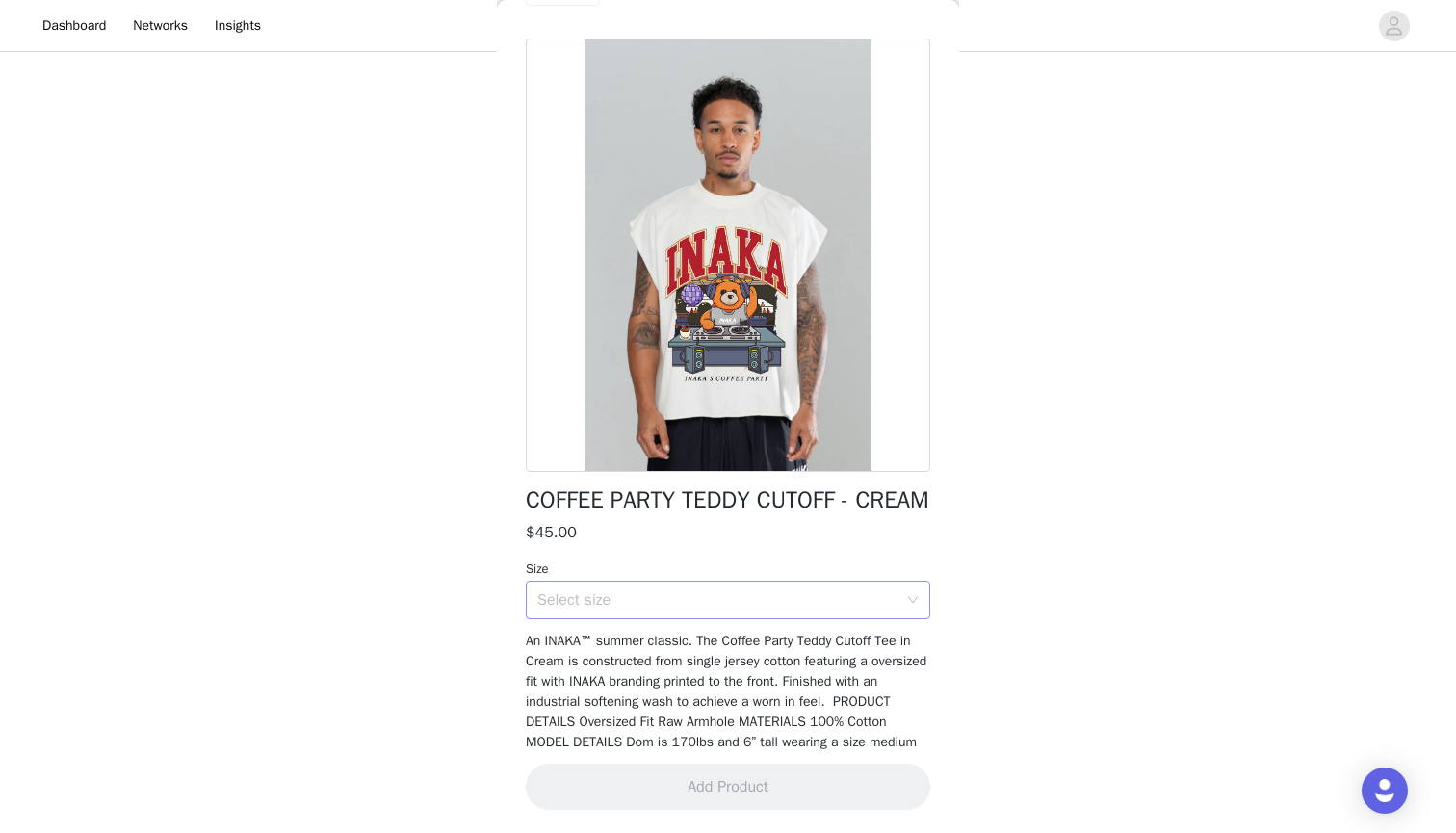 click on "Select size" at bounding box center [717, 600] 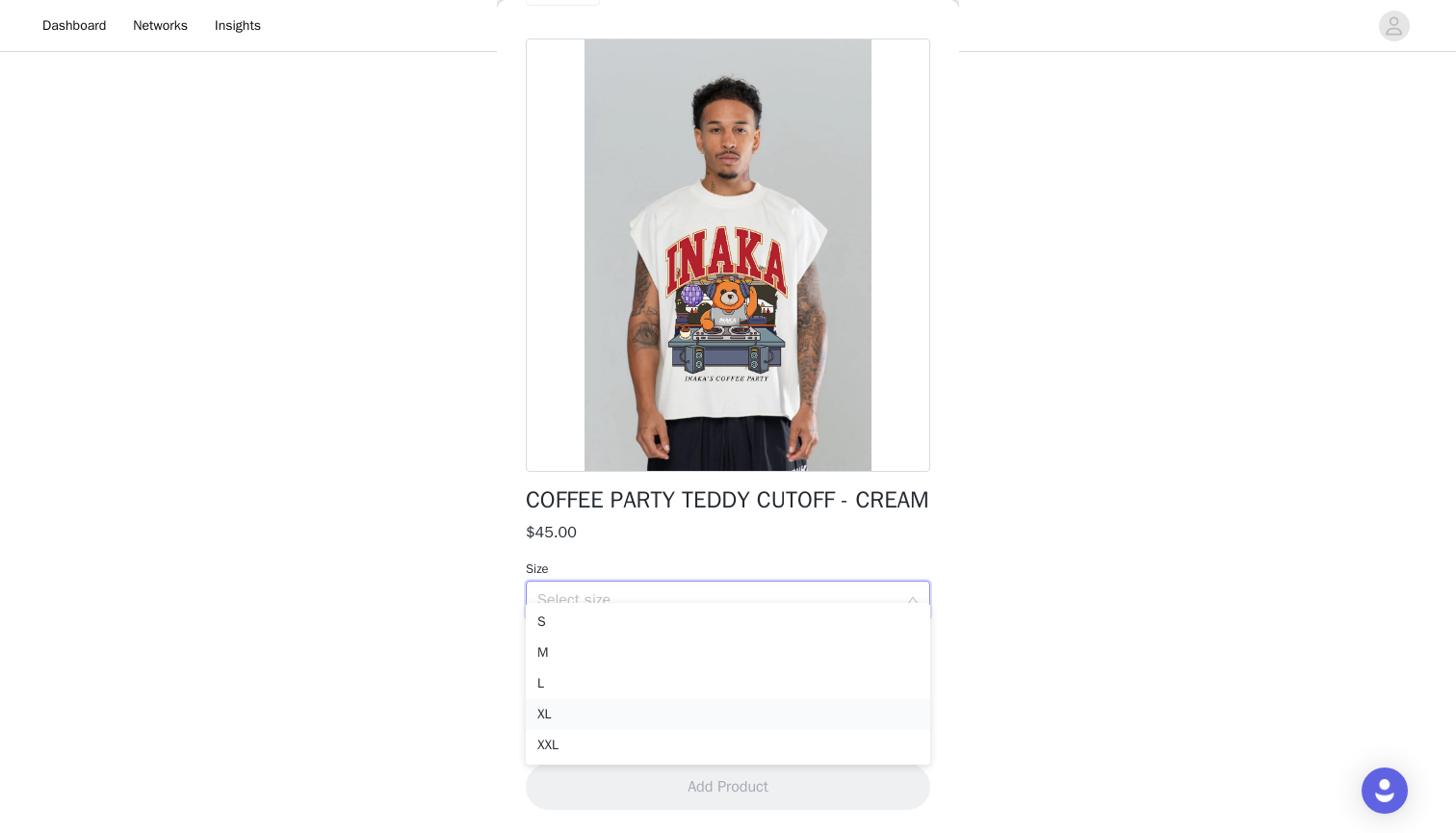 click on "XL" at bounding box center [728, 715] 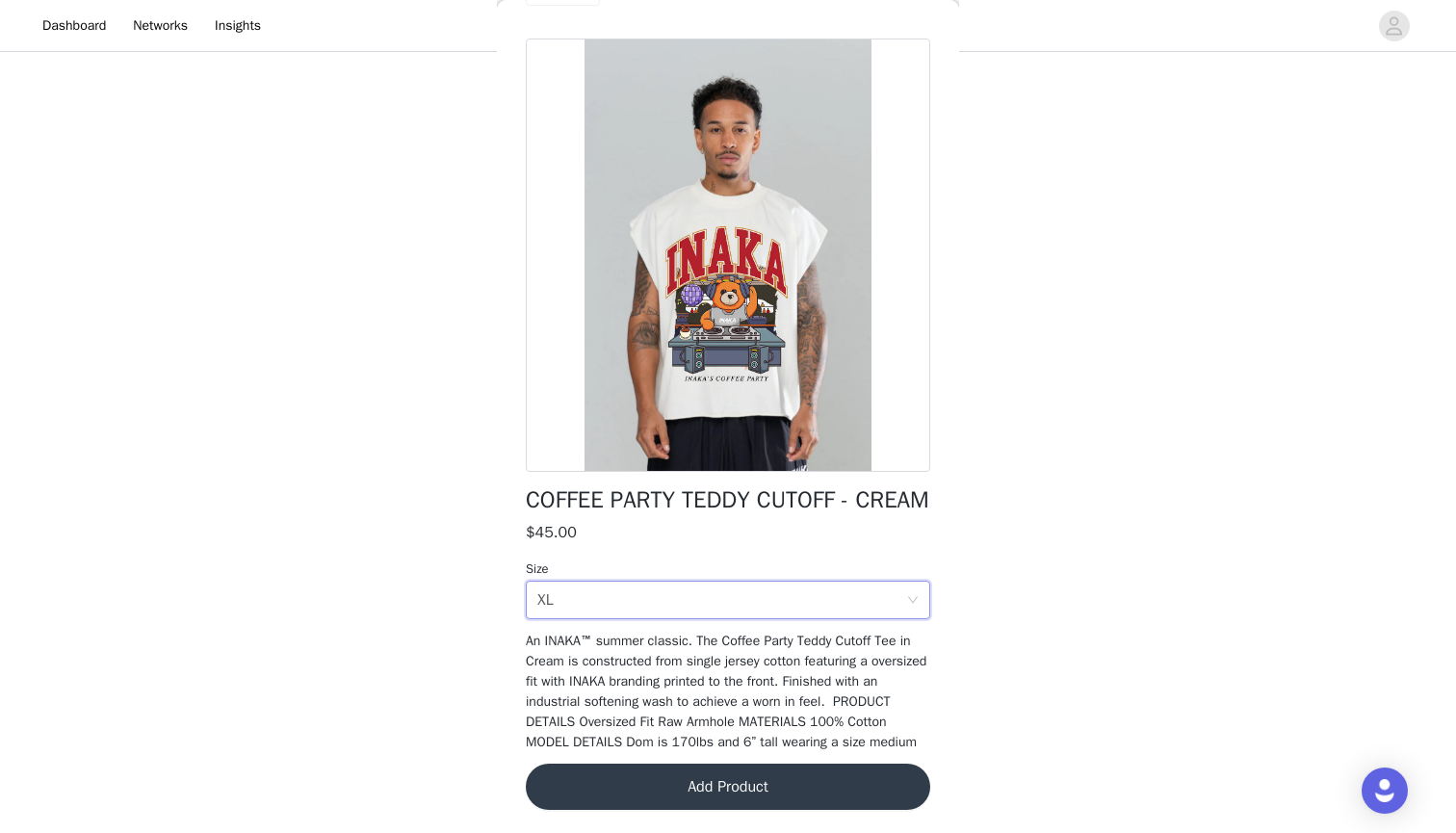 scroll, scrollTop: 559, scrollLeft: 0, axis: vertical 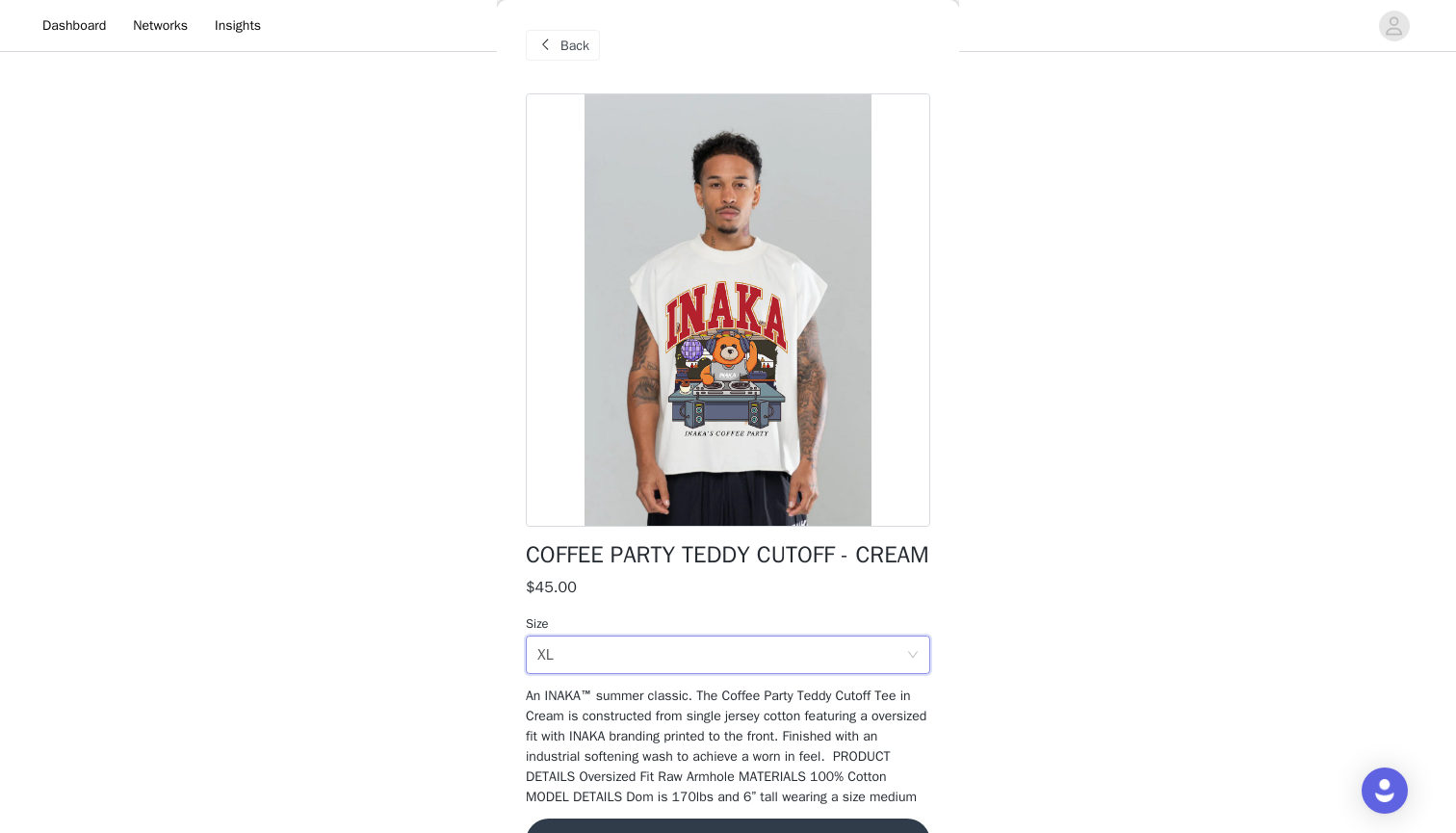 click on "Back" at bounding box center [575, 45] 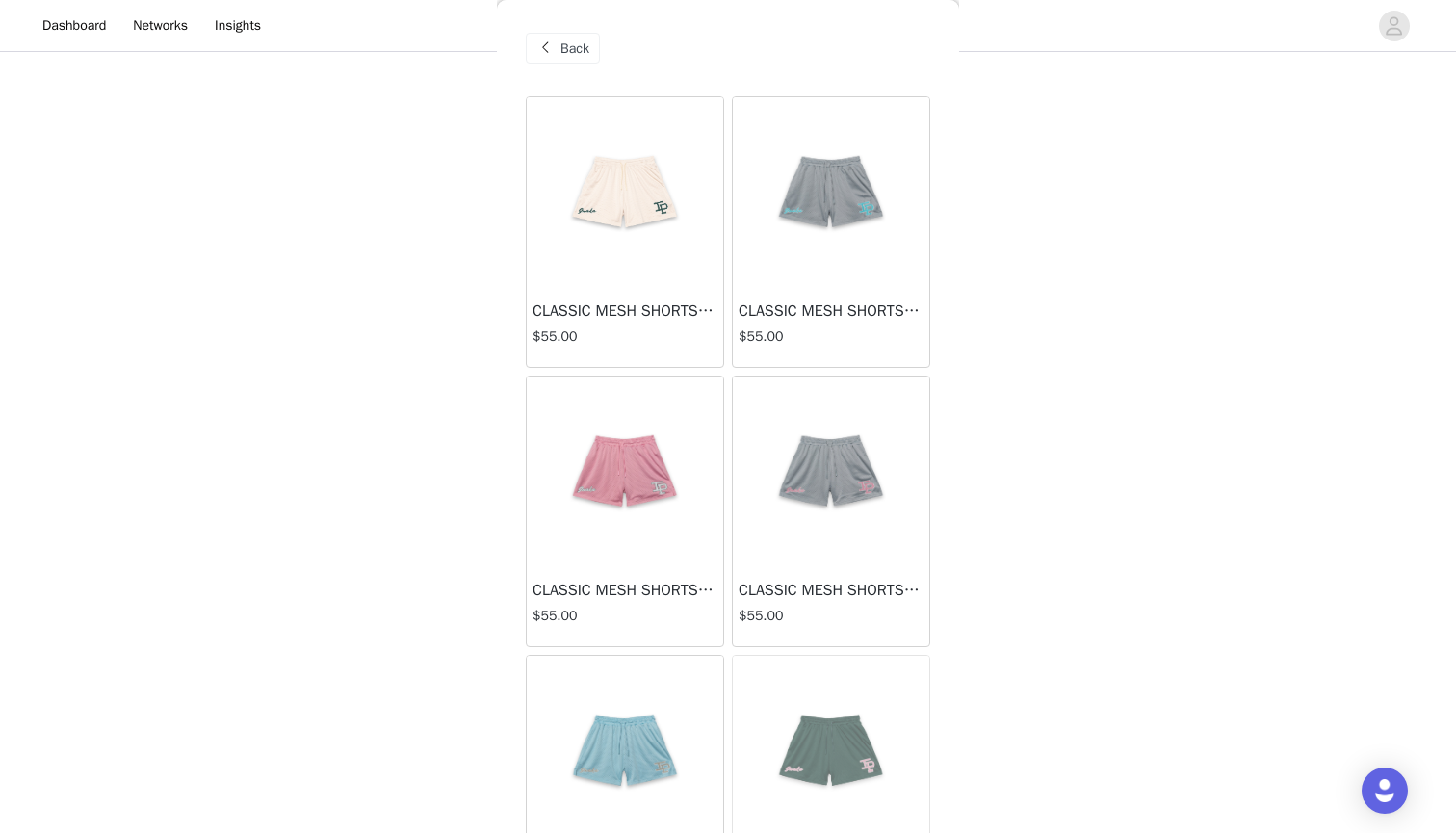 scroll, scrollTop: 0, scrollLeft: 0, axis: both 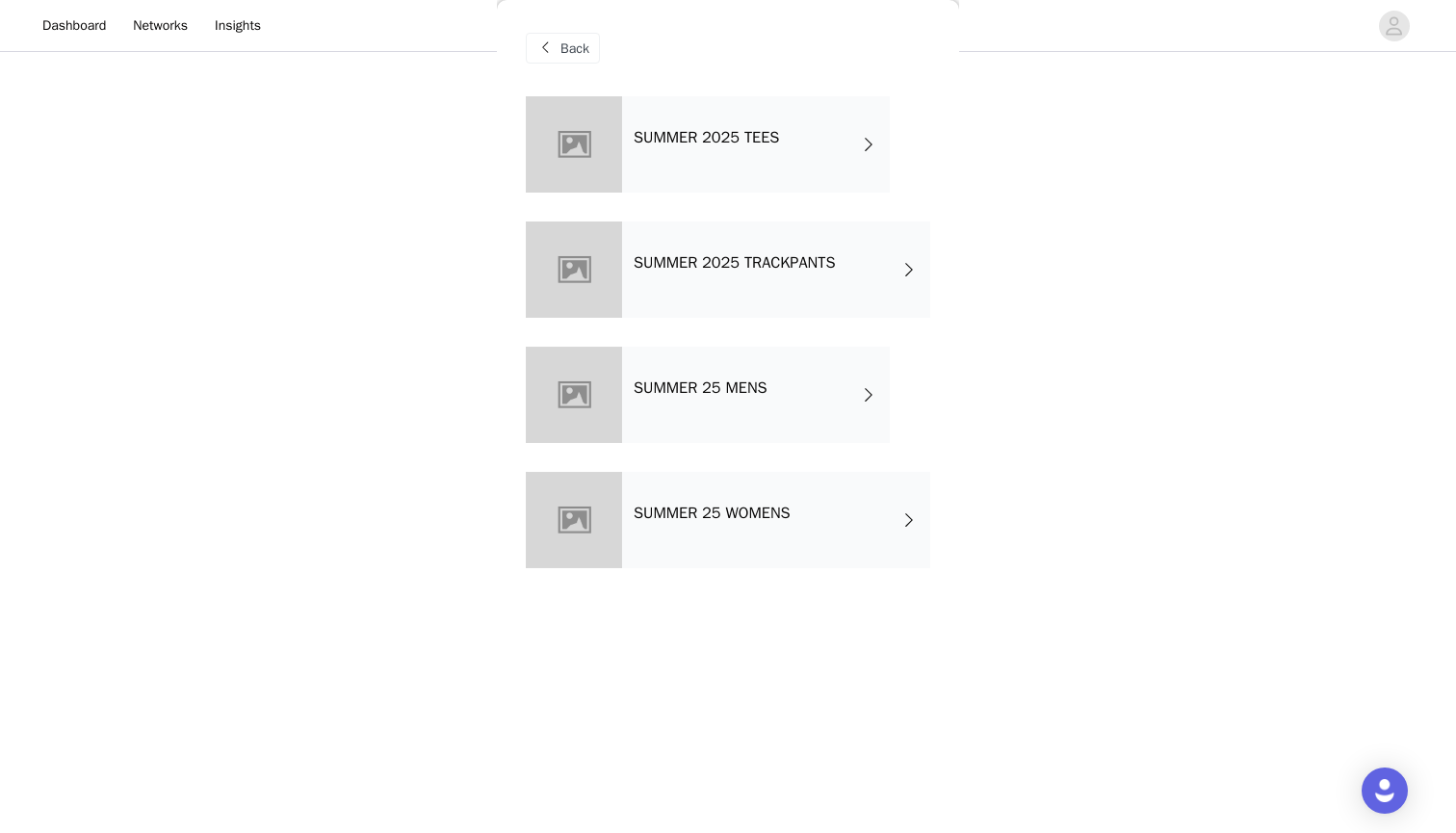 click on "Back" at bounding box center (575, 48) 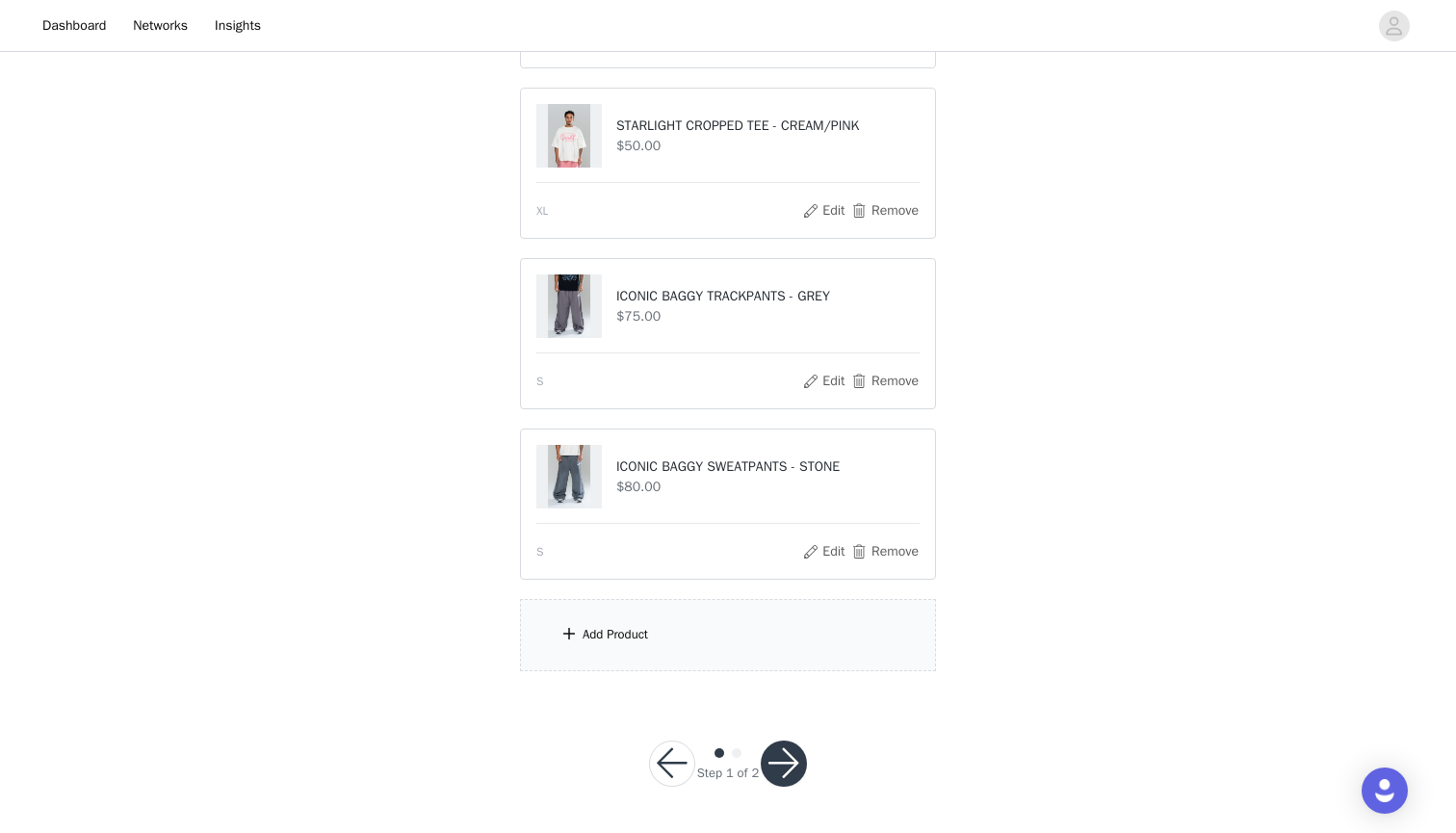 scroll, scrollTop: 559, scrollLeft: 0, axis: vertical 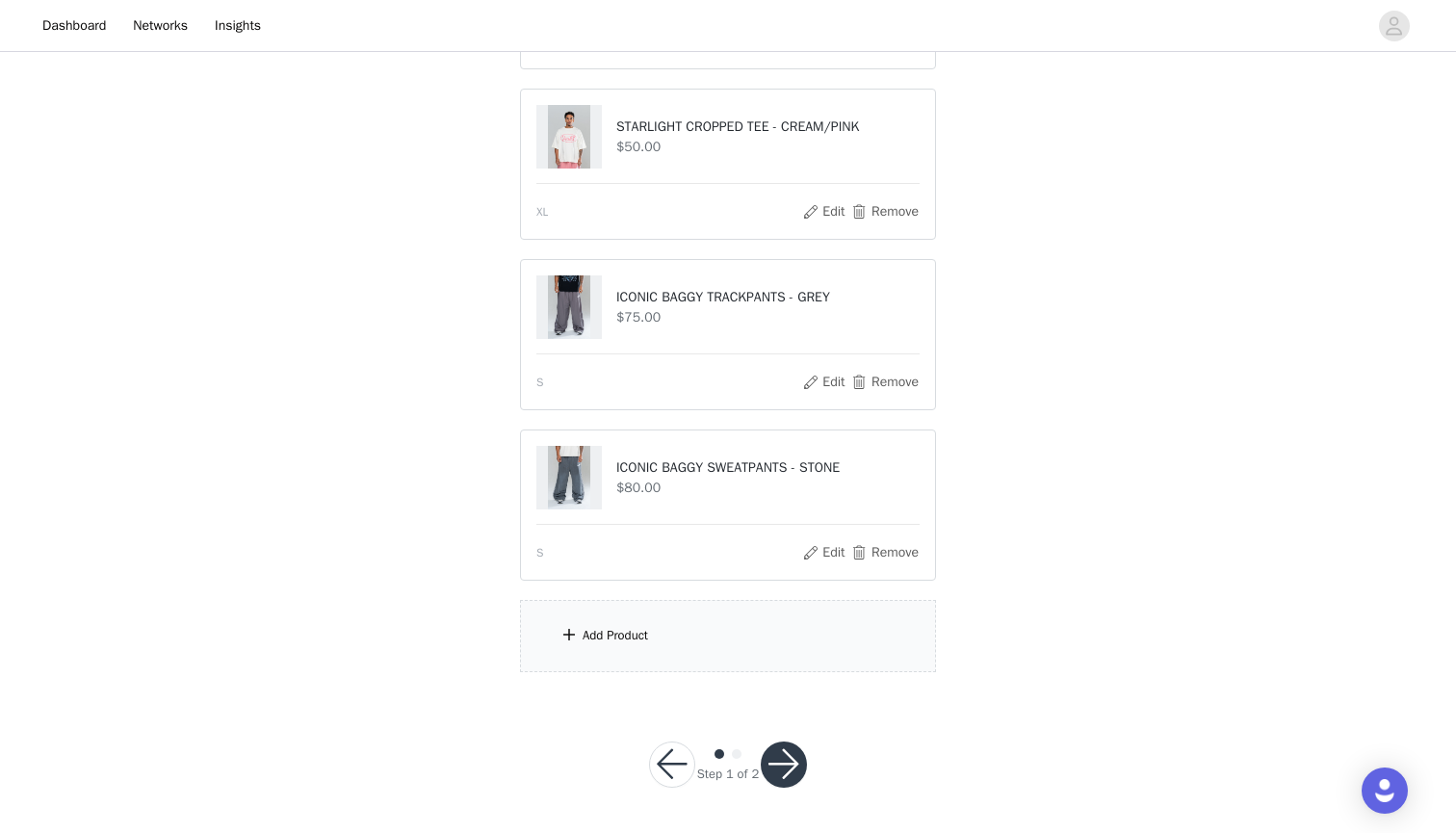 click at bounding box center [784, 765] 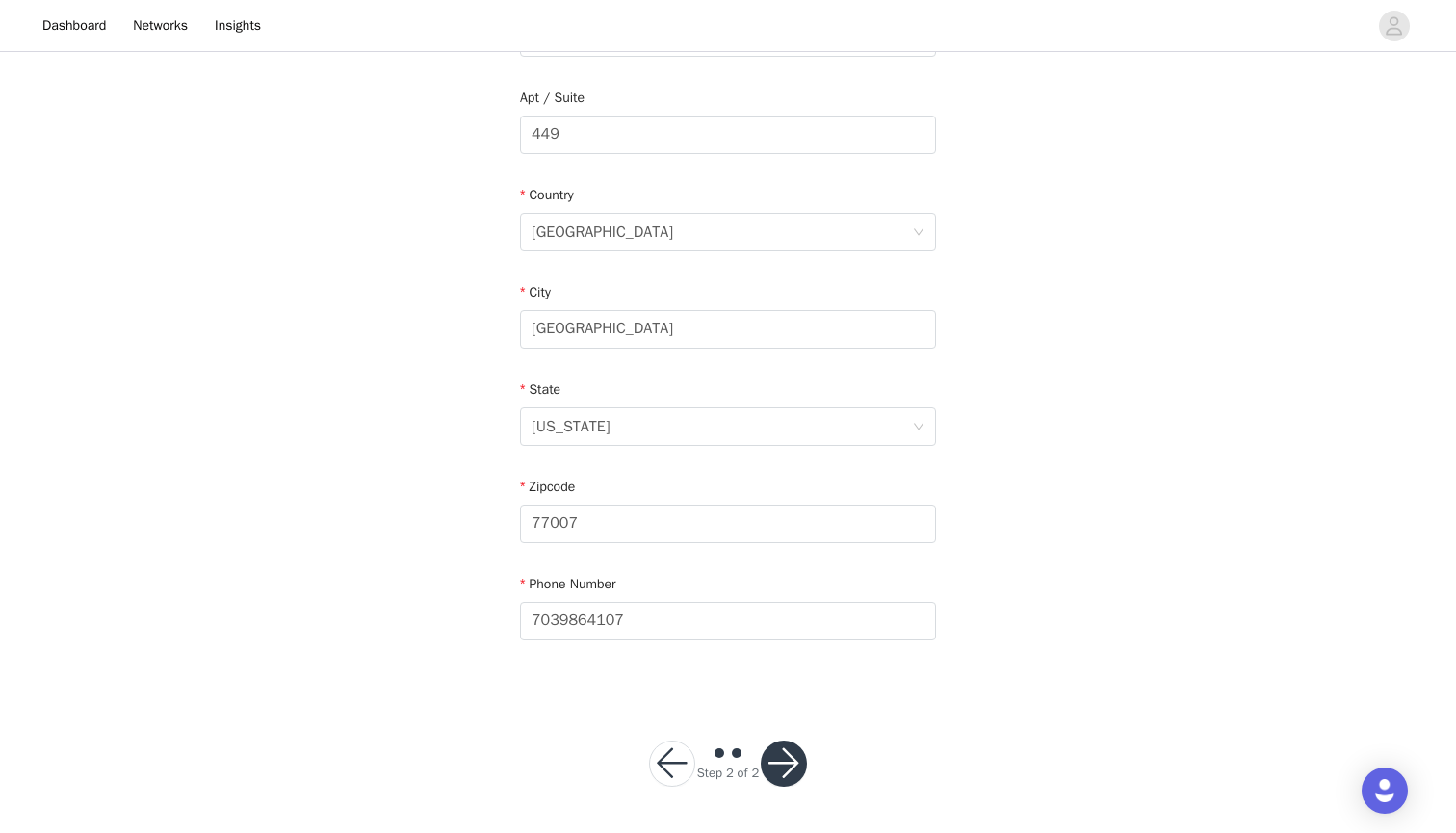 scroll, scrollTop: 480, scrollLeft: 0, axis: vertical 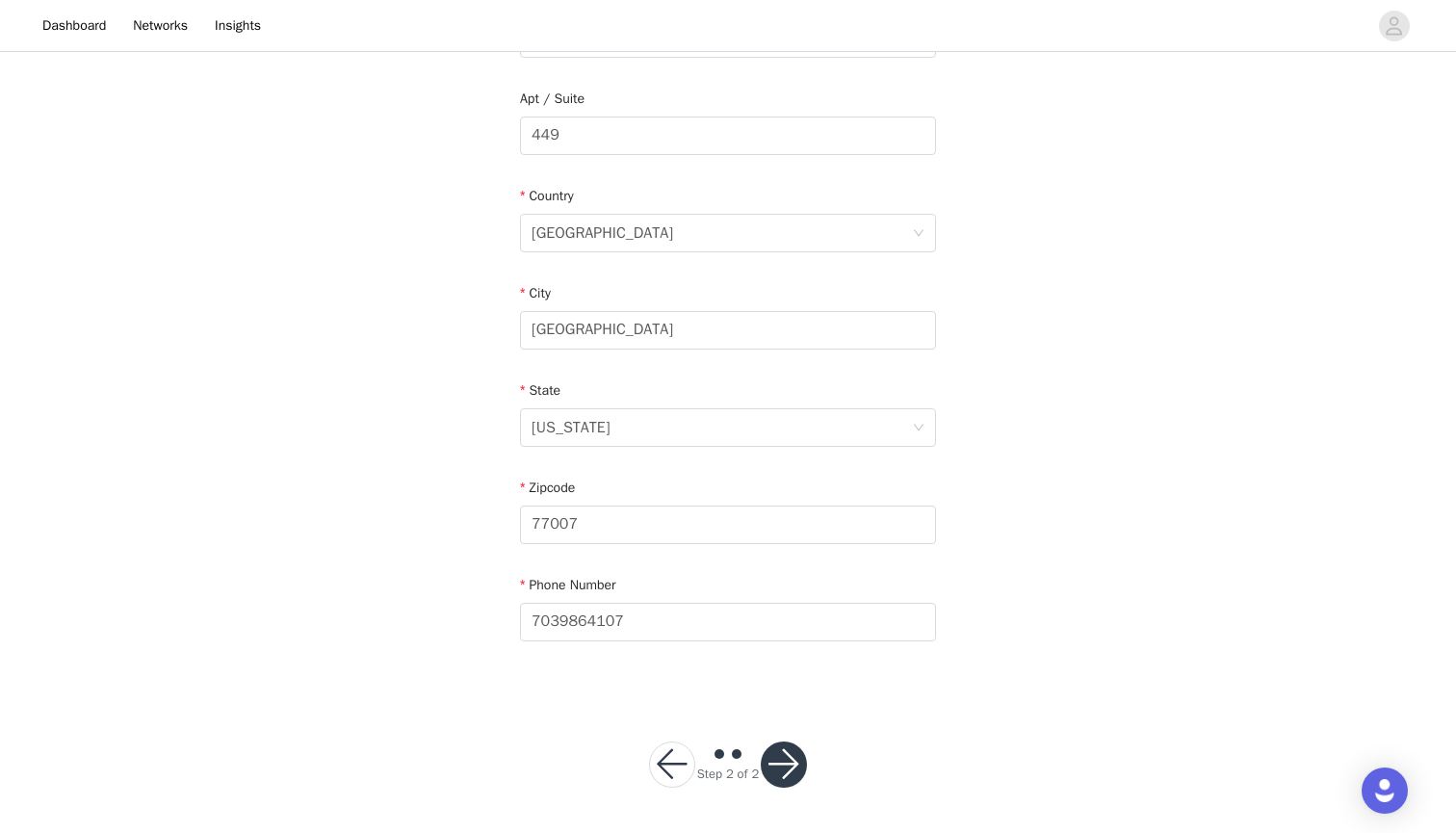 click at bounding box center [784, 765] 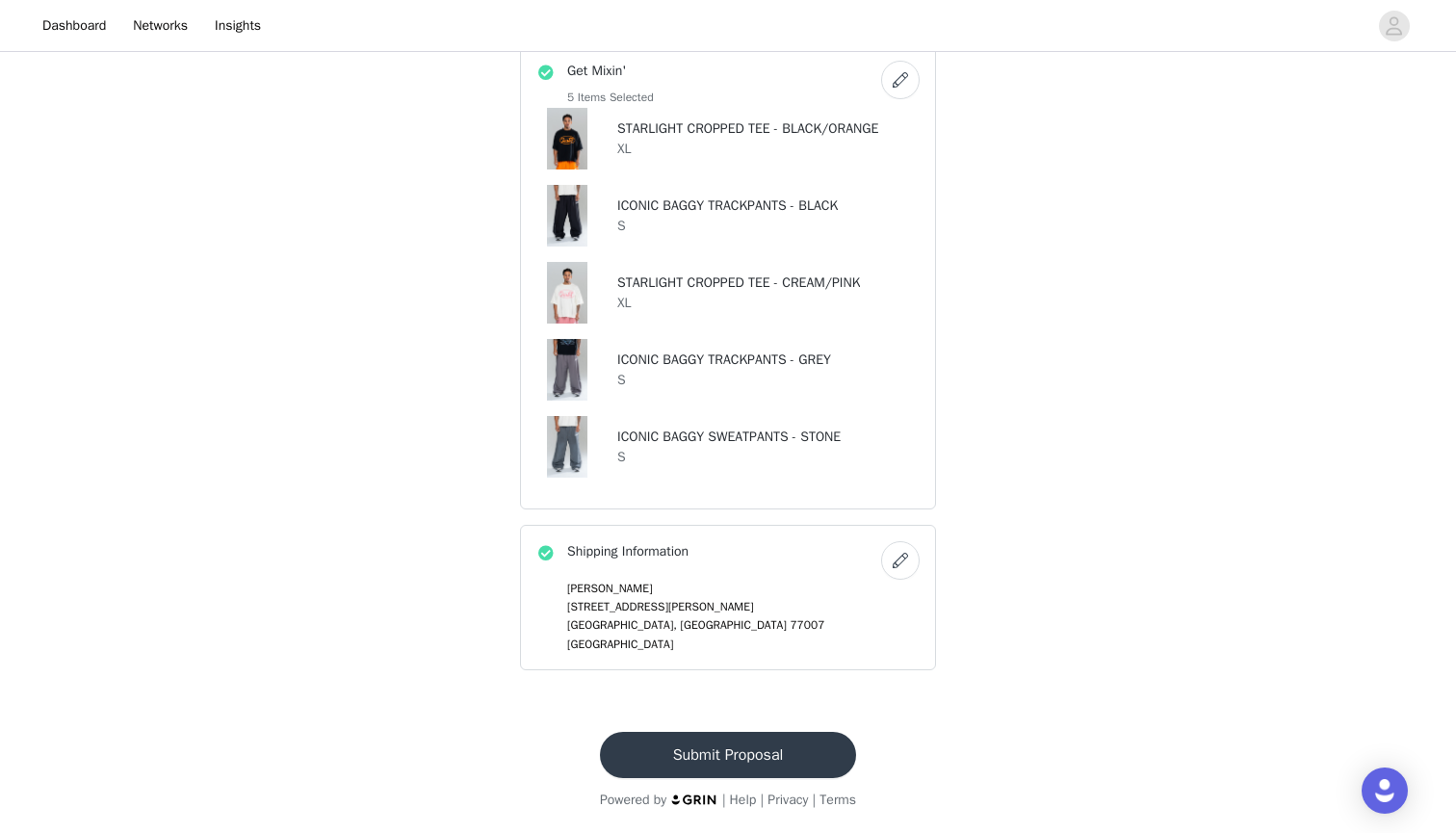 scroll, scrollTop: 770, scrollLeft: 0, axis: vertical 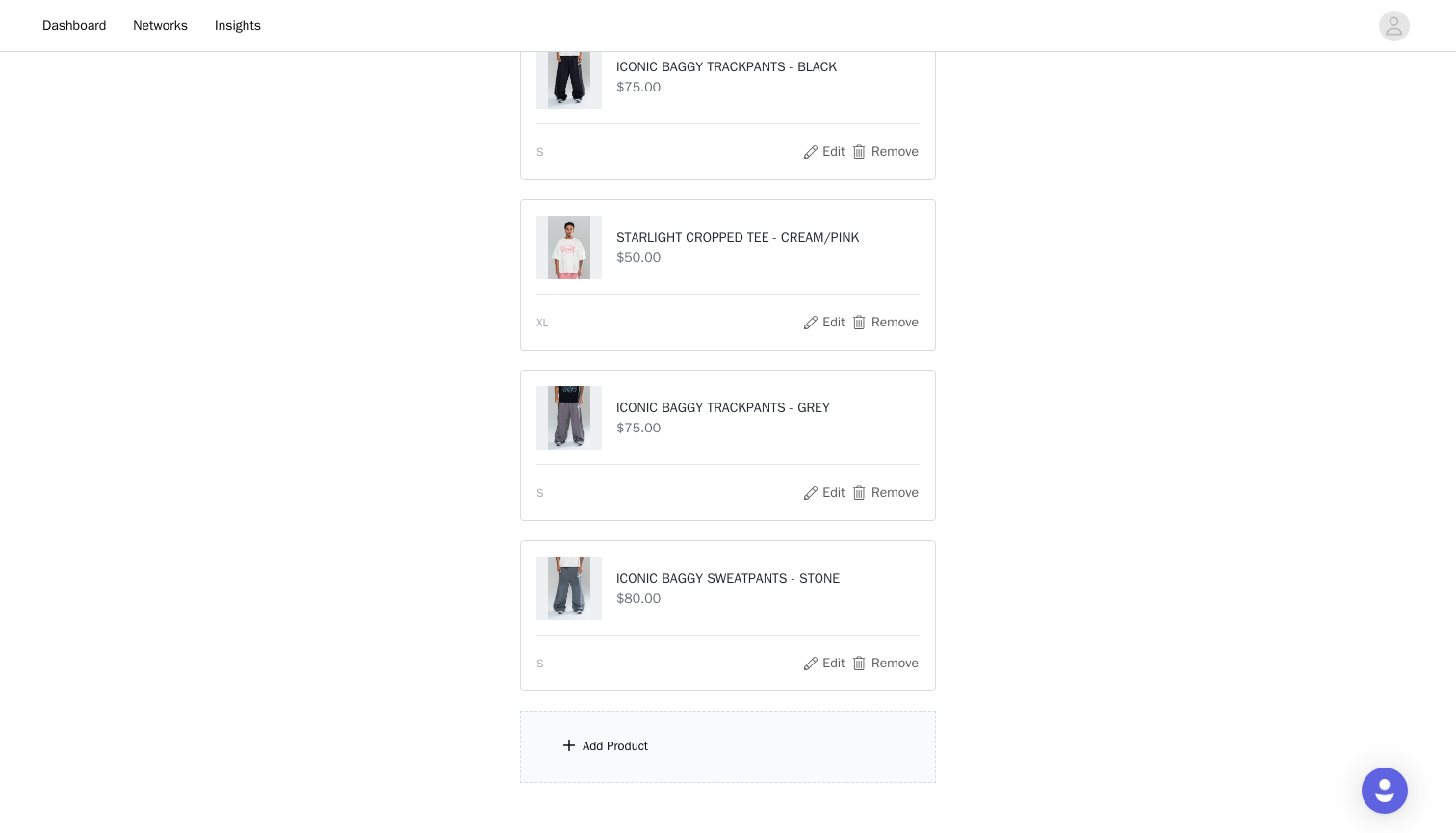 click at bounding box center (569, 588) 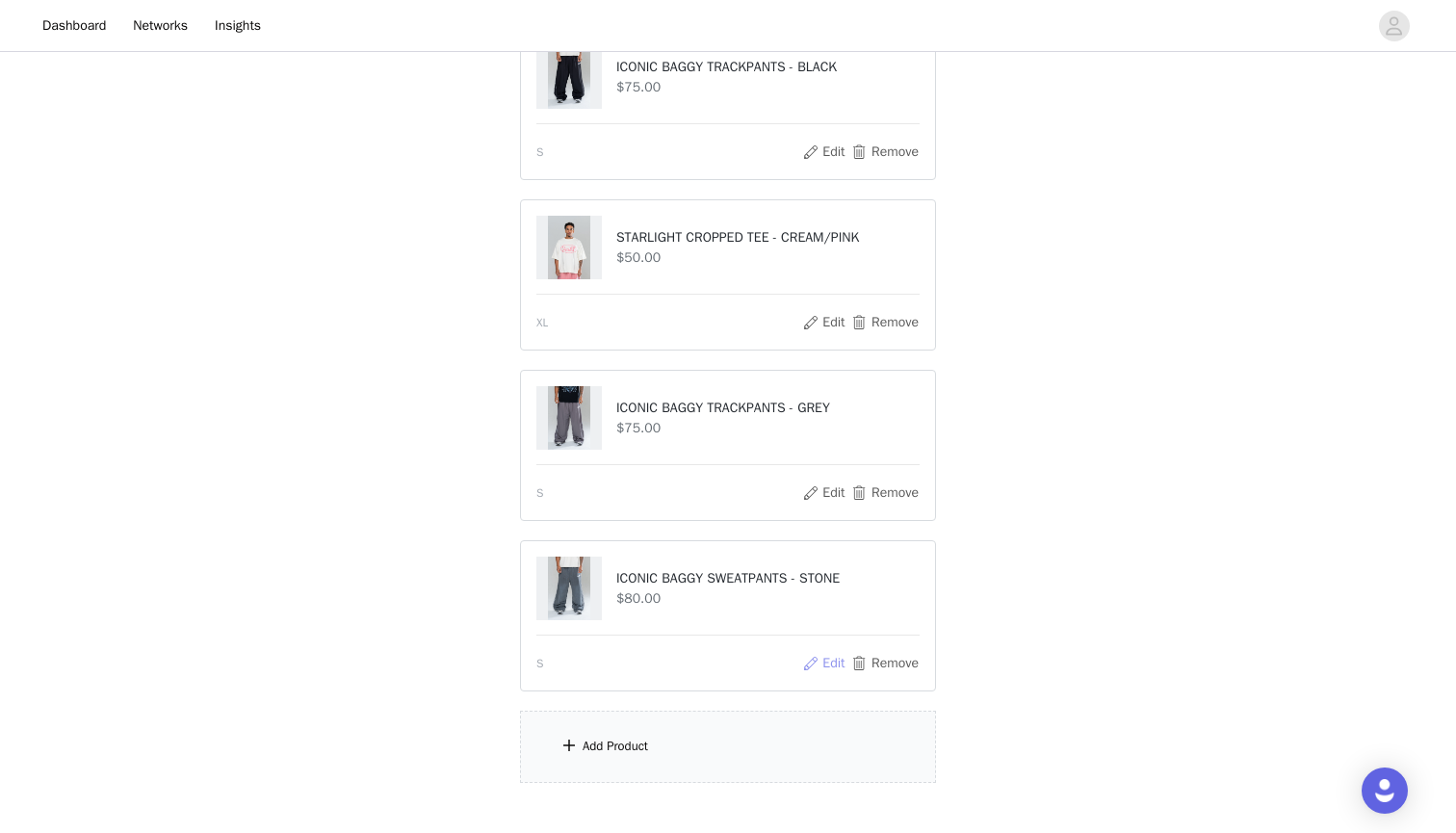 click on "Edit" at bounding box center [823, 664] 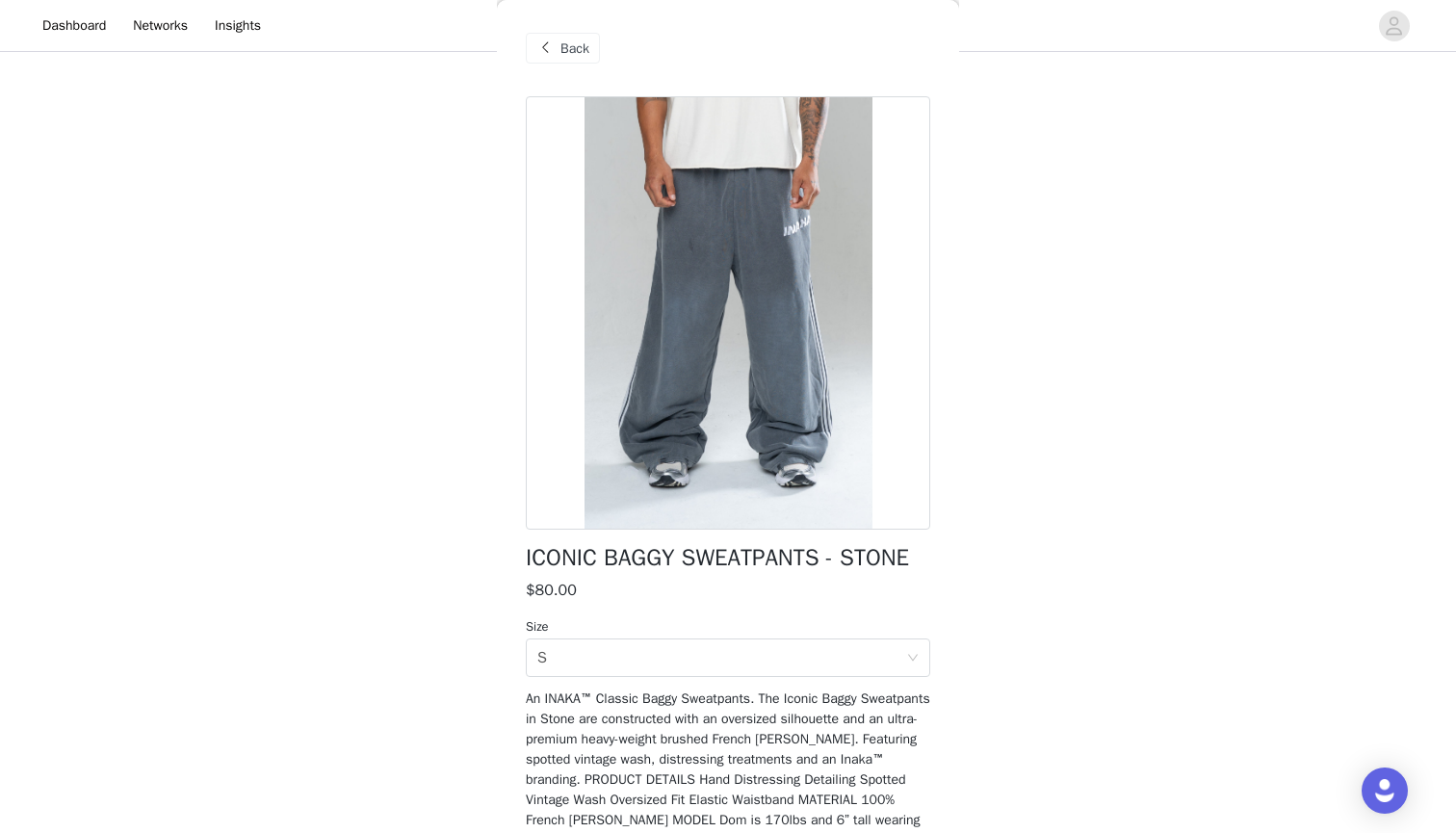 click on "Back" at bounding box center (575, 48) 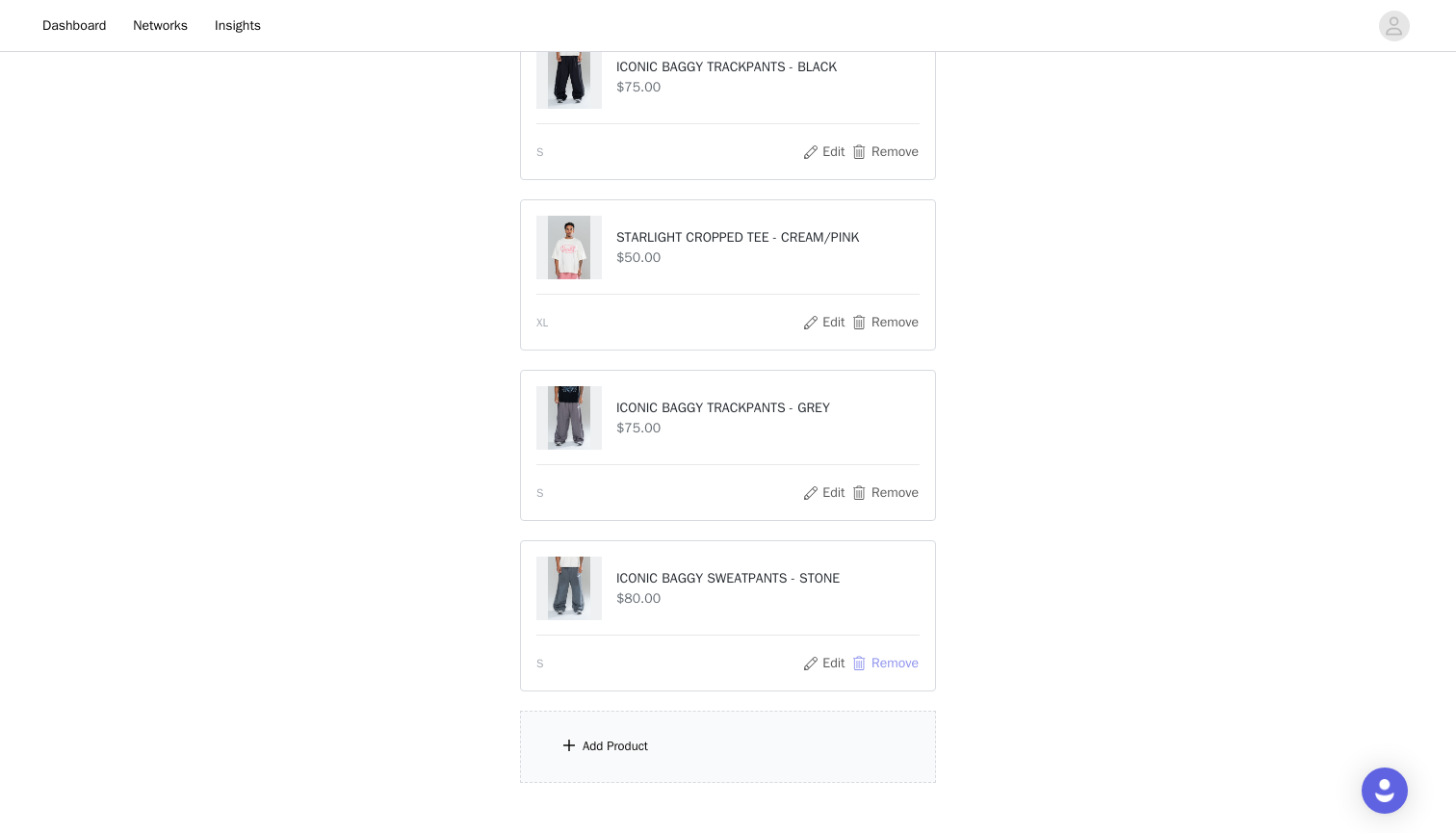 click on "Remove" at bounding box center (885, 664) 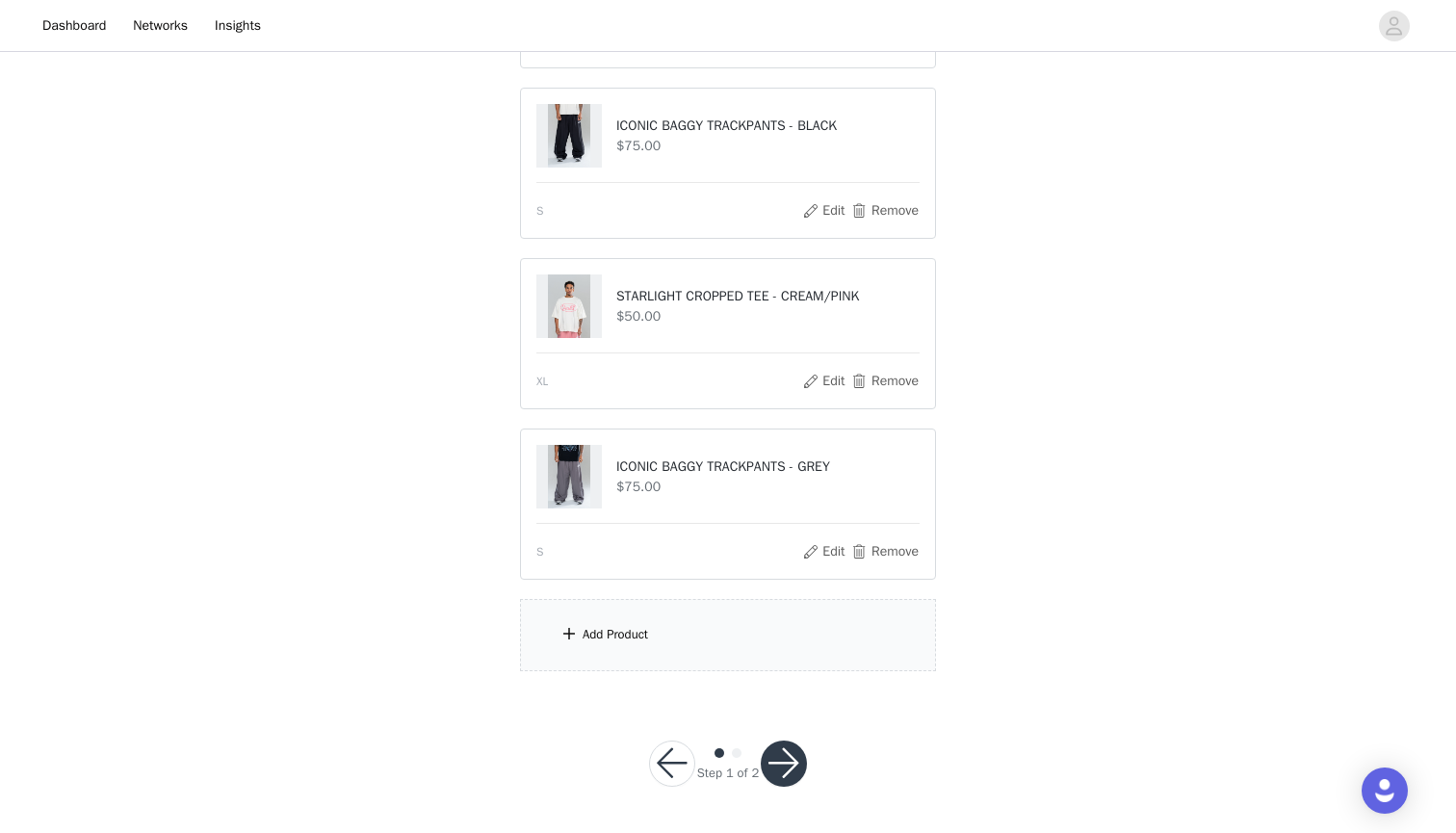 scroll, scrollTop: 388, scrollLeft: 0, axis: vertical 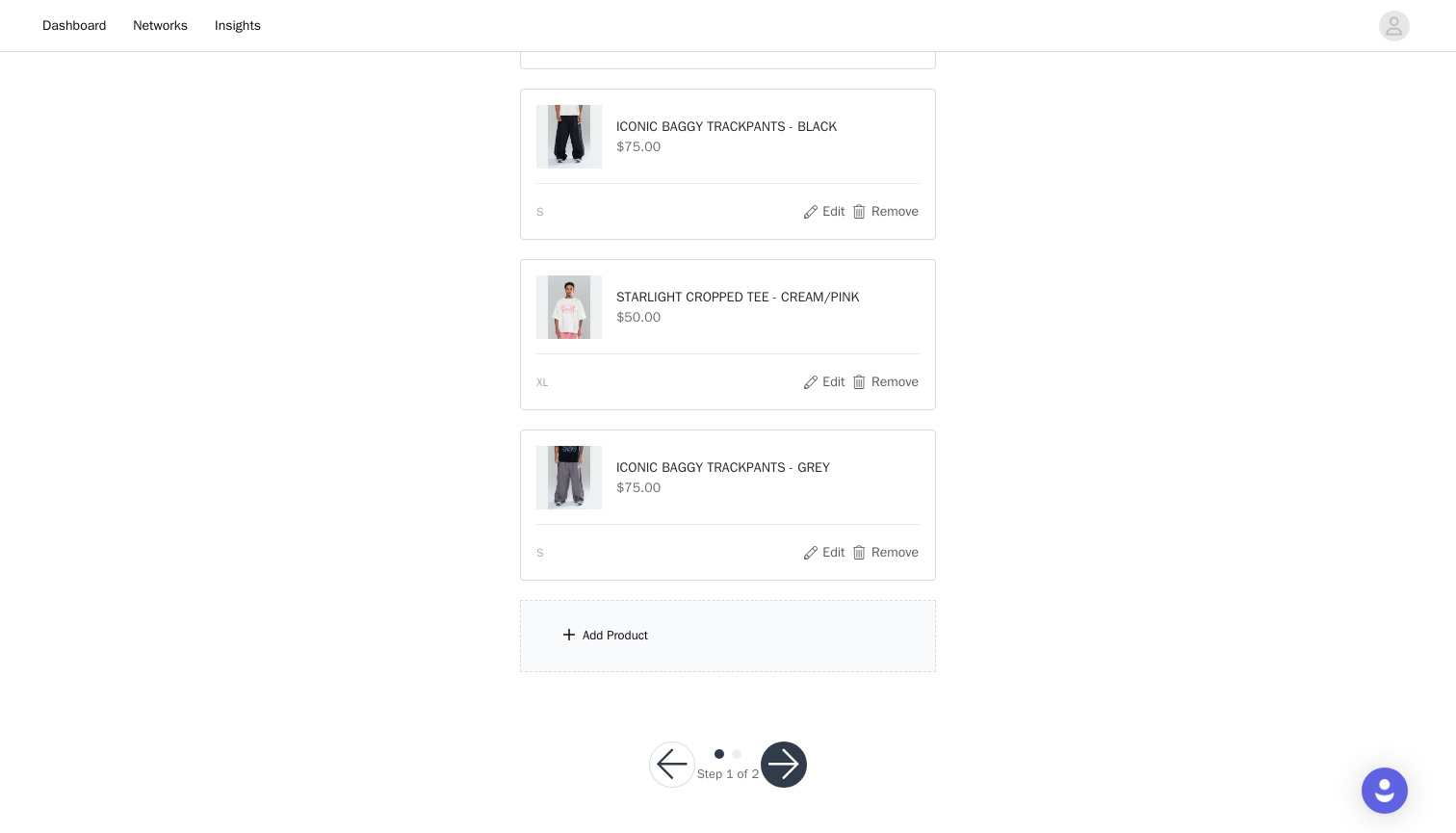 click on "Add Product" at bounding box center [728, 636] 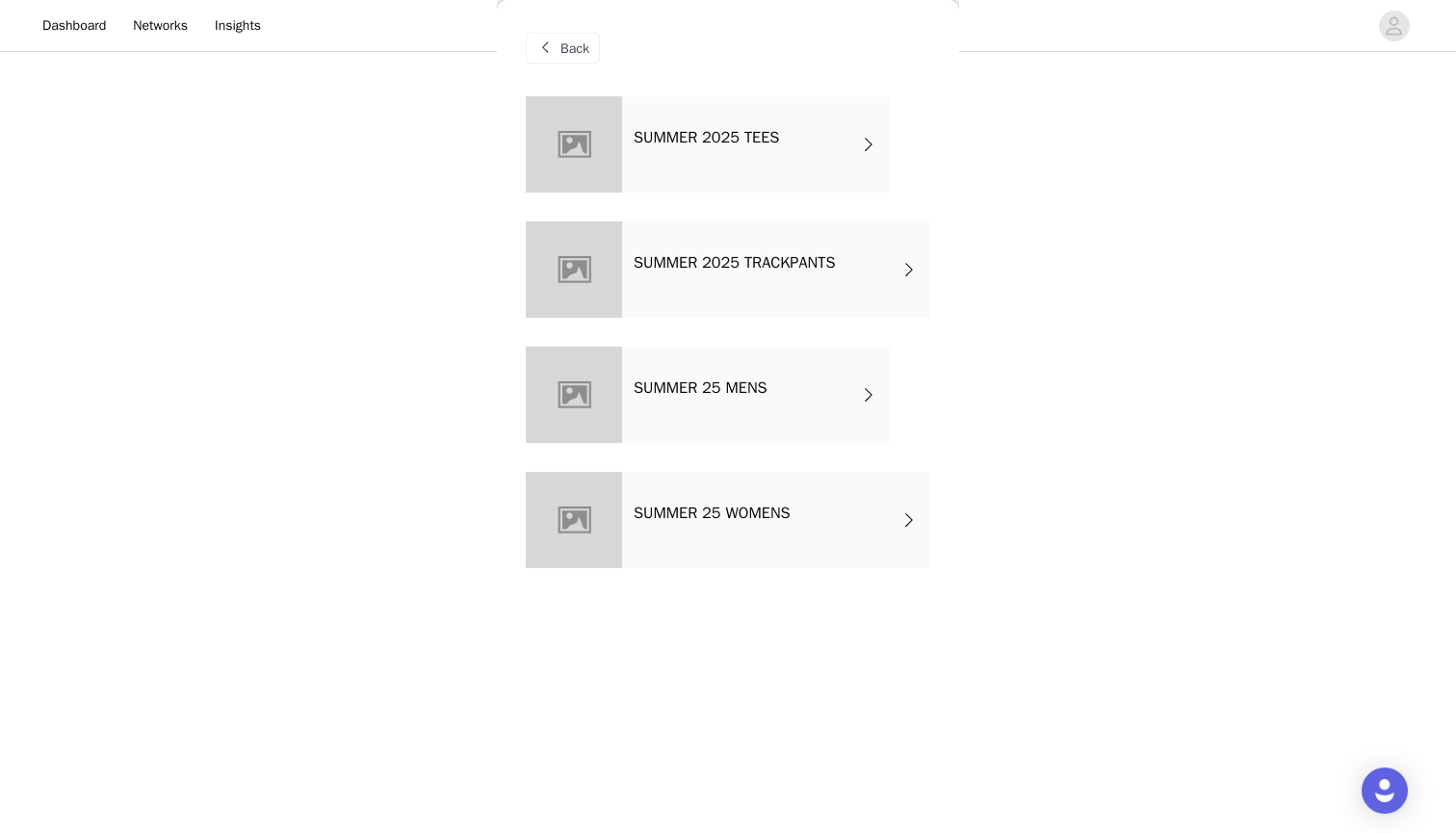 click on "SUMMER 25 MENS" at bounding box center (700, 388) 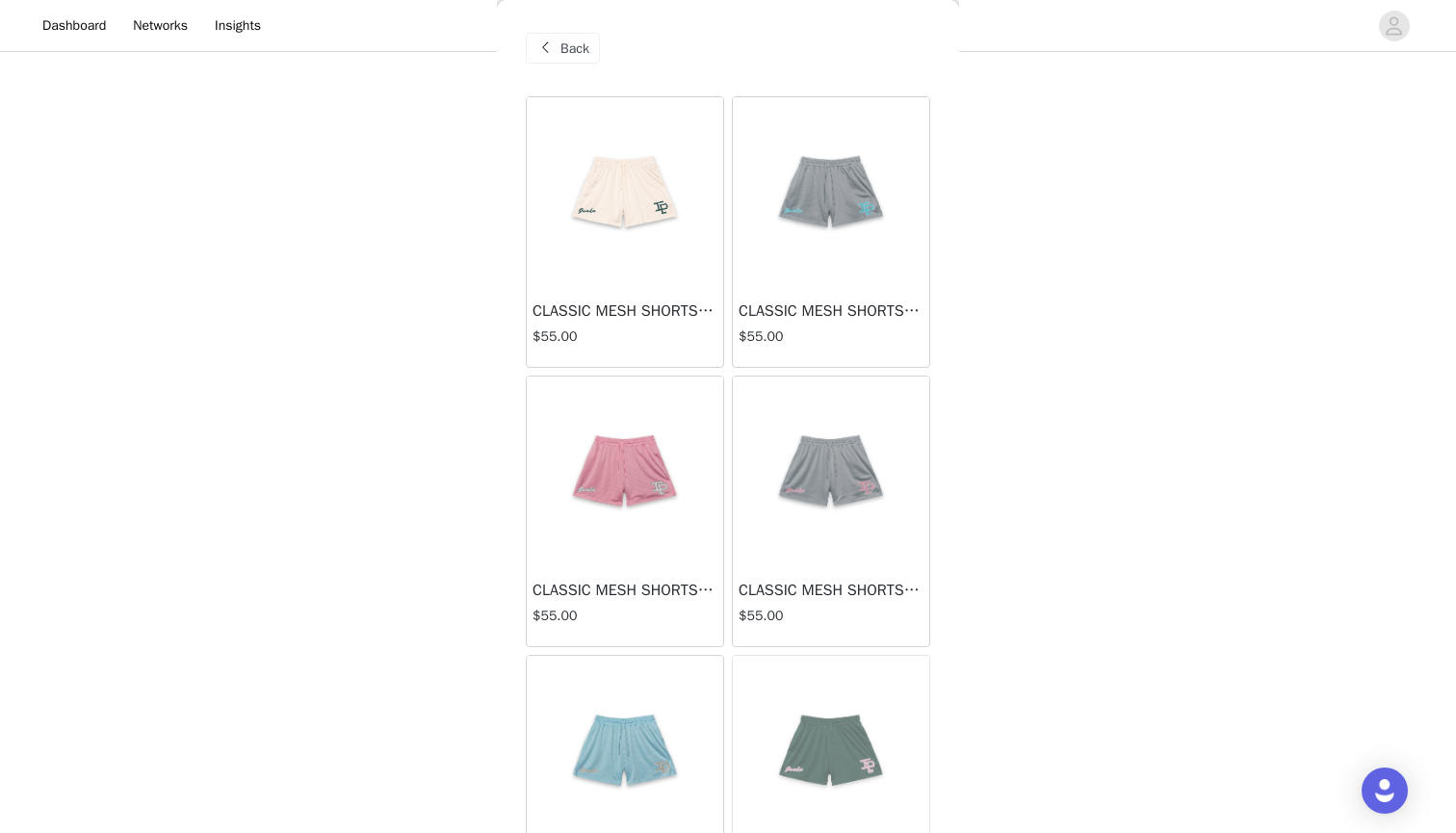 scroll, scrollTop: 0, scrollLeft: 0, axis: both 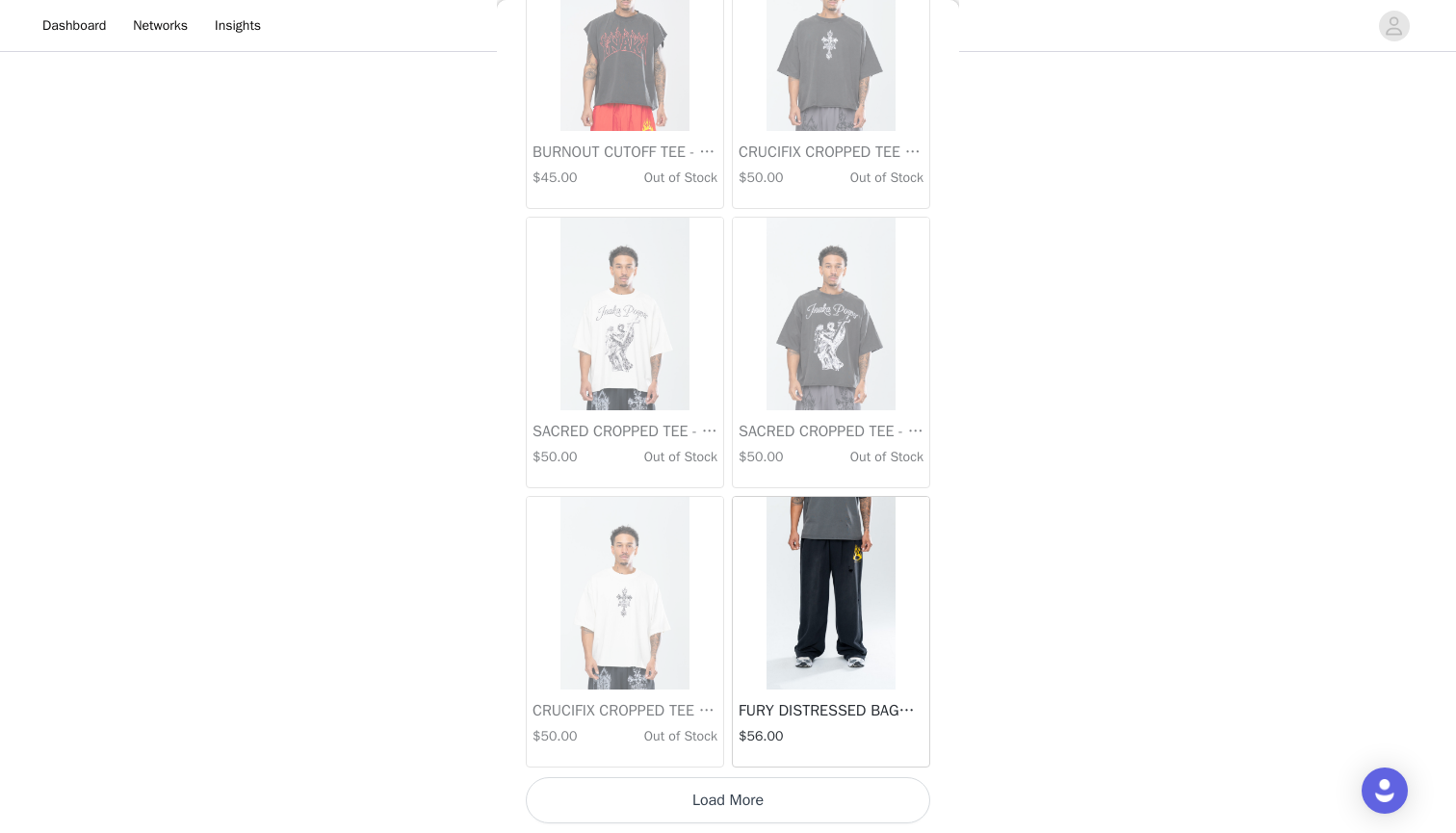 click on "Load More" at bounding box center [728, 800] 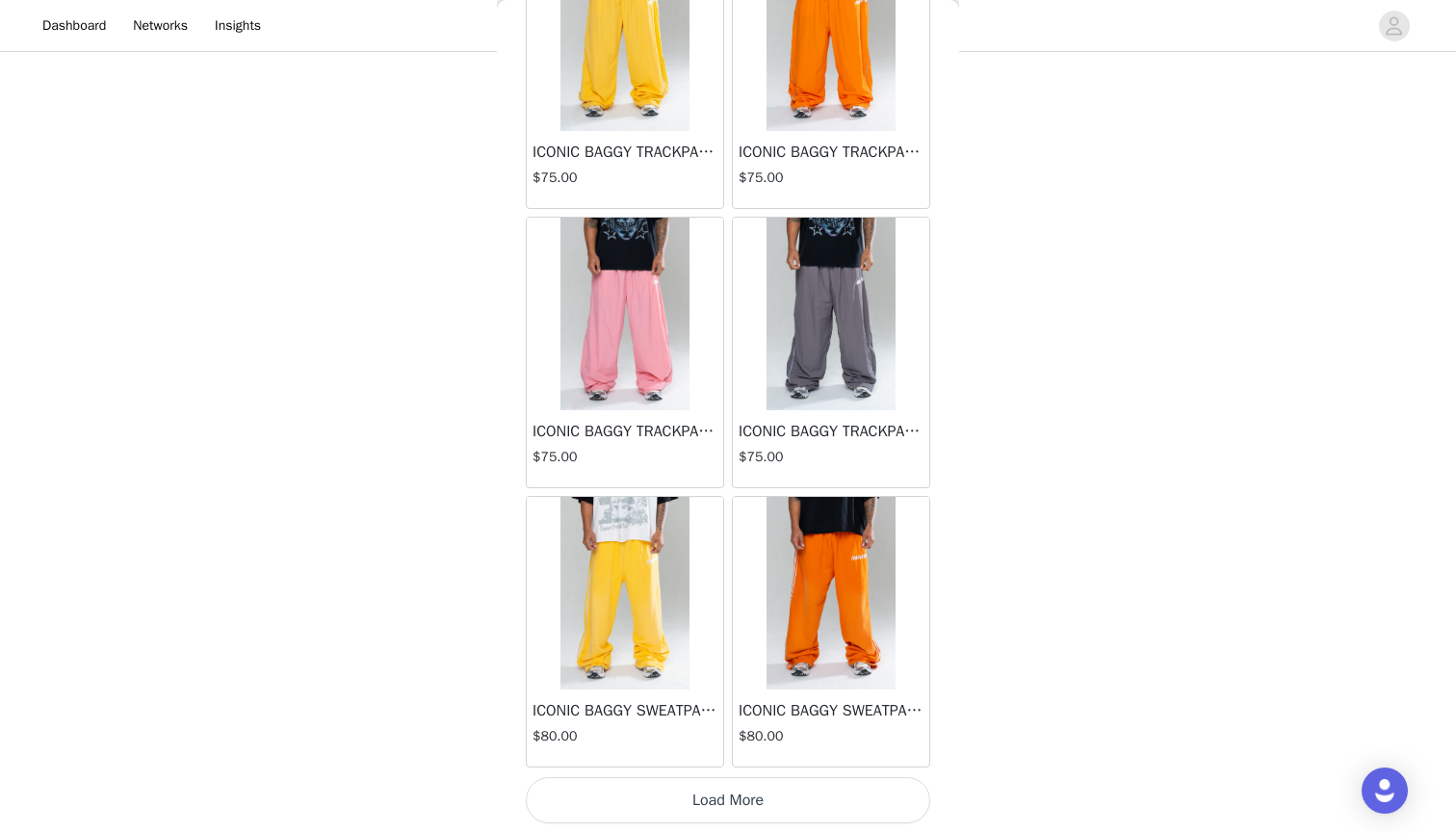 click on "Load More" at bounding box center [728, 800] 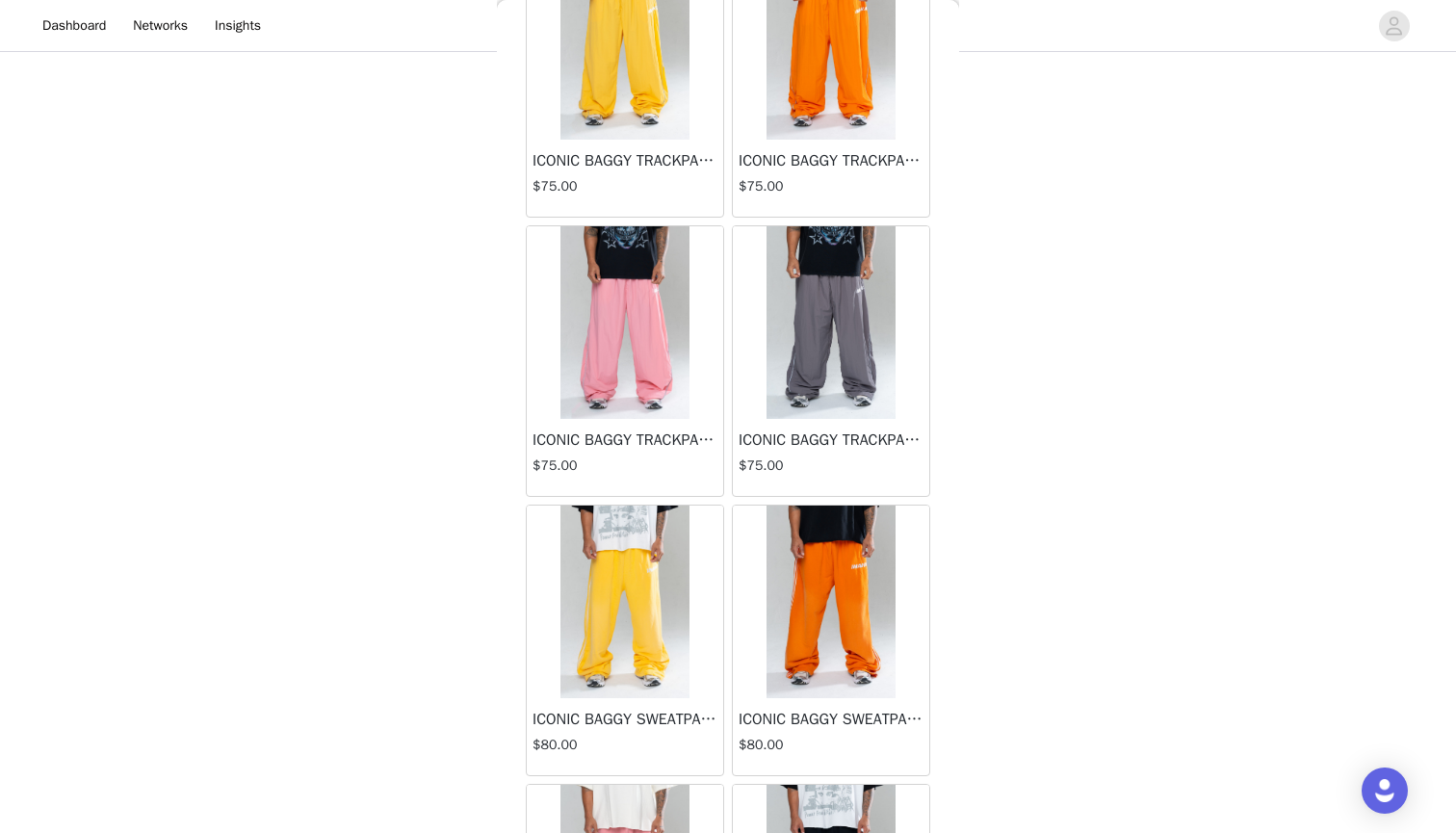 scroll, scrollTop: 389, scrollLeft: 0, axis: vertical 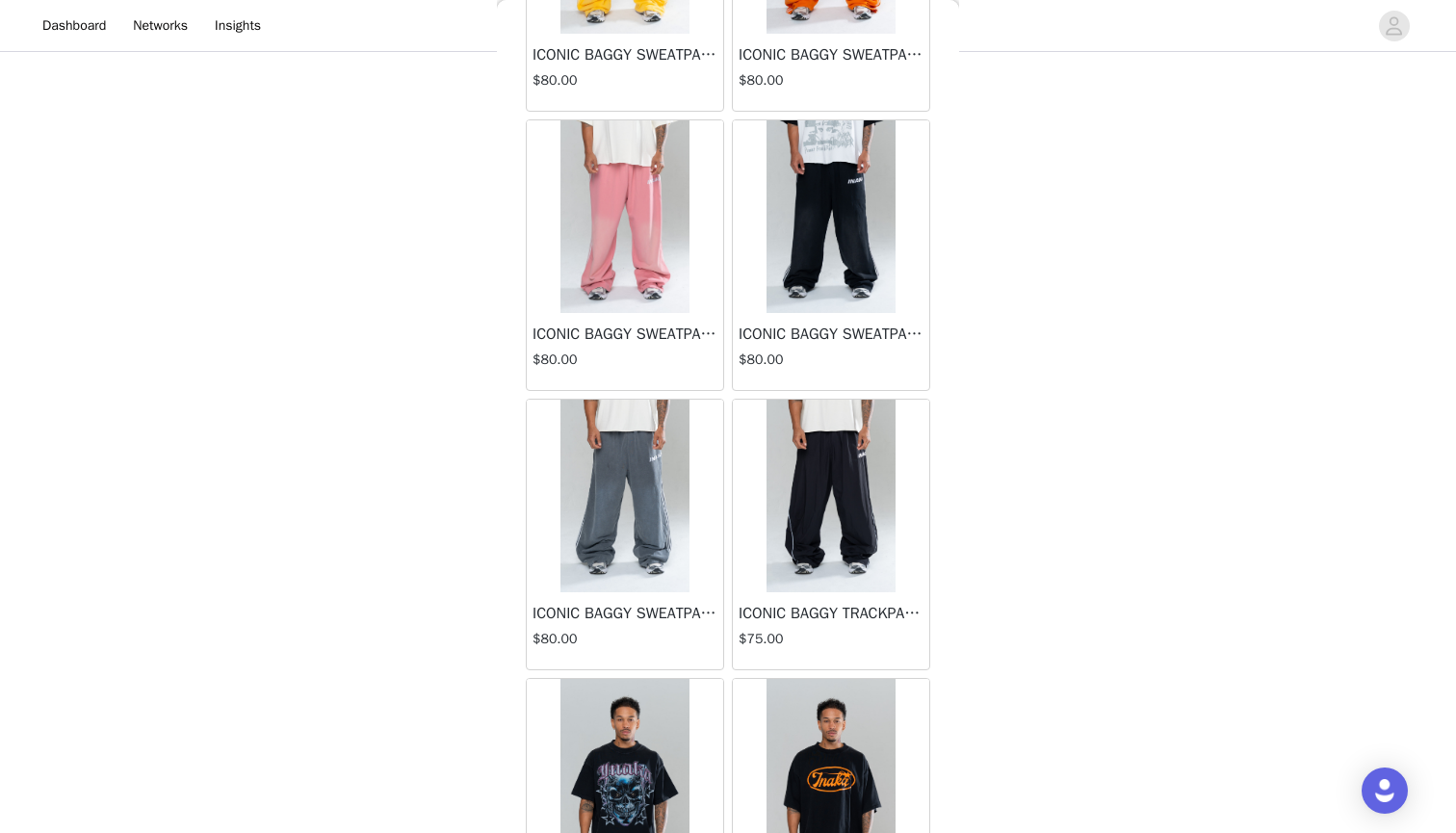 click at bounding box center [624, 217] 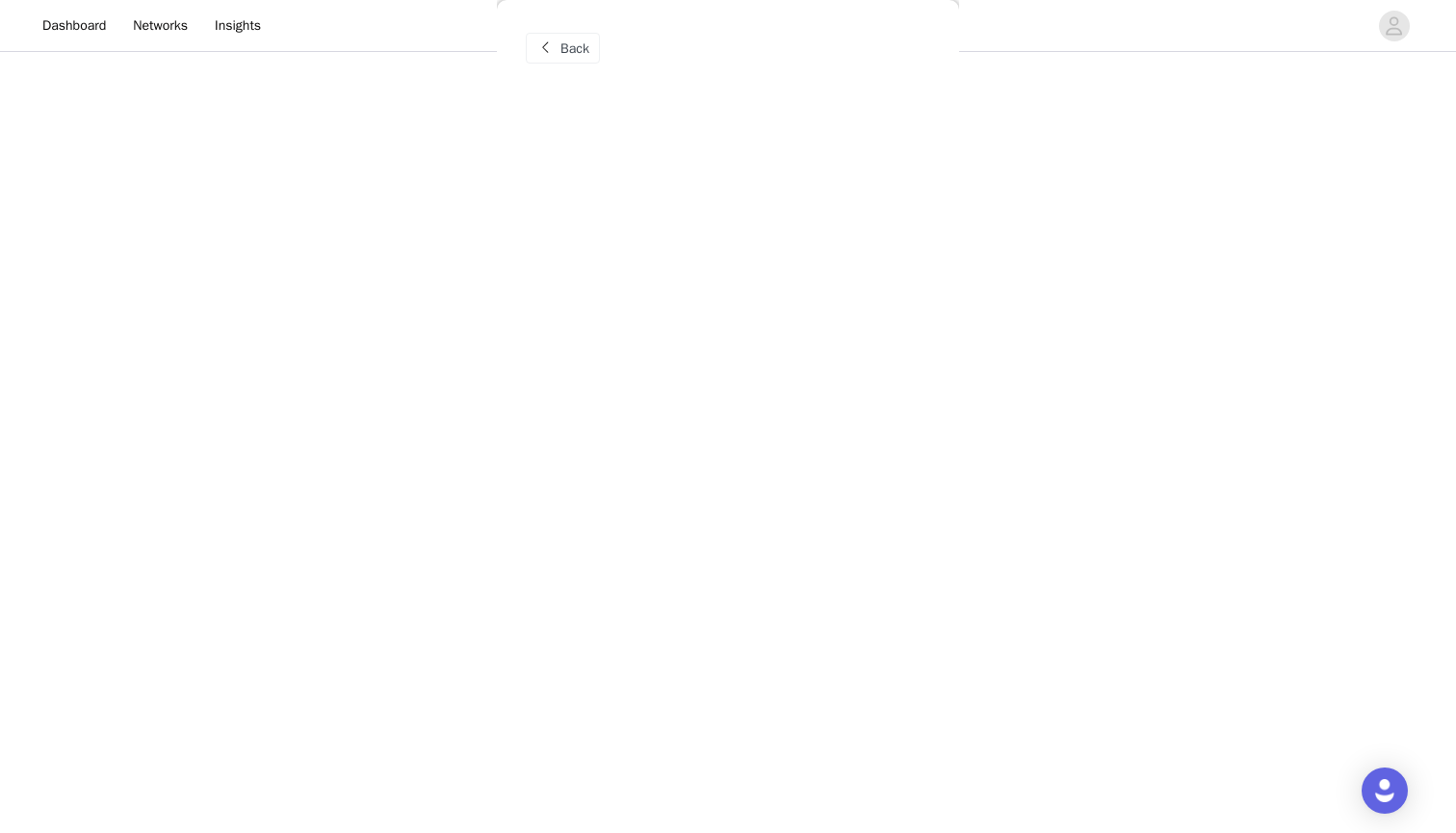 scroll, scrollTop: 0, scrollLeft: 0, axis: both 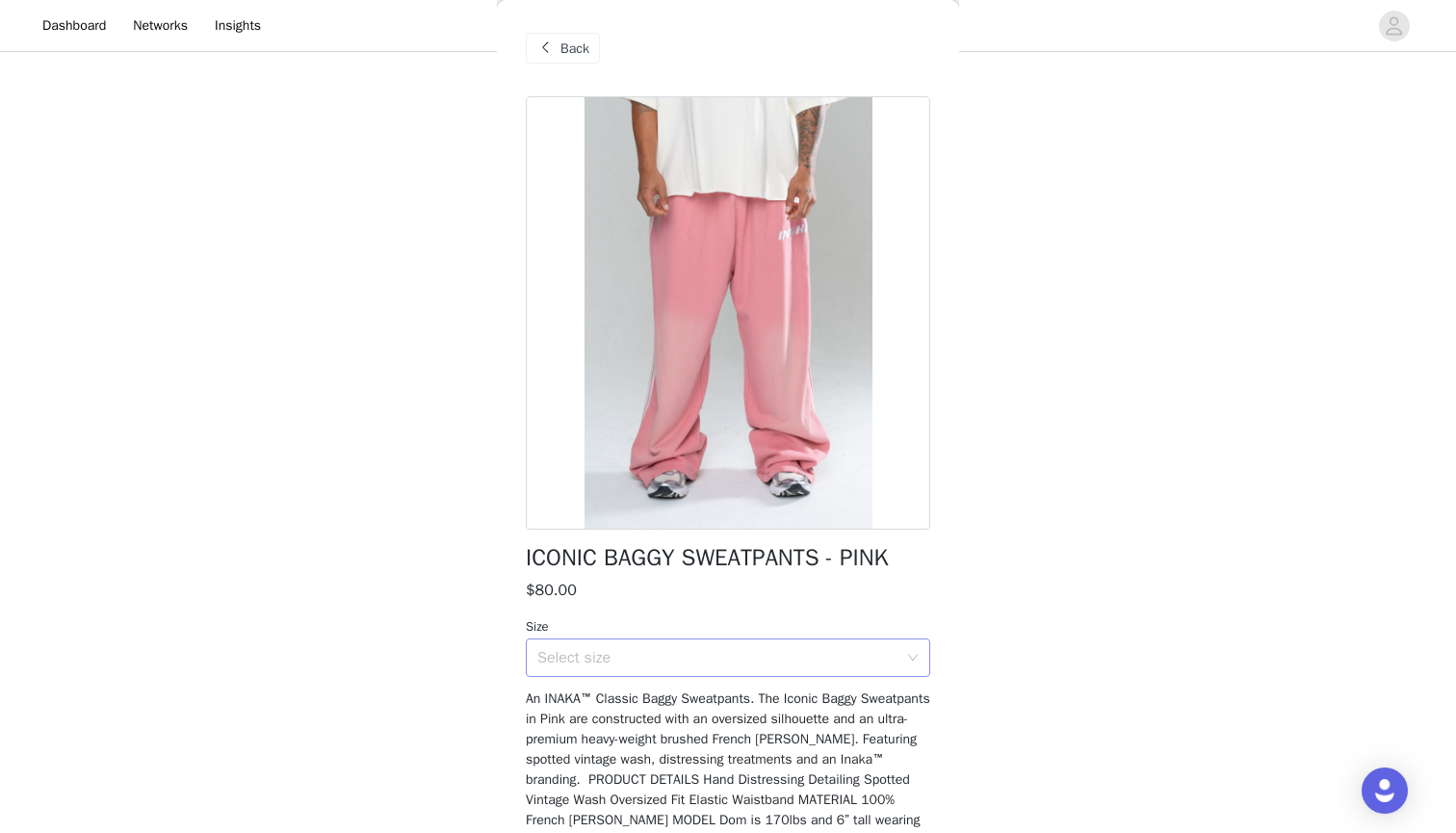 click on "Select size" at bounding box center (721, 658) 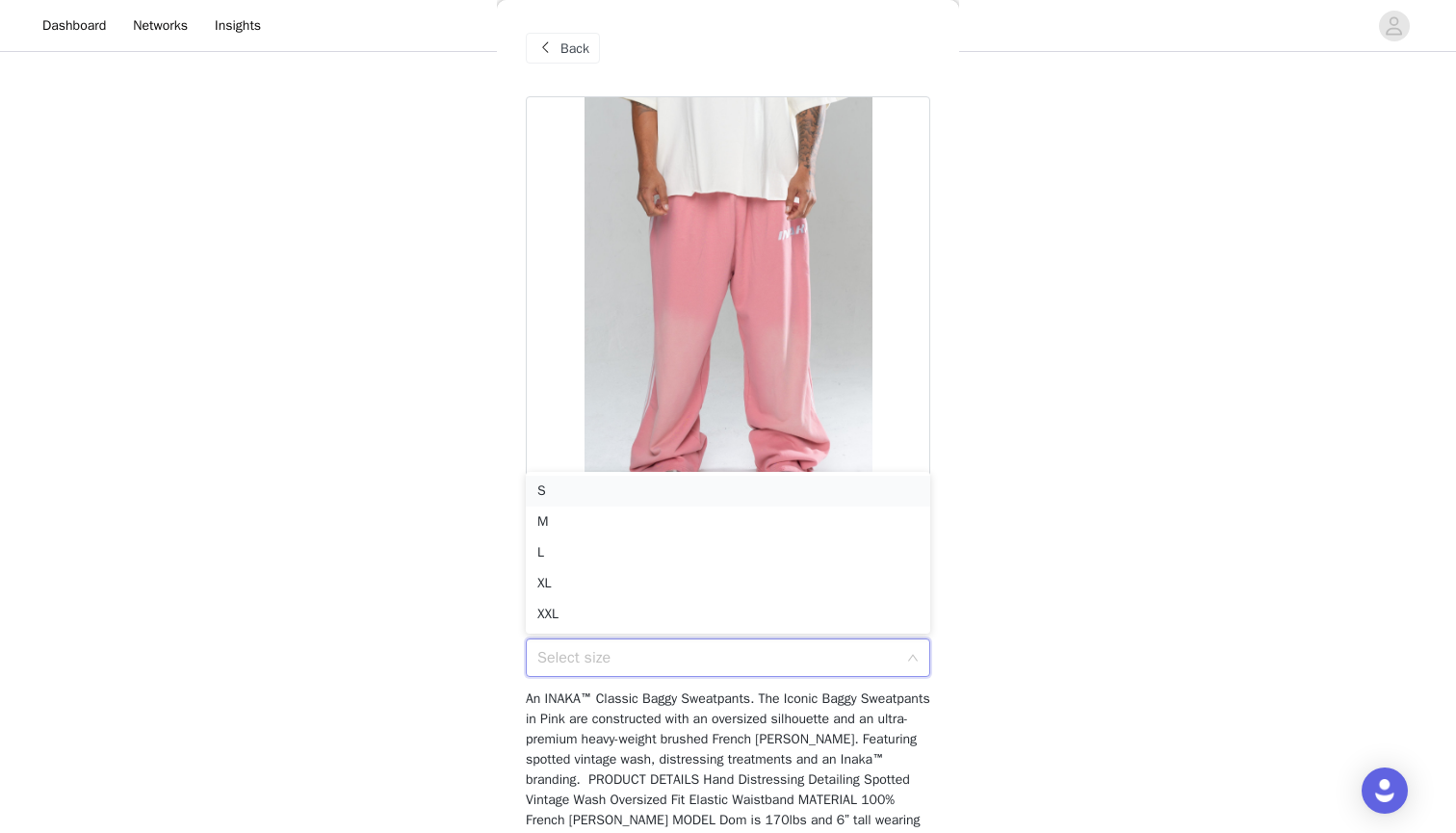 click on "S" at bounding box center (728, 491) 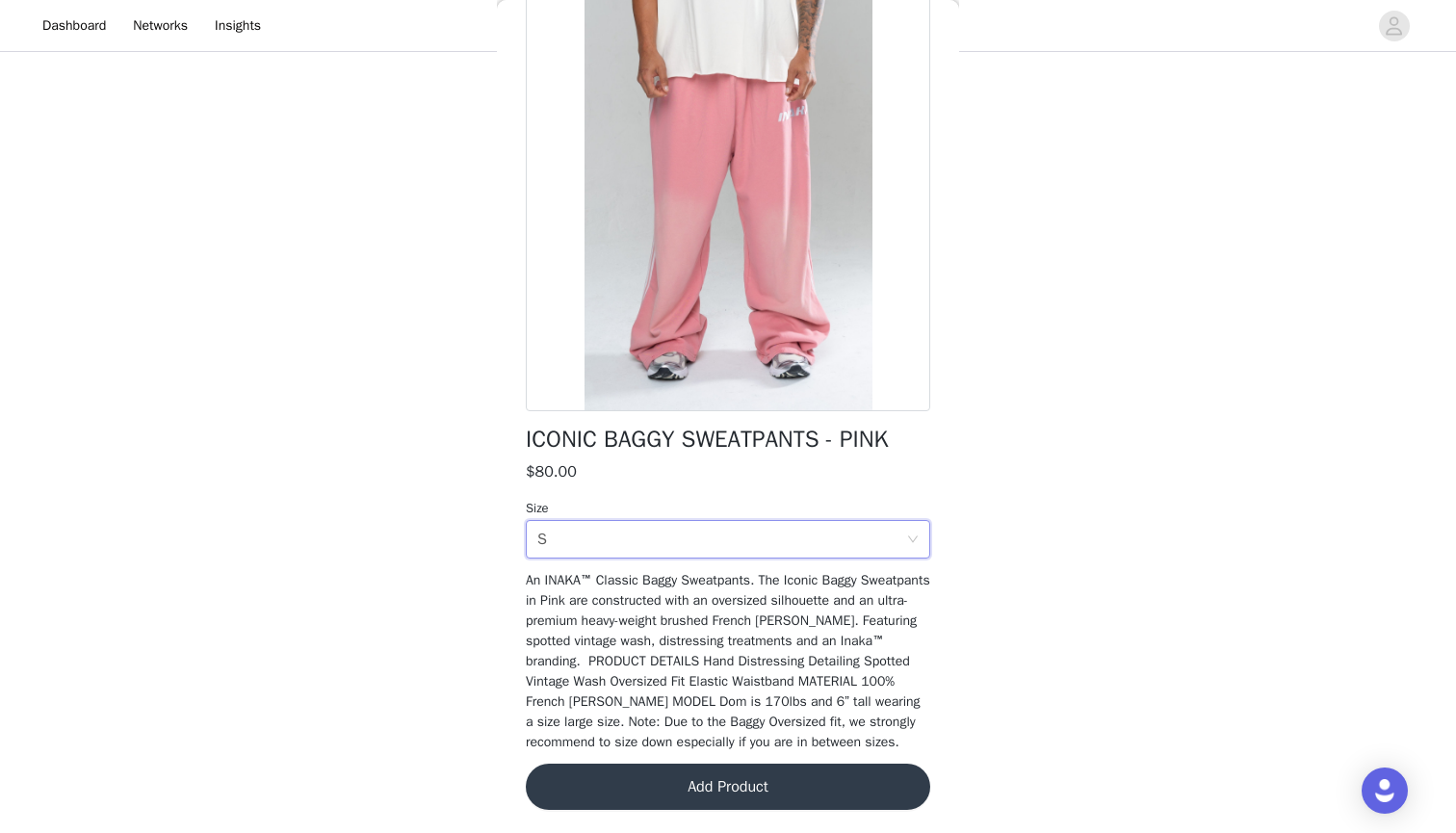 scroll, scrollTop: 138, scrollLeft: 0, axis: vertical 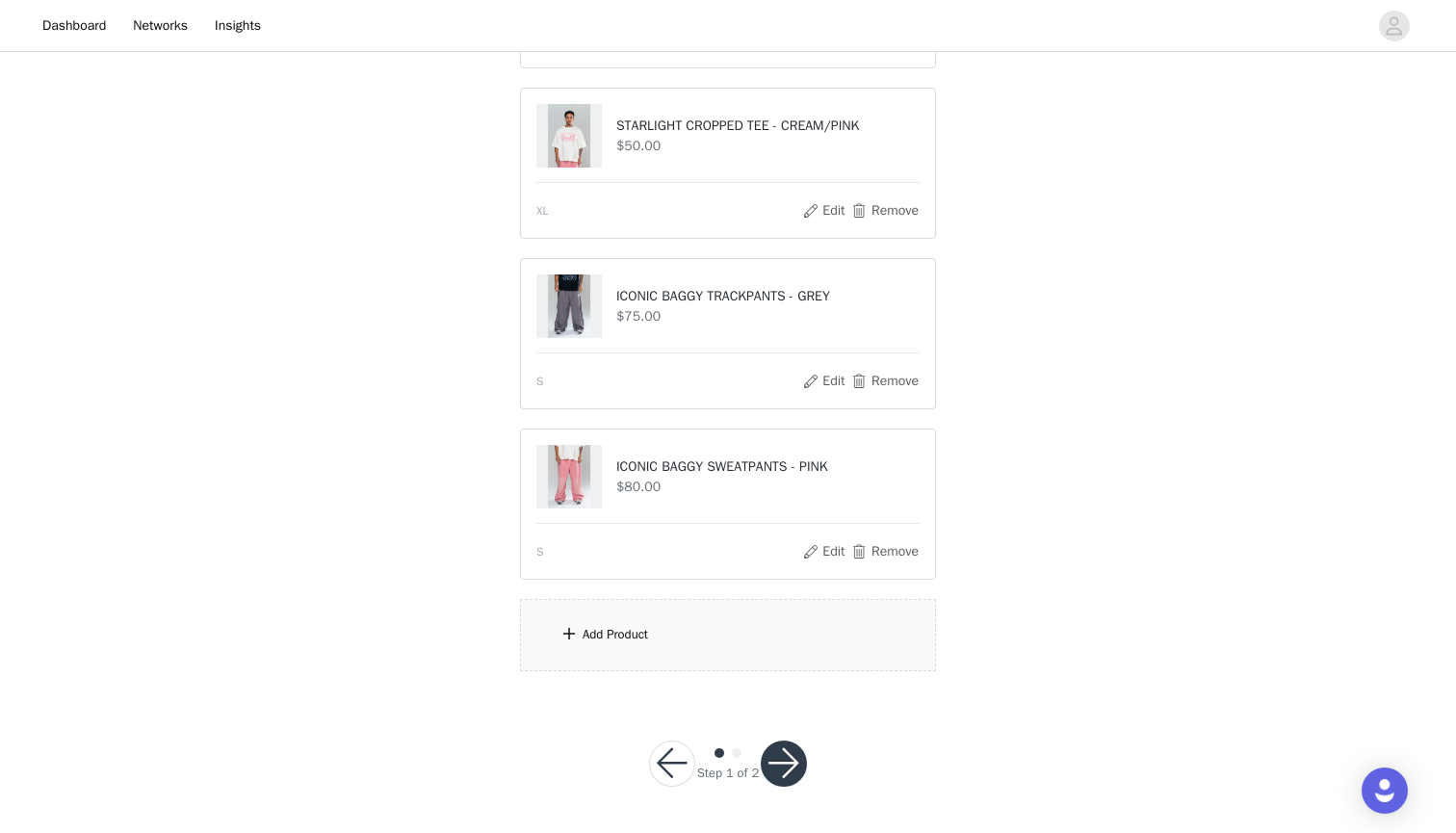 click on "Add Product" at bounding box center (728, 635) 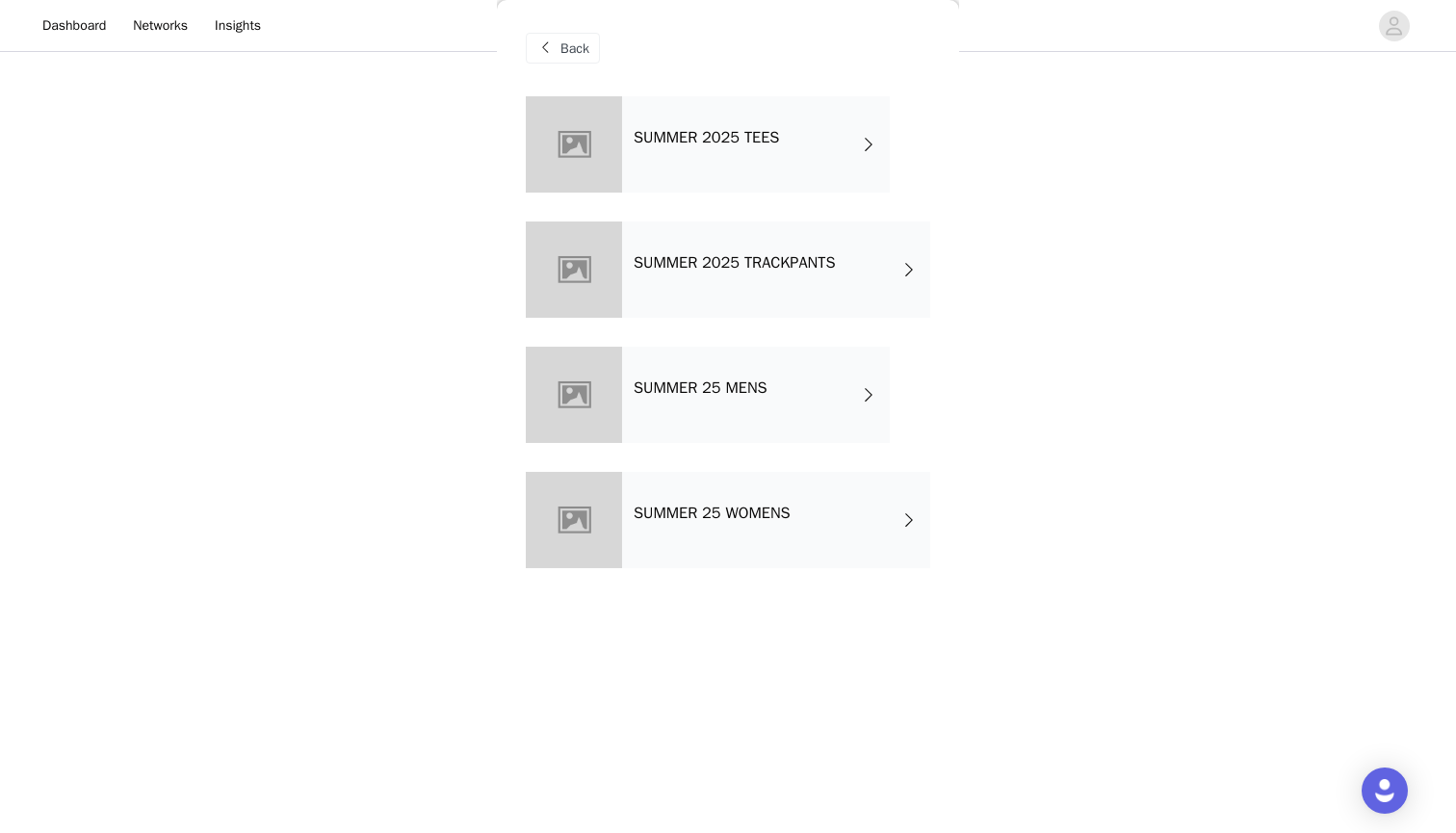 click on "SUMMER 25 MENS" at bounding box center [756, 395] 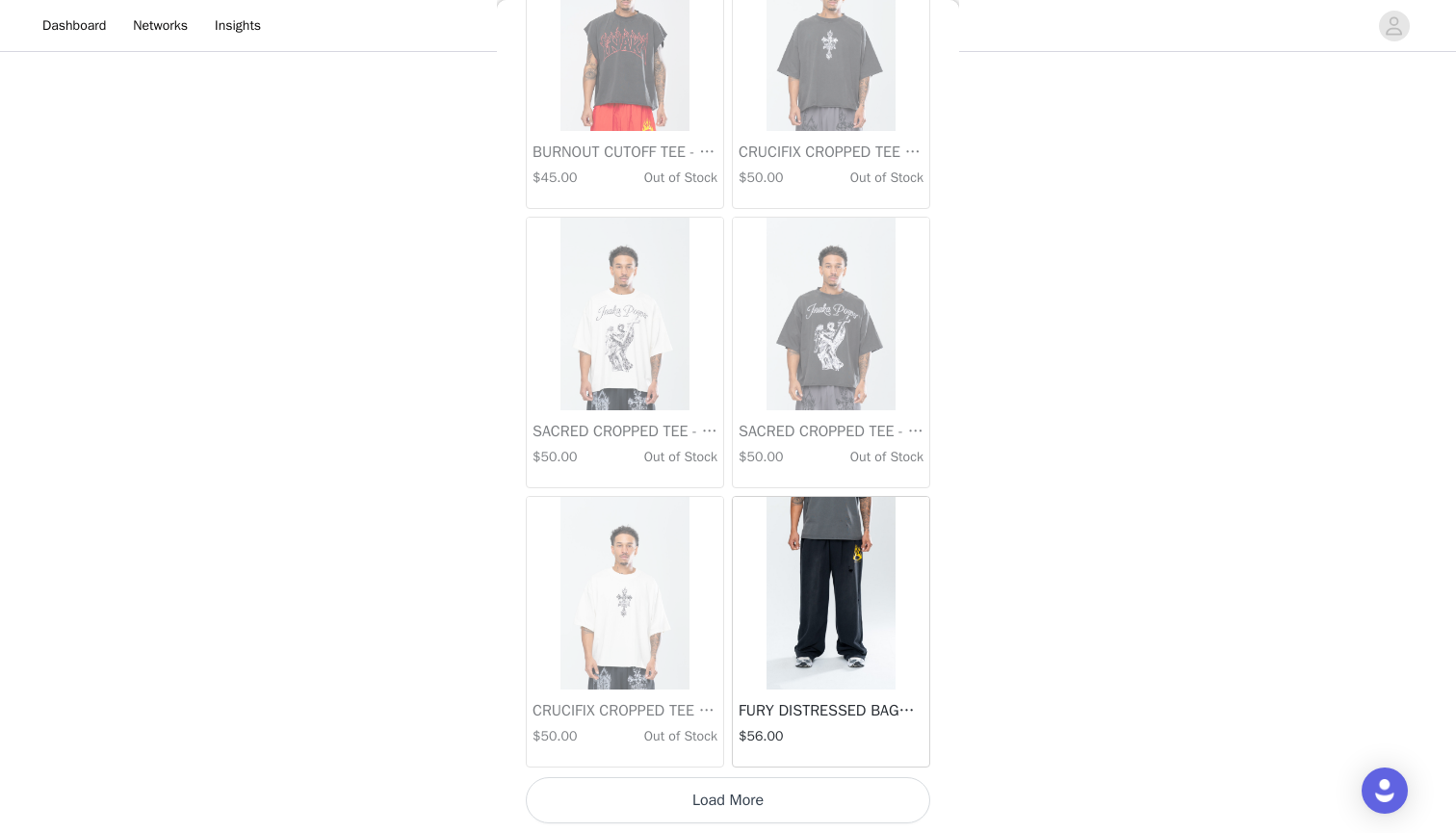click on "Load More" at bounding box center [728, 800] 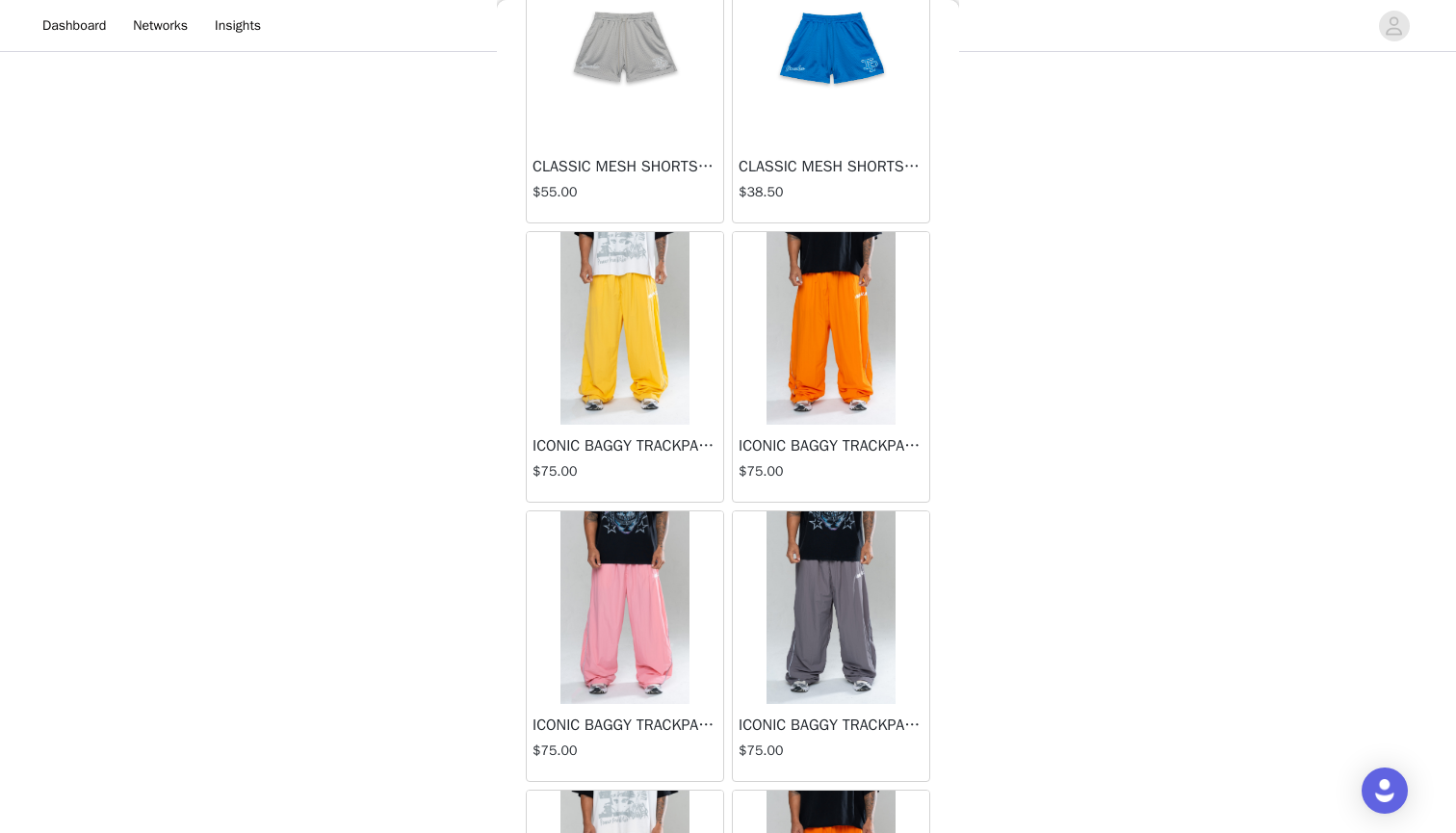 scroll, scrollTop: 4611, scrollLeft: 0, axis: vertical 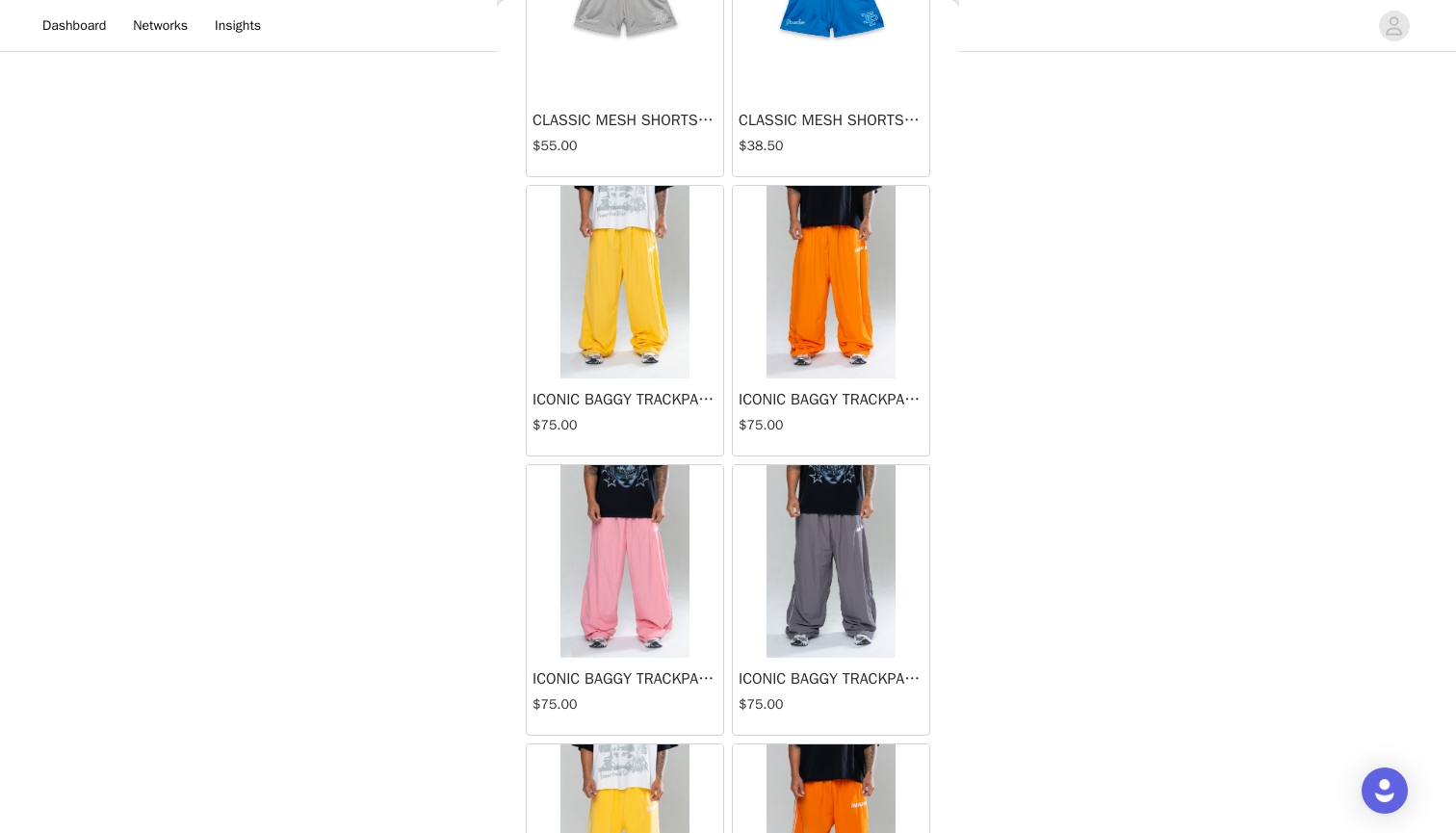 click at bounding box center [625, 561] 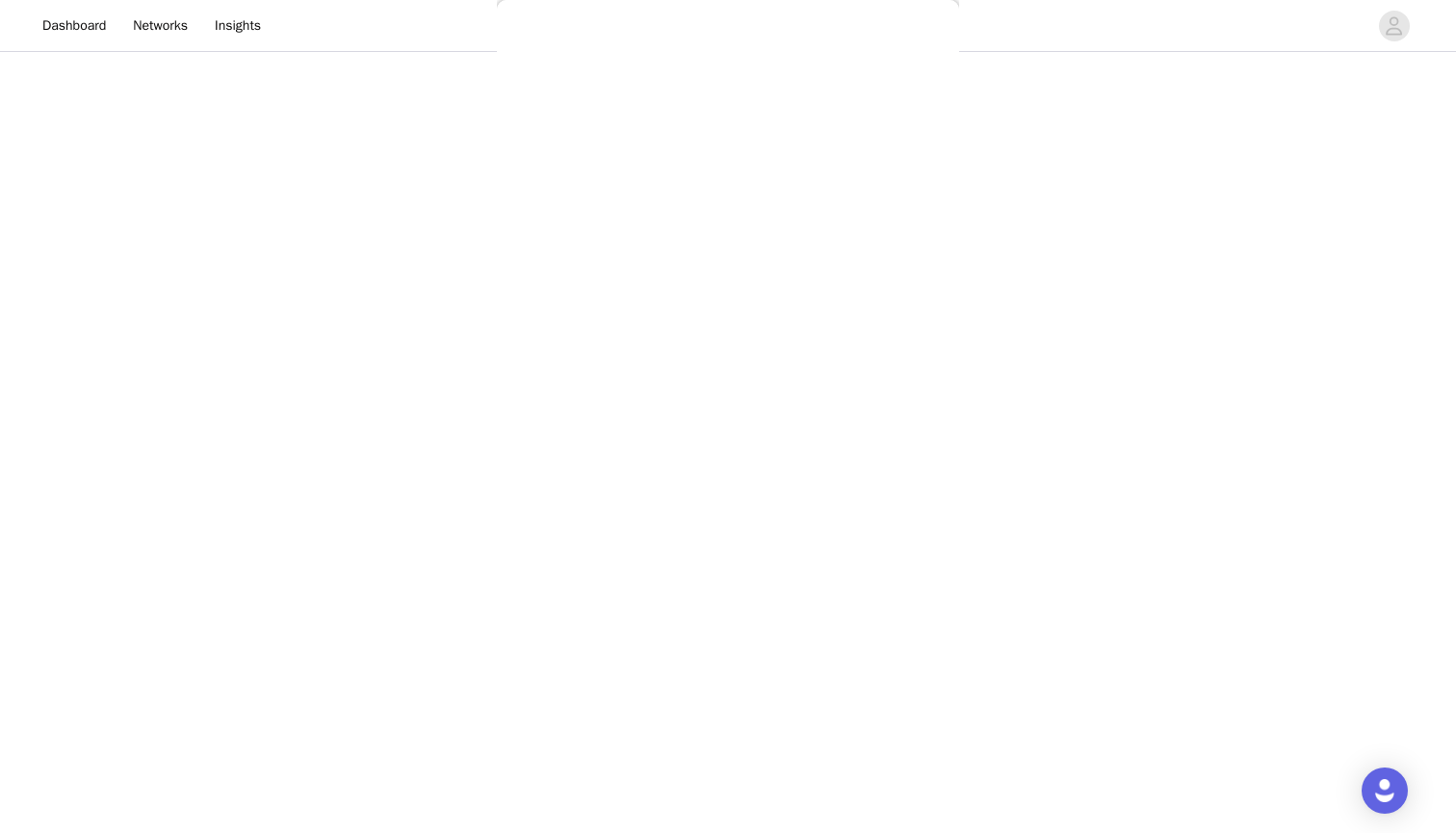 scroll, scrollTop: 138, scrollLeft: 0, axis: vertical 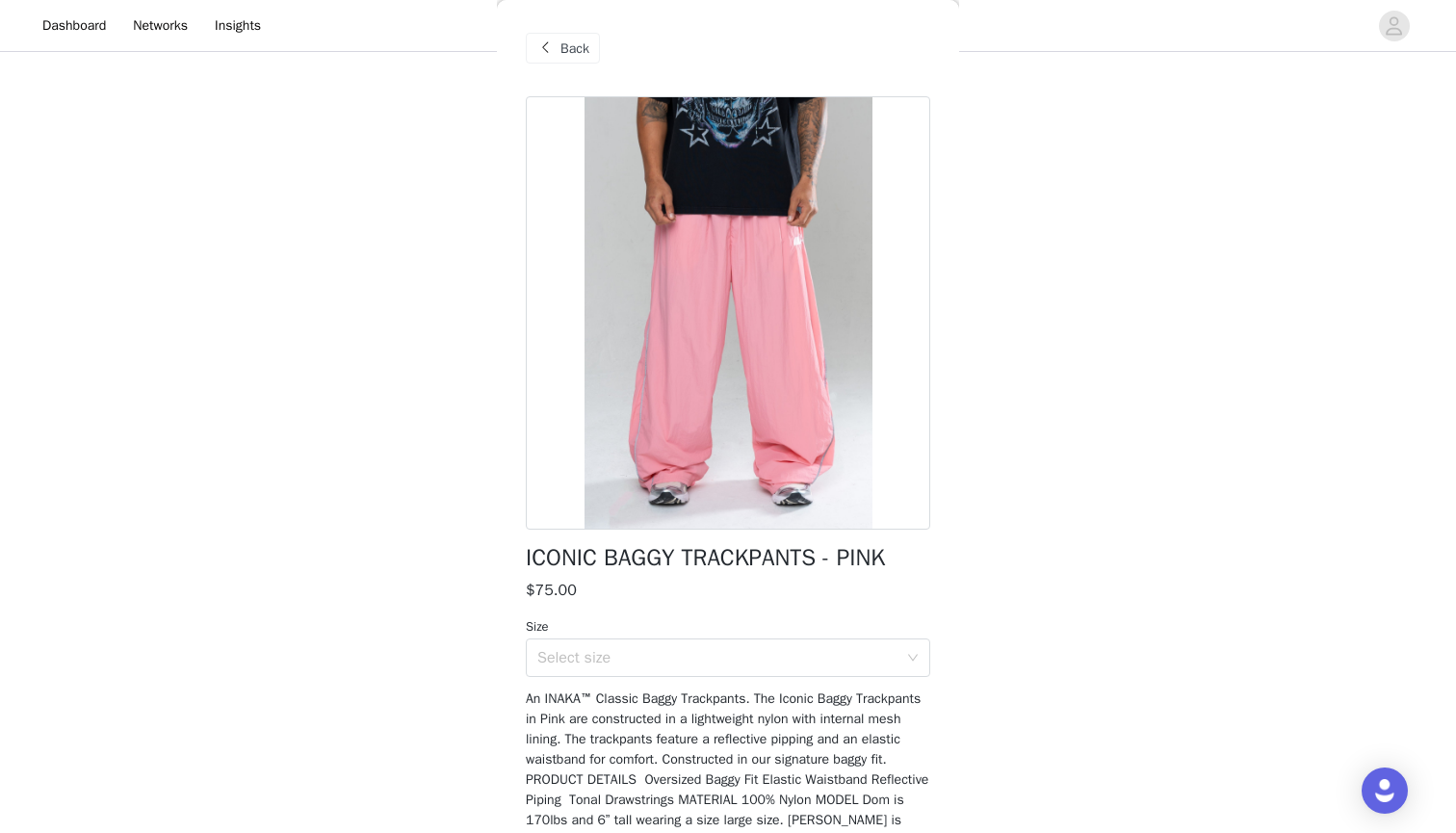 click on "Back" at bounding box center (562, 48) 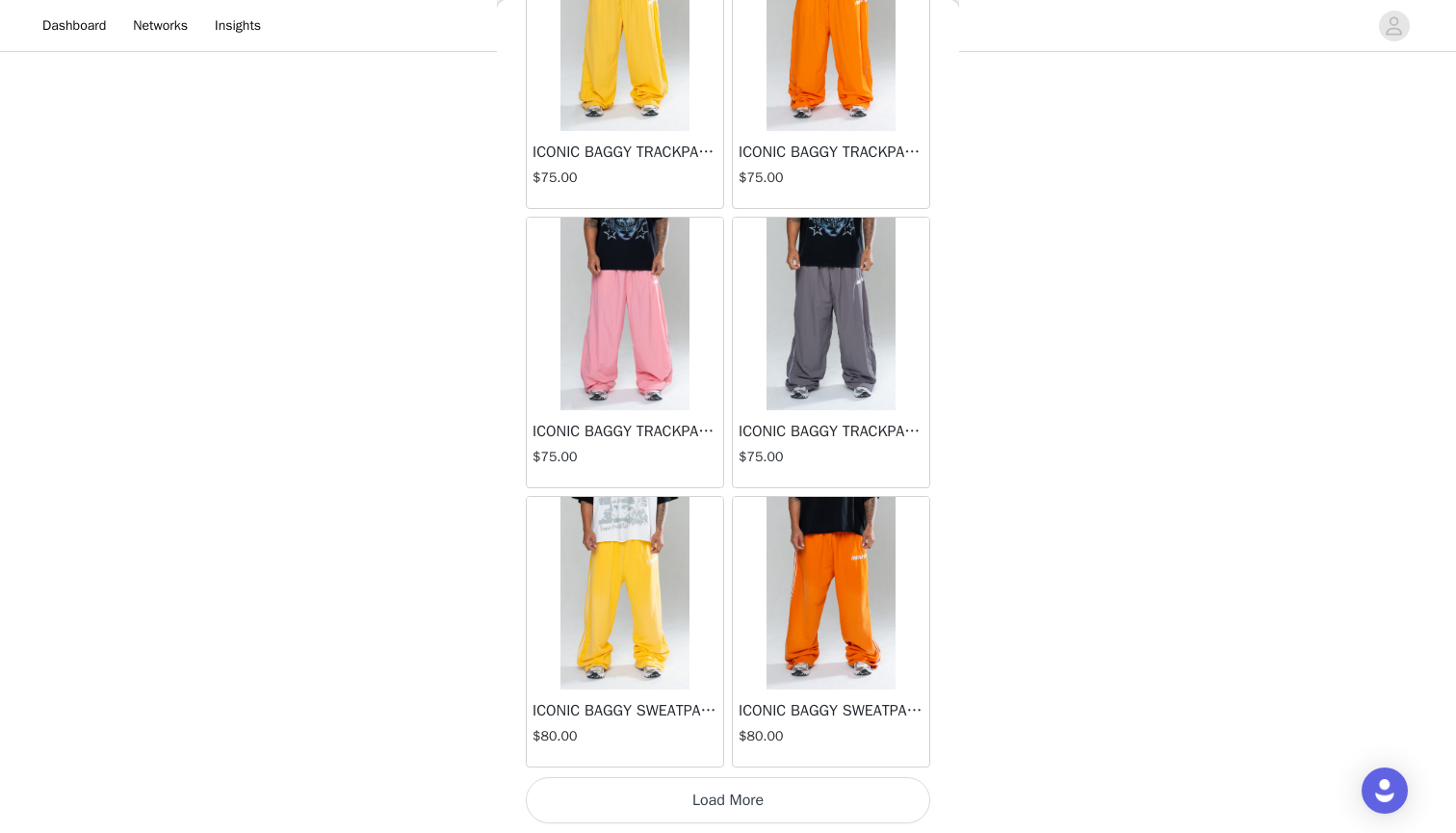 scroll, scrollTop: 4907, scrollLeft: 0, axis: vertical 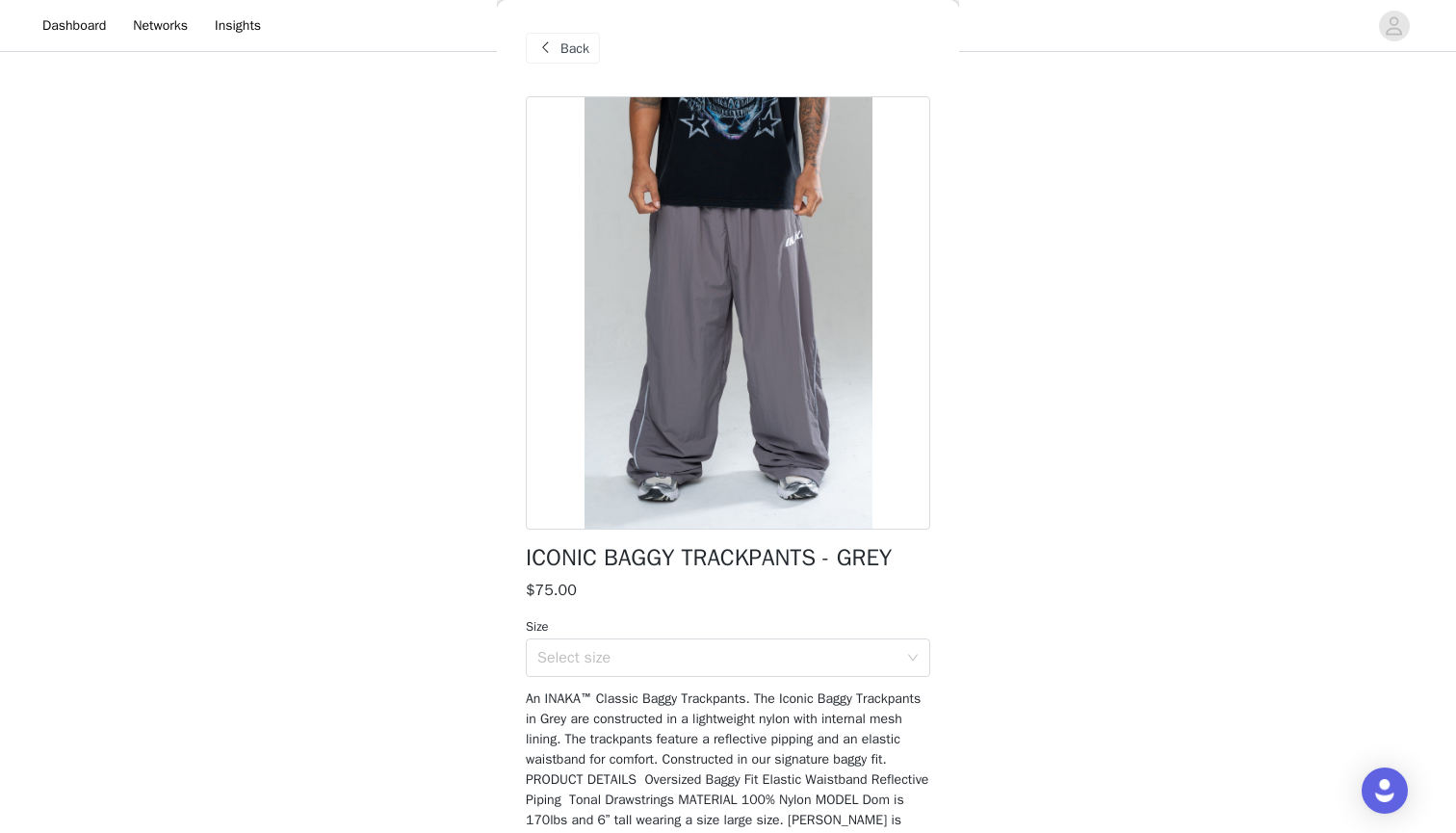 click on "Back" at bounding box center [575, 48] 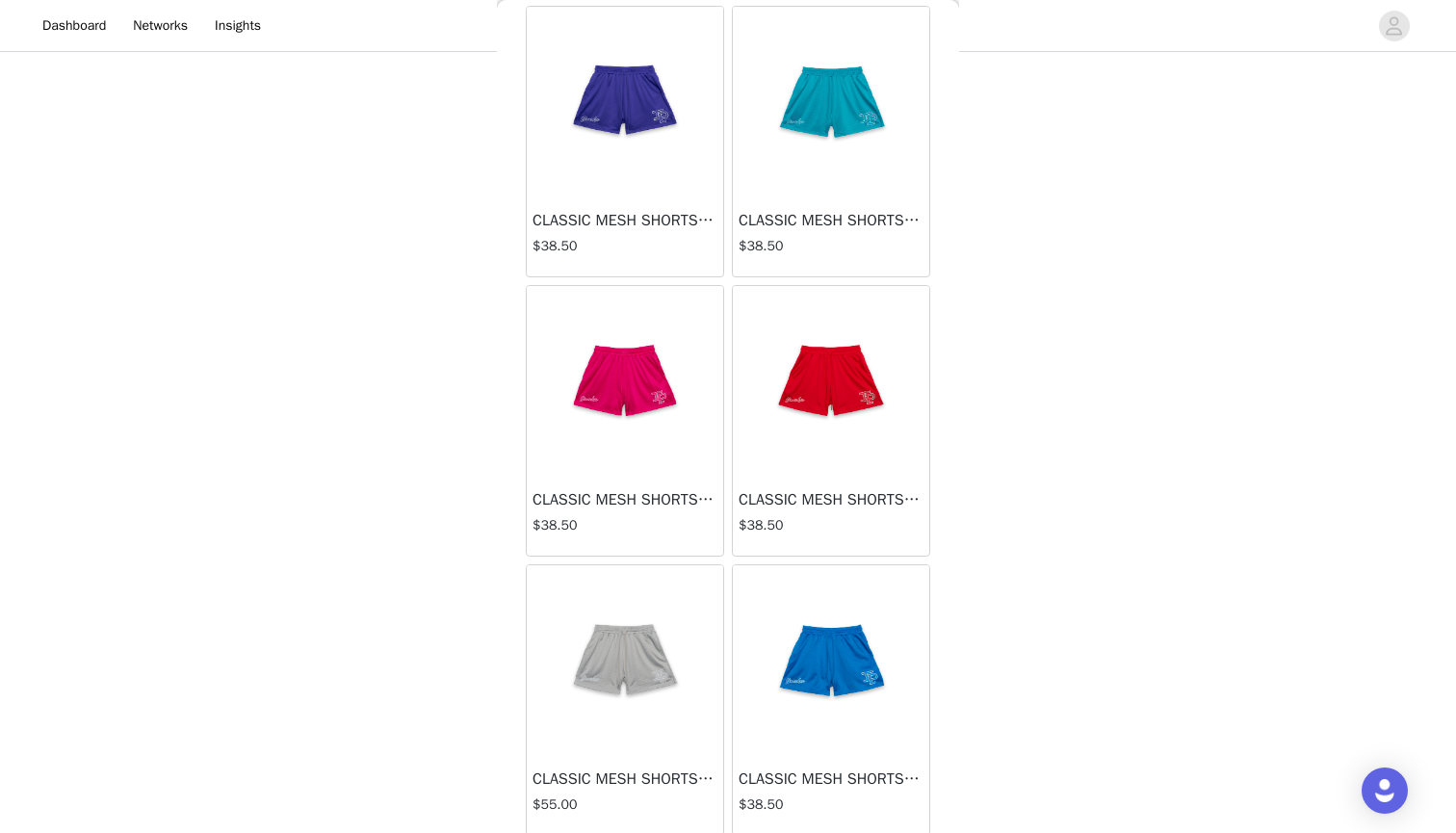 scroll, scrollTop: 4815, scrollLeft: 0, axis: vertical 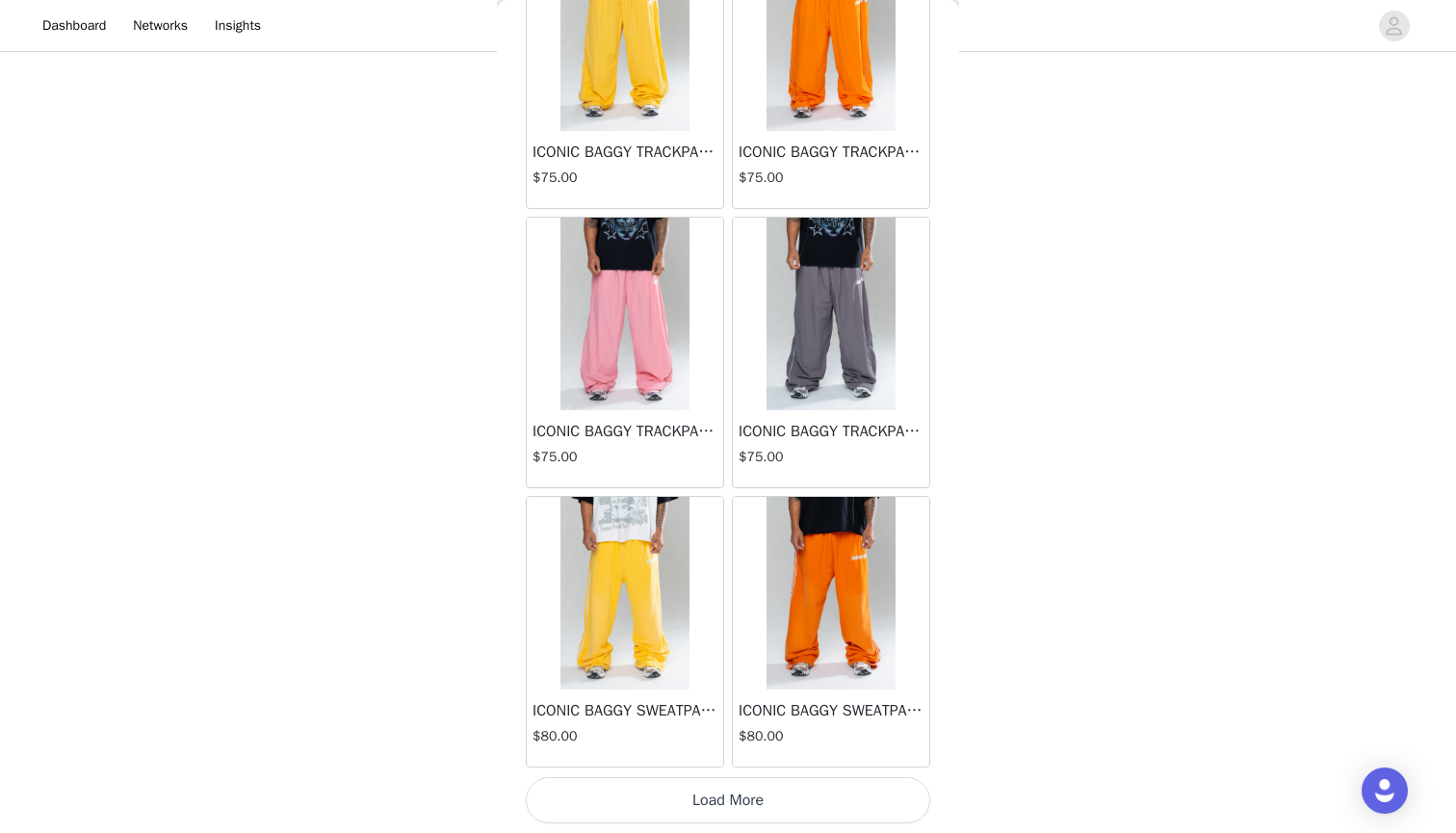 click on "Load More" at bounding box center (728, 800) 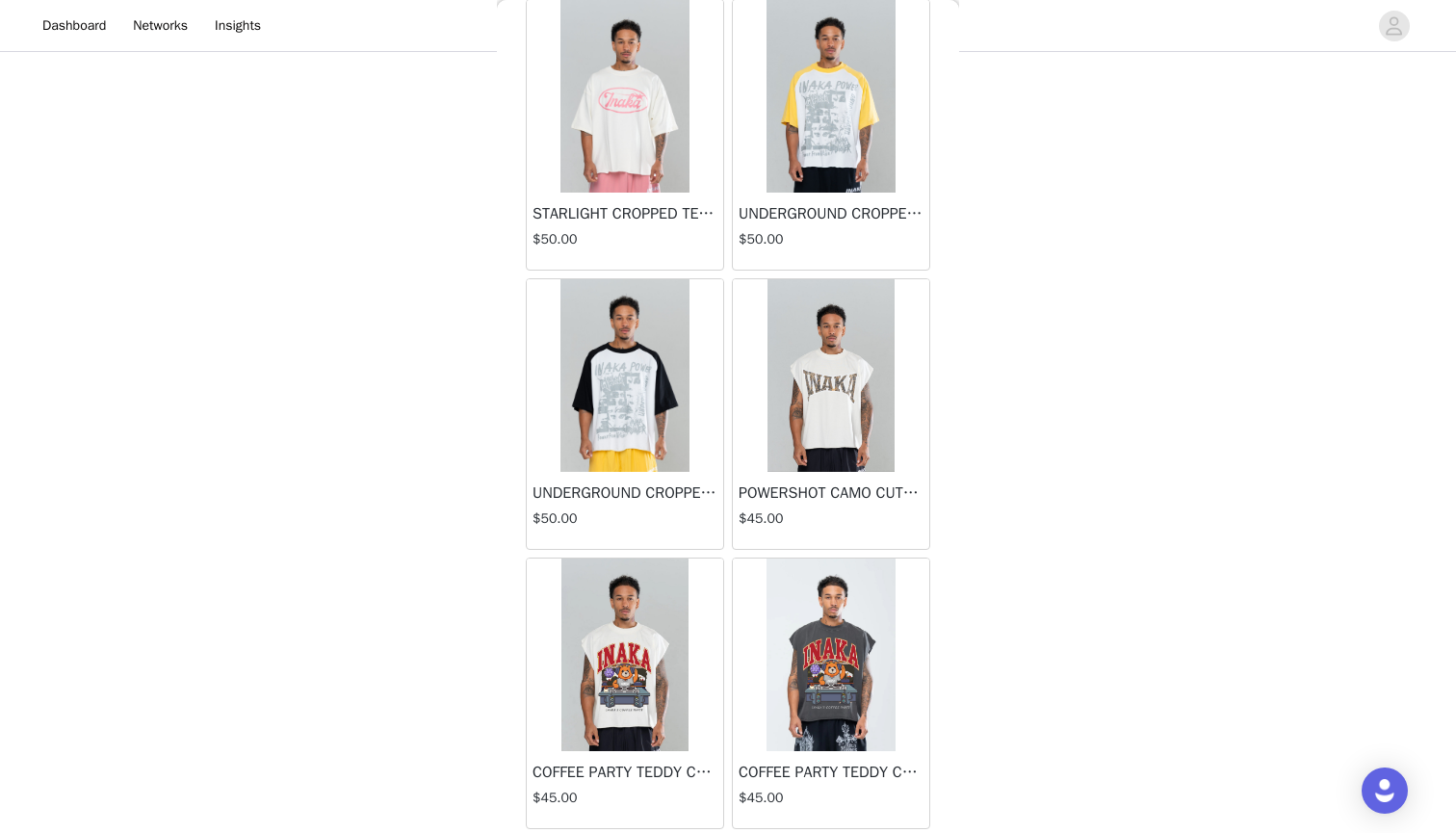 scroll, scrollTop: 6521, scrollLeft: 0, axis: vertical 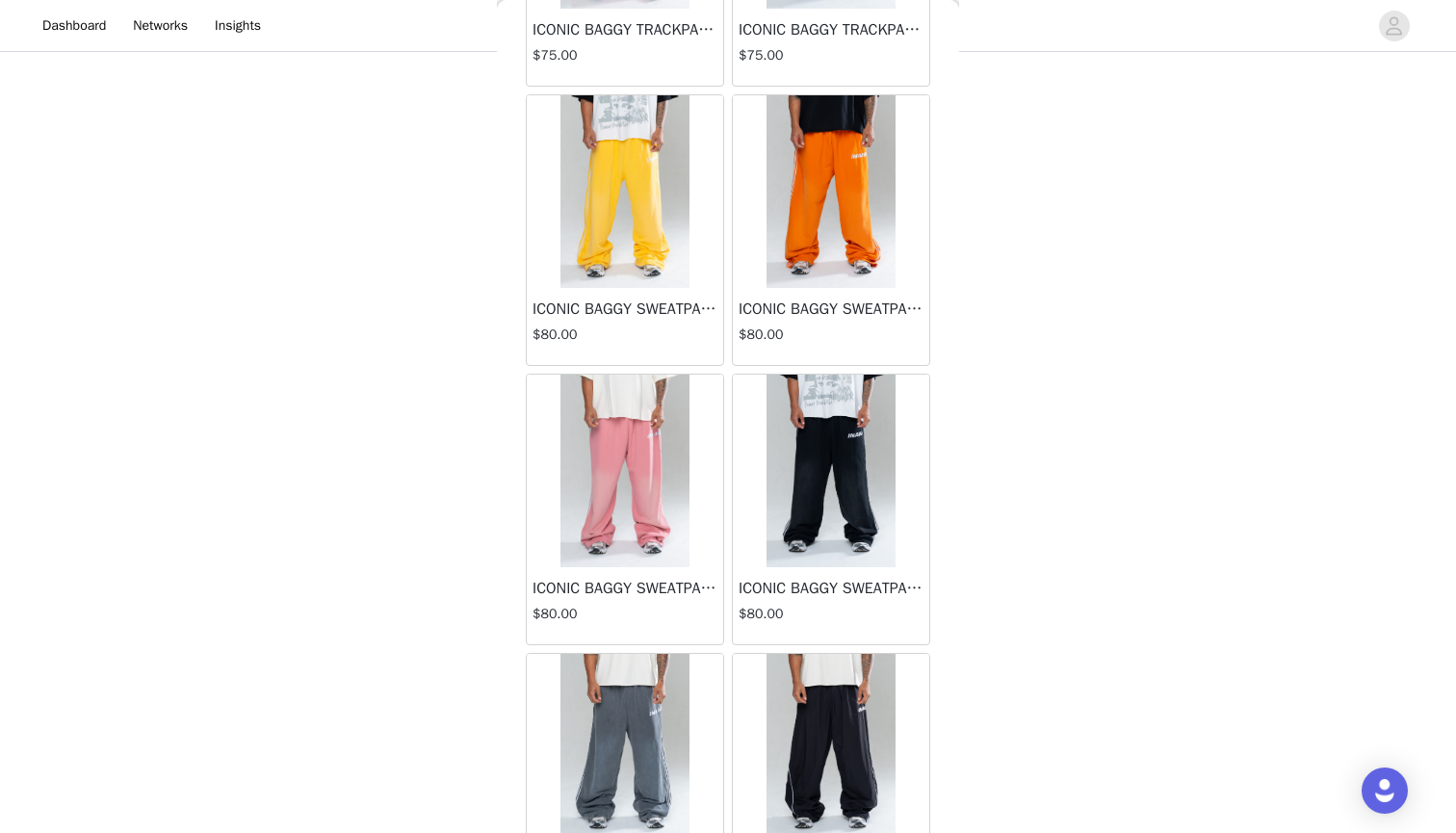 click on "STEP 1 OF 2
Get Mixin'
Use short text to showcase what products they could be picking from. Example text: Please select two flavors (if you already have a favorite, we won't judge you for picking two of the same!)       5/7 Selected   Remaining Funds: $20.00         STARLIGHT CROPPED TEE - BLACK/ORANGE     $50.00       XL       Edit   Remove     ICONIC BAGGY TRACKPANTS - BLACK     $75.00       S       Edit   Remove     STARLIGHT CROPPED TEE - CREAM/PINK     $50.00       XL       Edit   Remove     ICONIC BAGGY TRACKPANTS - GREY     $75.00       S       Edit   Remove     ICONIC BAGGY SWEATPANTS - PINK     $80.00       S       Edit   Remove     Add Product       Back       CLASSIC MESH SHORTS - CREAM/FOREST GREEN   $55.00       CLASSIC MESH SHORTS - ELECTRIC SILVER/BLUE   $55.00       CLASSIC MESH SHORTS - CAMEO PINK   $55.00       CLASSIC MESH SHORTS - ELECTRIC SILVER/PINK   $55.00         $55.00         $55.00" at bounding box center [728, 96] 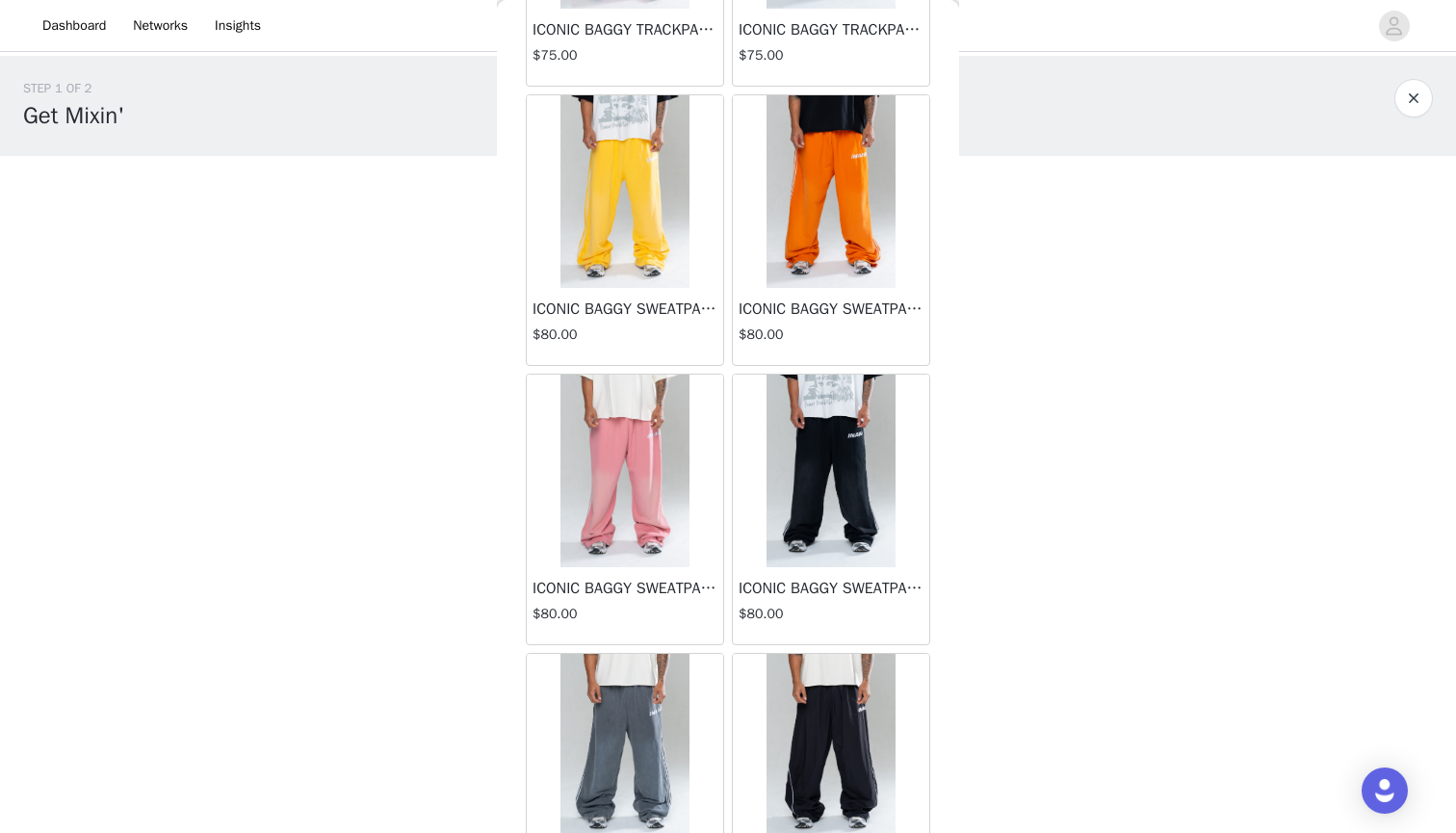 scroll, scrollTop: -1, scrollLeft: 0, axis: vertical 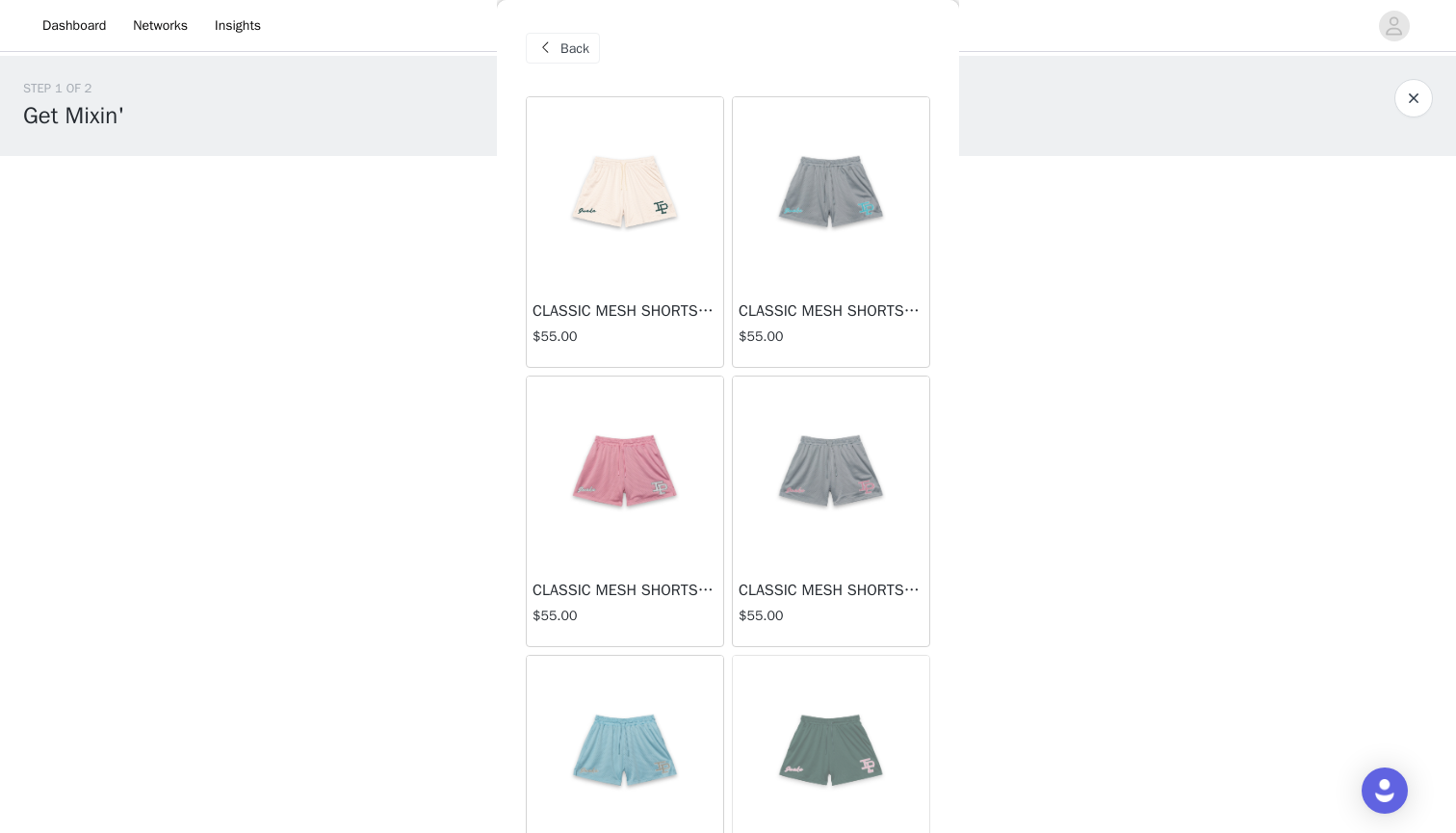 click on "Back" at bounding box center (575, 48) 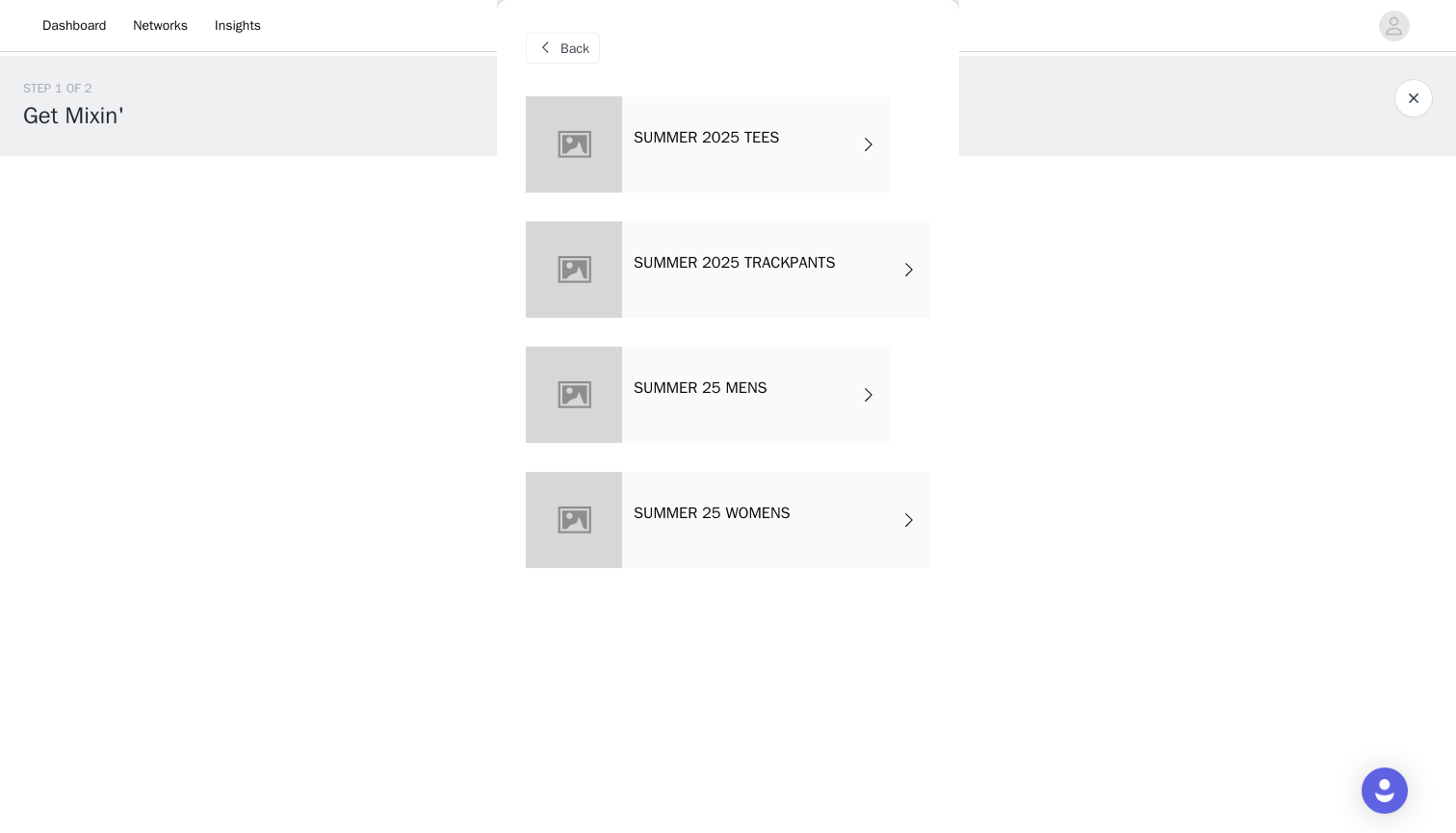 click on "Back" at bounding box center (575, 48) 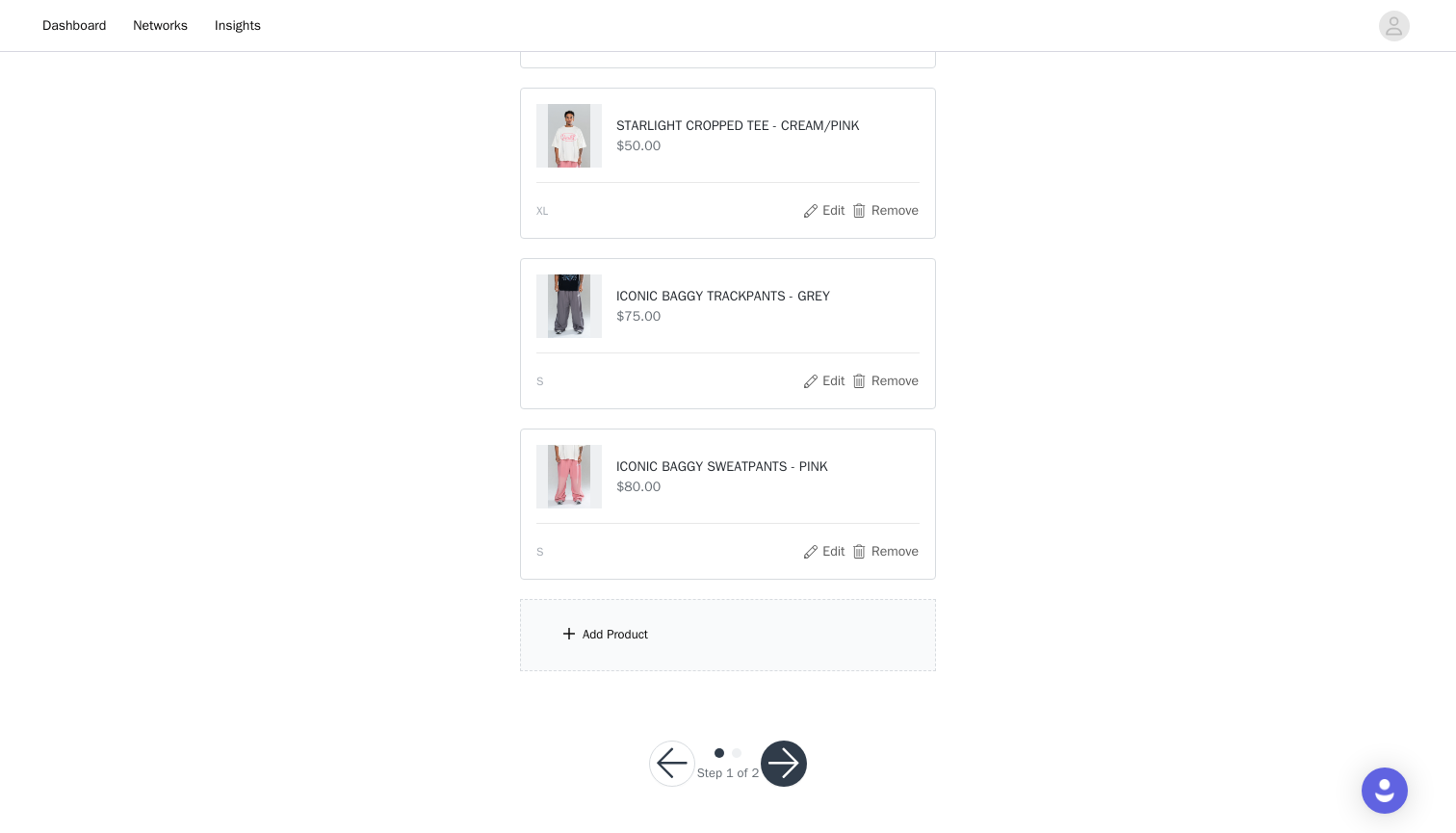 scroll, scrollTop: 559, scrollLeft: 0, axis: vertical 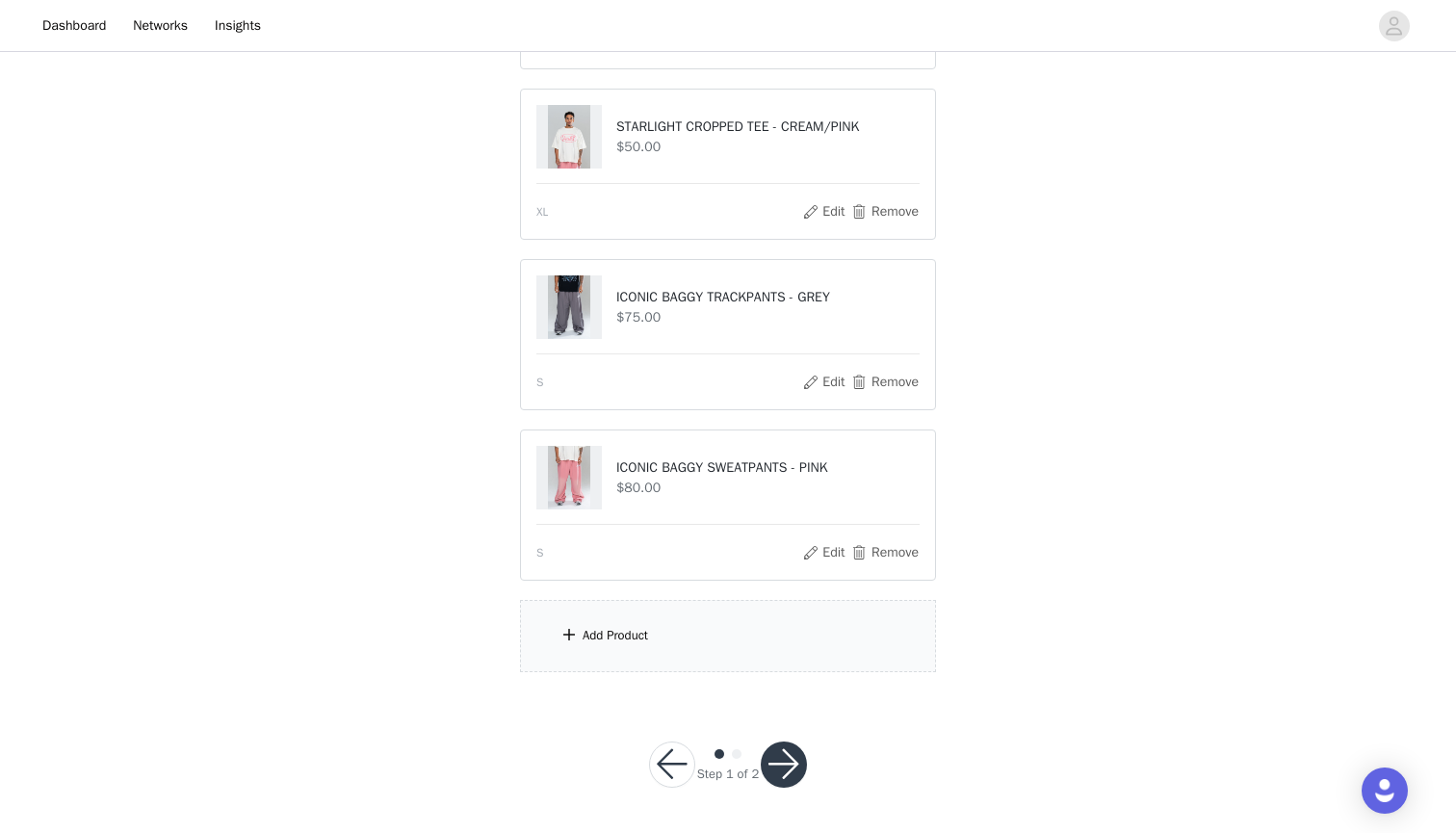 click at bounding box center [784, 765] 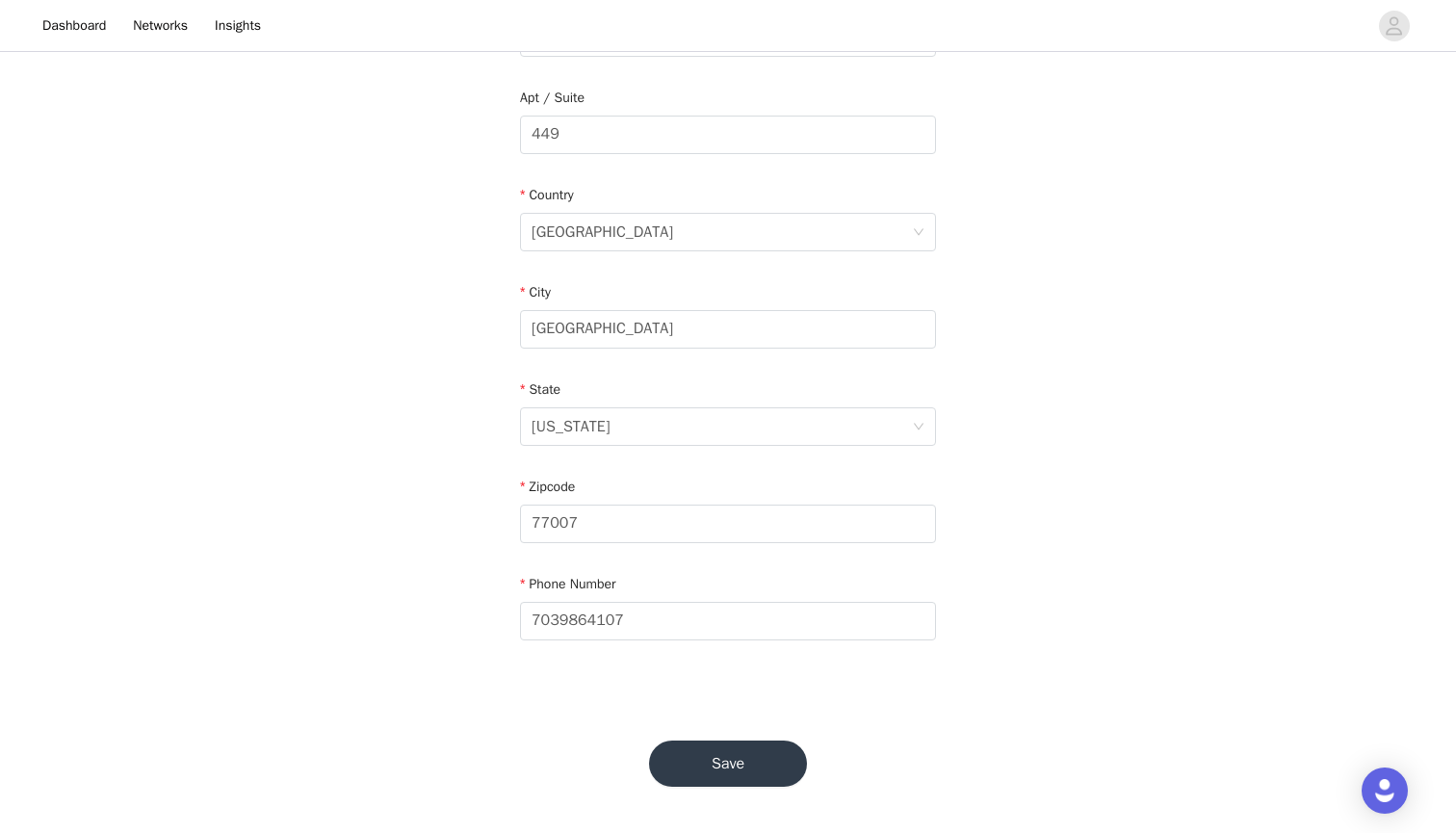 scroll, scrollTop: 480, scrollLeft: 0, axis: vertical 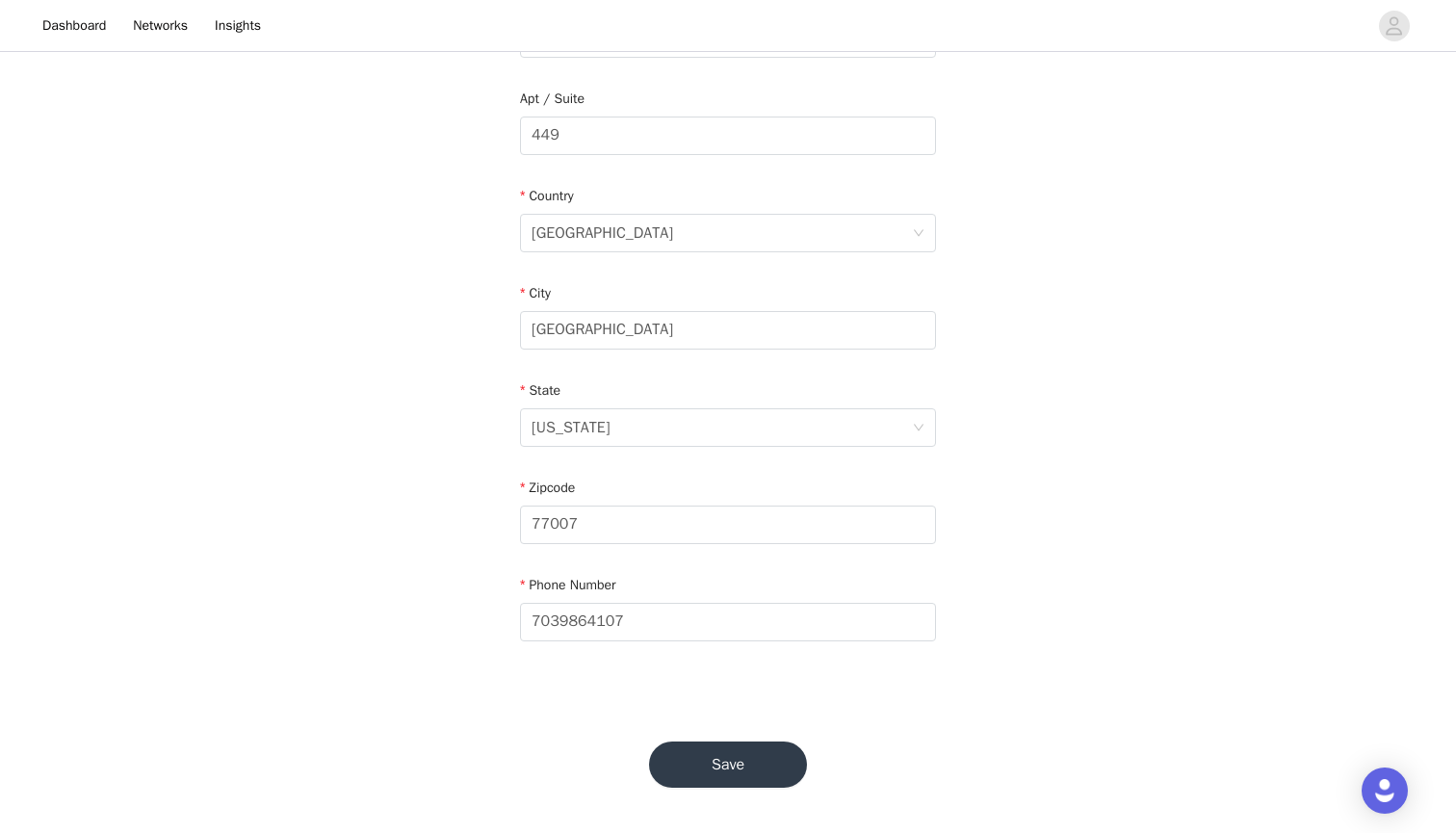 click on "Save" at bounding box center (728, 765) 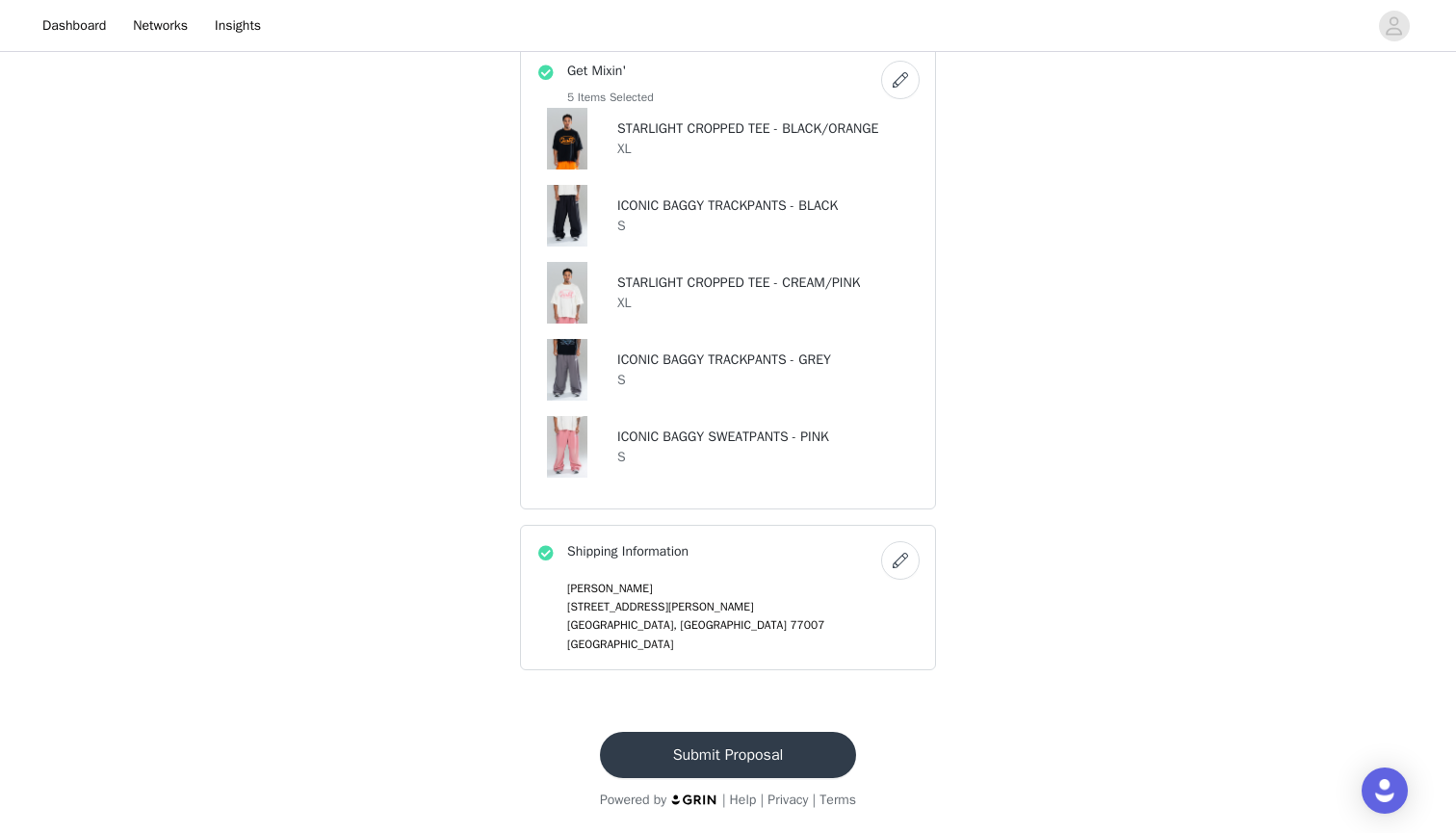 scroll, scrollTop: 770, scrollLeft: 0, axis: vertical 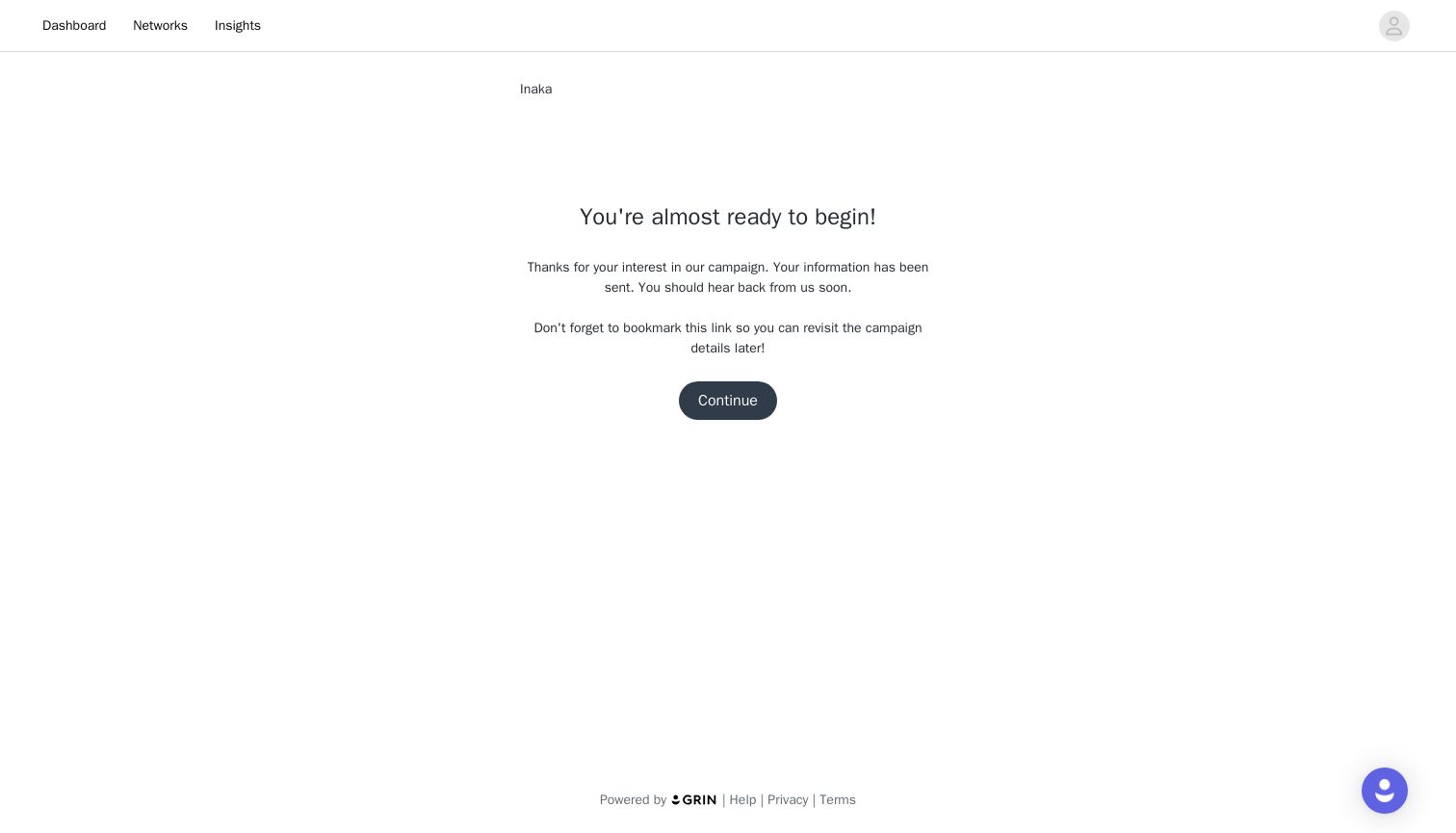 click on "Continue" at bounding box center [728, 401] 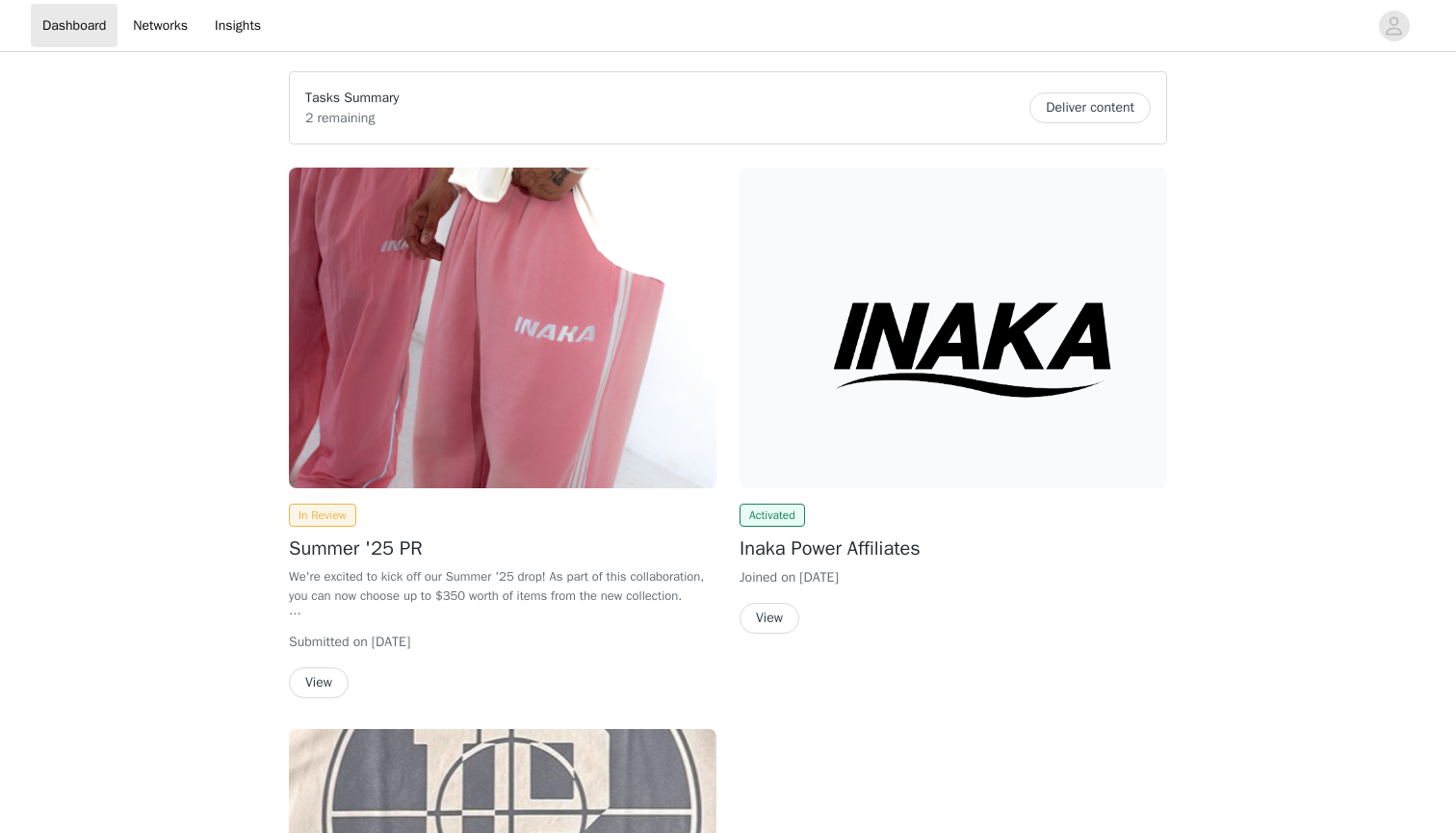 scroll, scrollTop: 0, scrollLeft: 0, axis: both 